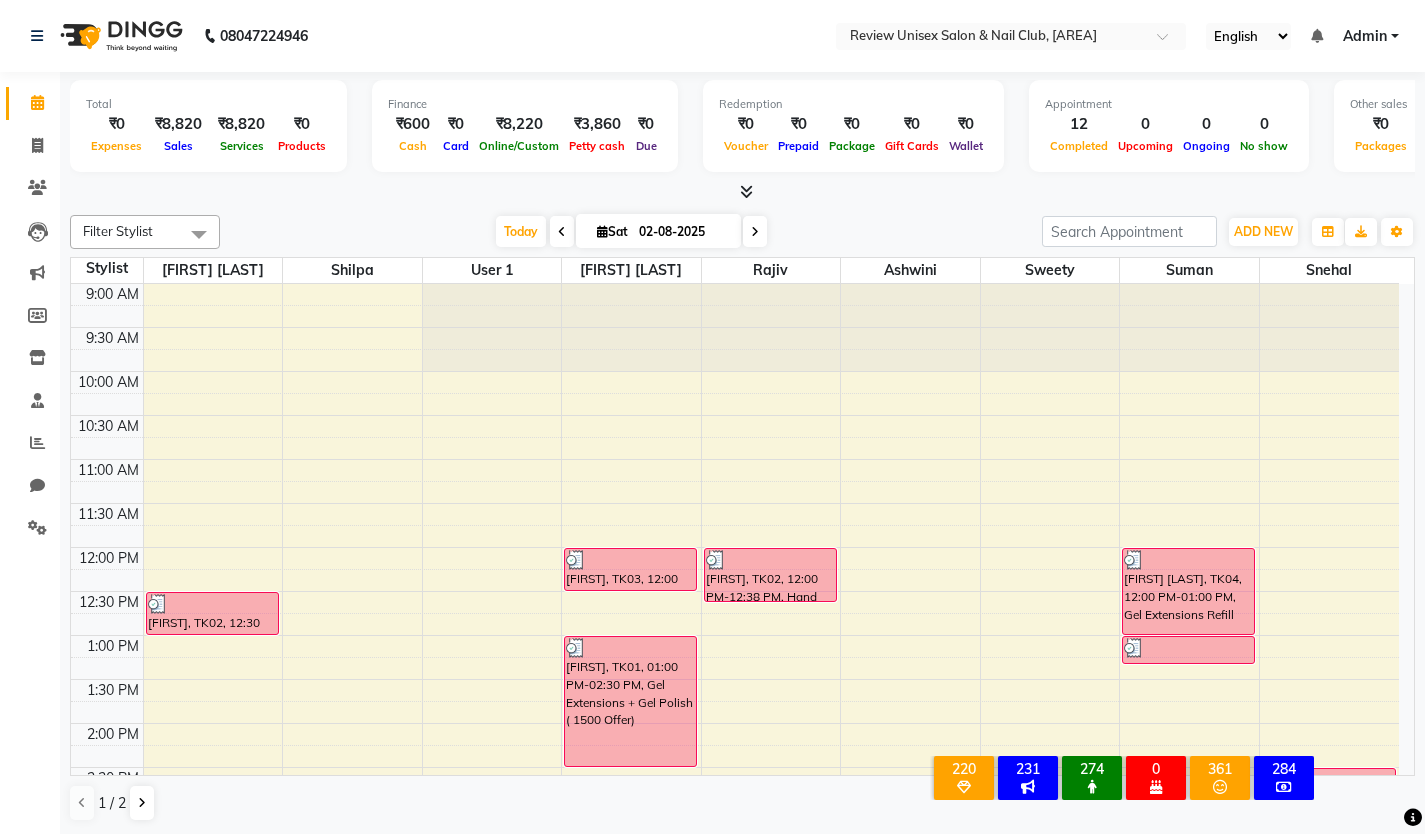 scroll, scrollTop: 0, scrollLeft: 0, axis: both 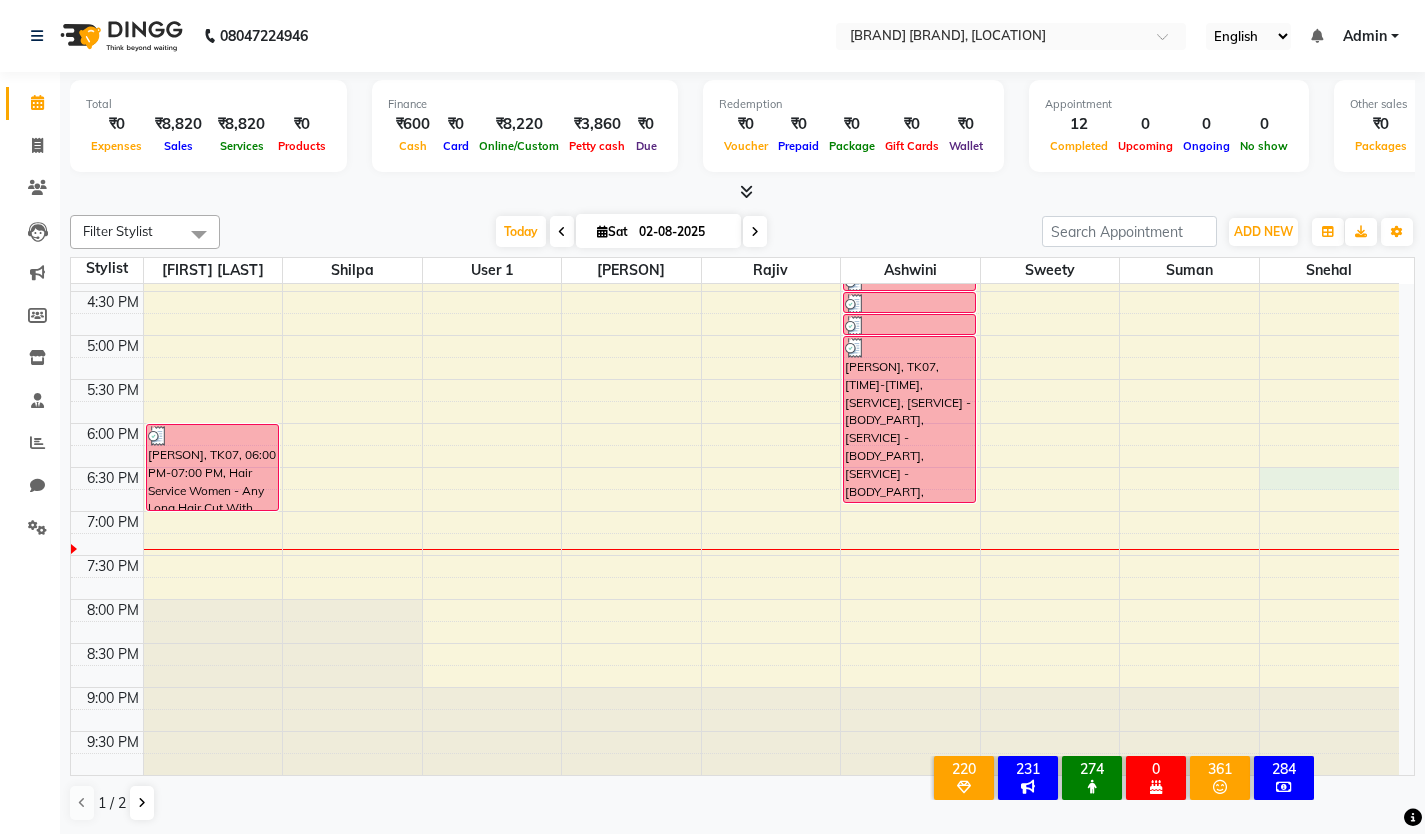 click on "9:00 AM 9:30 AM 10:00 AM 10:30 AM 11:00 AM 11:30 AM 12:00 PM 12:30 PM 1:00 PM 1:30 PM 2:00 PM 2:30 PM 3:00 PM 3:30 PM 4:00 PM 4:30 PM 5:00 PM 5:30 PM 6:00 PM 6:30 PM 7:00 PM 7:30 PM 8:00 PM 8:30 PM 9:00 PM 9:30 PM     [PERSON], TK02, 12:30 PM-01:00 PM, Hair Service Women - Frings Cut ([PRICE])     [PERSON], TK07, 06:00 PM-07:00 PM, Hair Service Women - Any Long Hair Cut With Wash     [PERSON], TK03, 12:00 PM-12:30 PM, Hand Gel Polish     [PERSON], TK01, 01:00 PM-02:30 PM, Gel Extensions + Gel Polish ( 1500 Offer)     [PERSON], TK02, 12:00 PM-12:38 PM, Hand Gel Polish,Nail Arts Per Finger - Free Hand Art ([PRICE])     [PERSON], TK07, 04:15 PM-04:30 PM, Peel Off Waxing - Upper Lips     [PERSON], TK07, 04:30 PM-04:45 PM, Threading - Eybrow'S     [PERSON], TK07, 04:45 PM-05:00 PM, Threading - Fore Head     [PERSON], TK07, 05:00 PM-06:55 PM, Hair Spa - Hair Upto Waist,Threading - Eybrow'S,Threading - Fore Head,Peel Off Waxing - Upper Lips,Clean Up'S - Clean & Clear ([PRICE]),D-Tan - Face & Neck ([PRICE])" at bounding box center [735, 203] 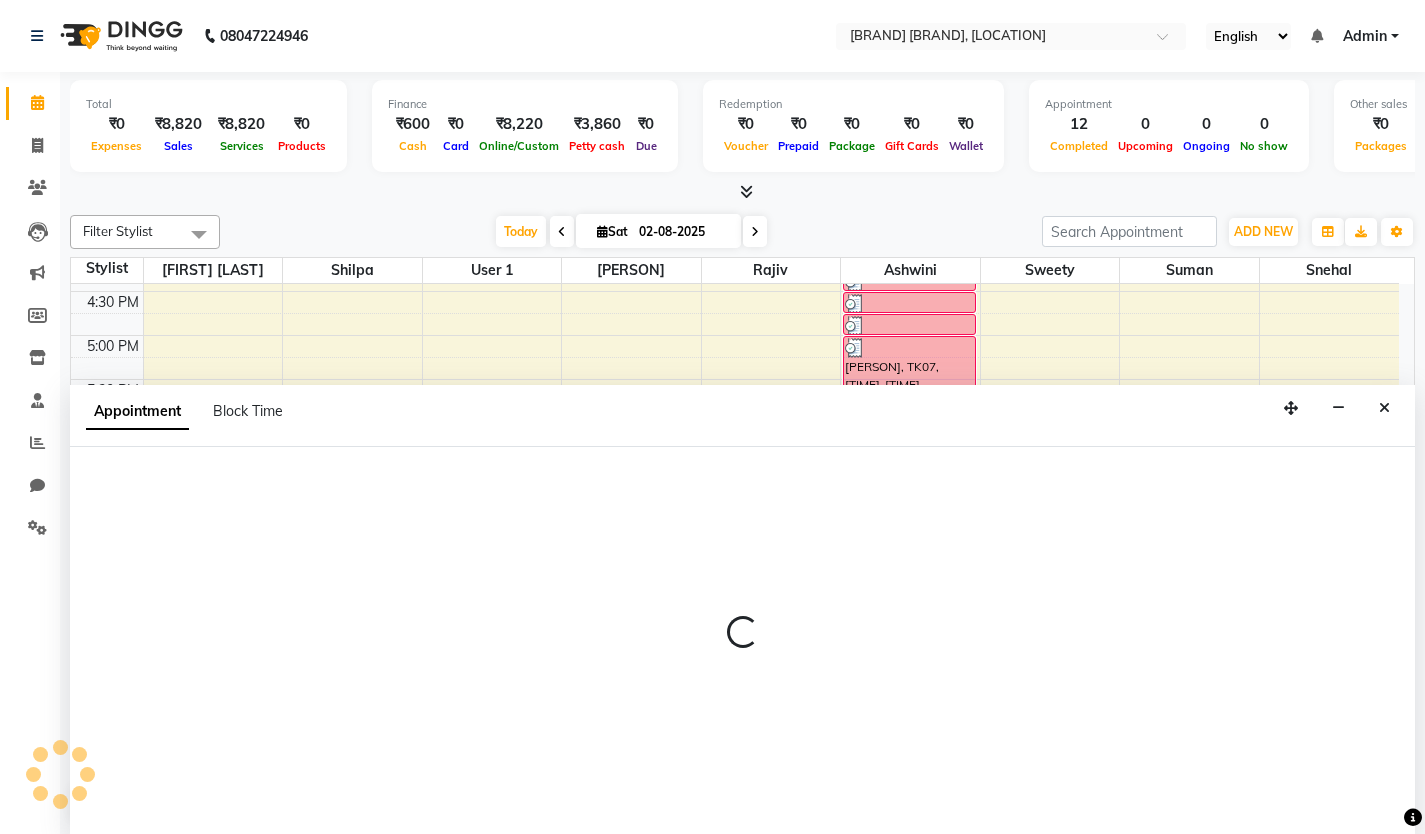 scroll, scrollTop: 1, scrollLeft: 0, axis: vertical 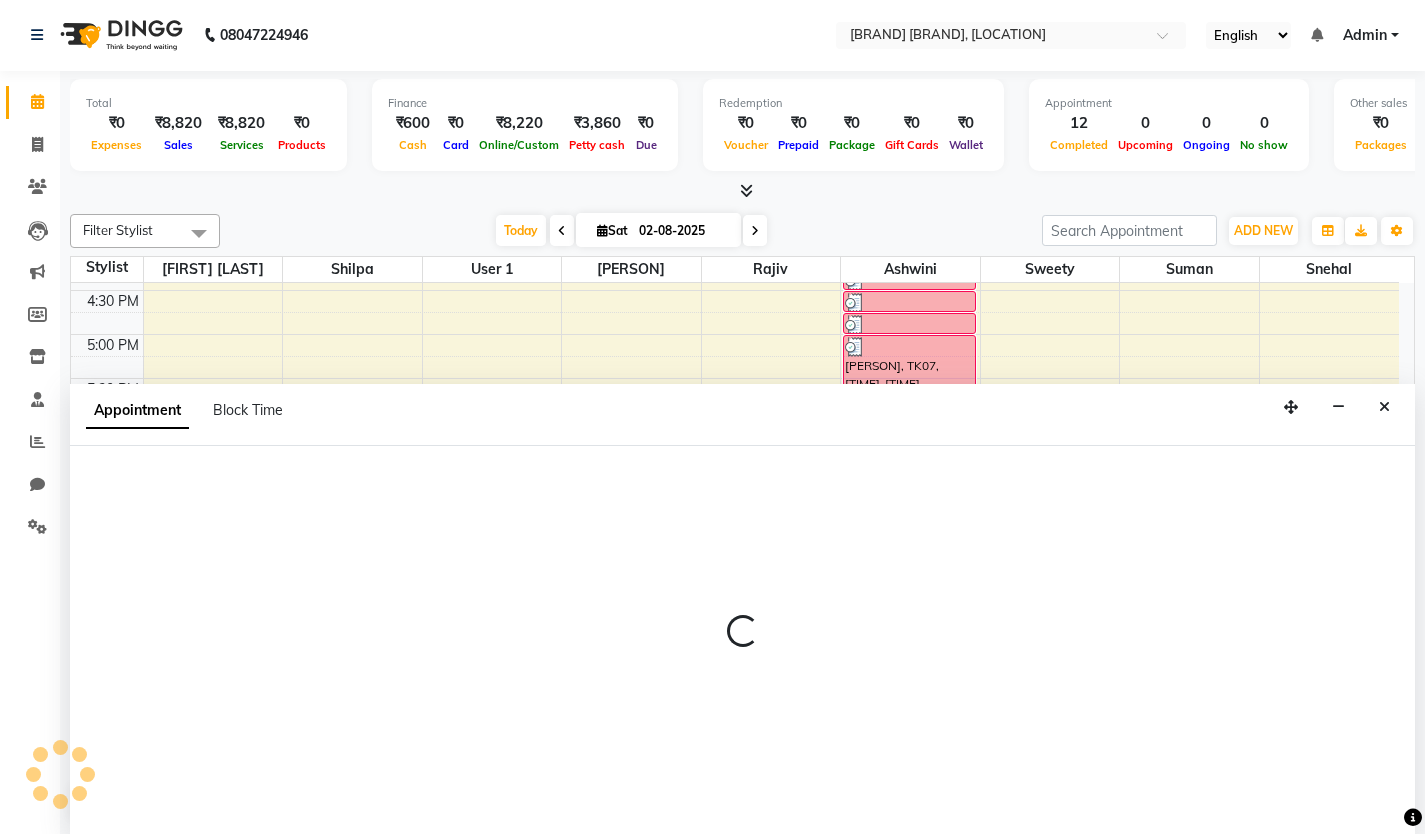 select on "85589" 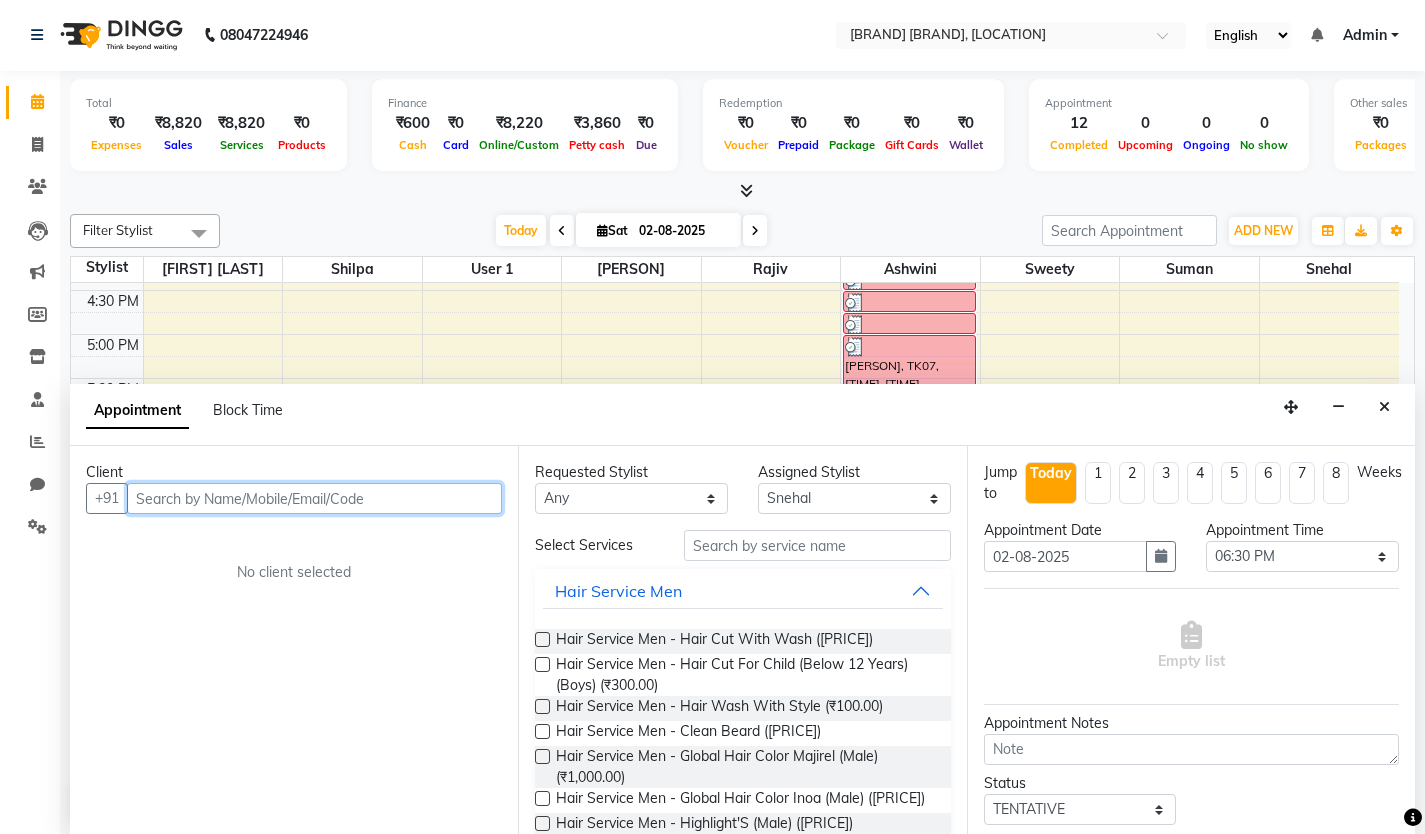 click at bounding box center (314, 498) 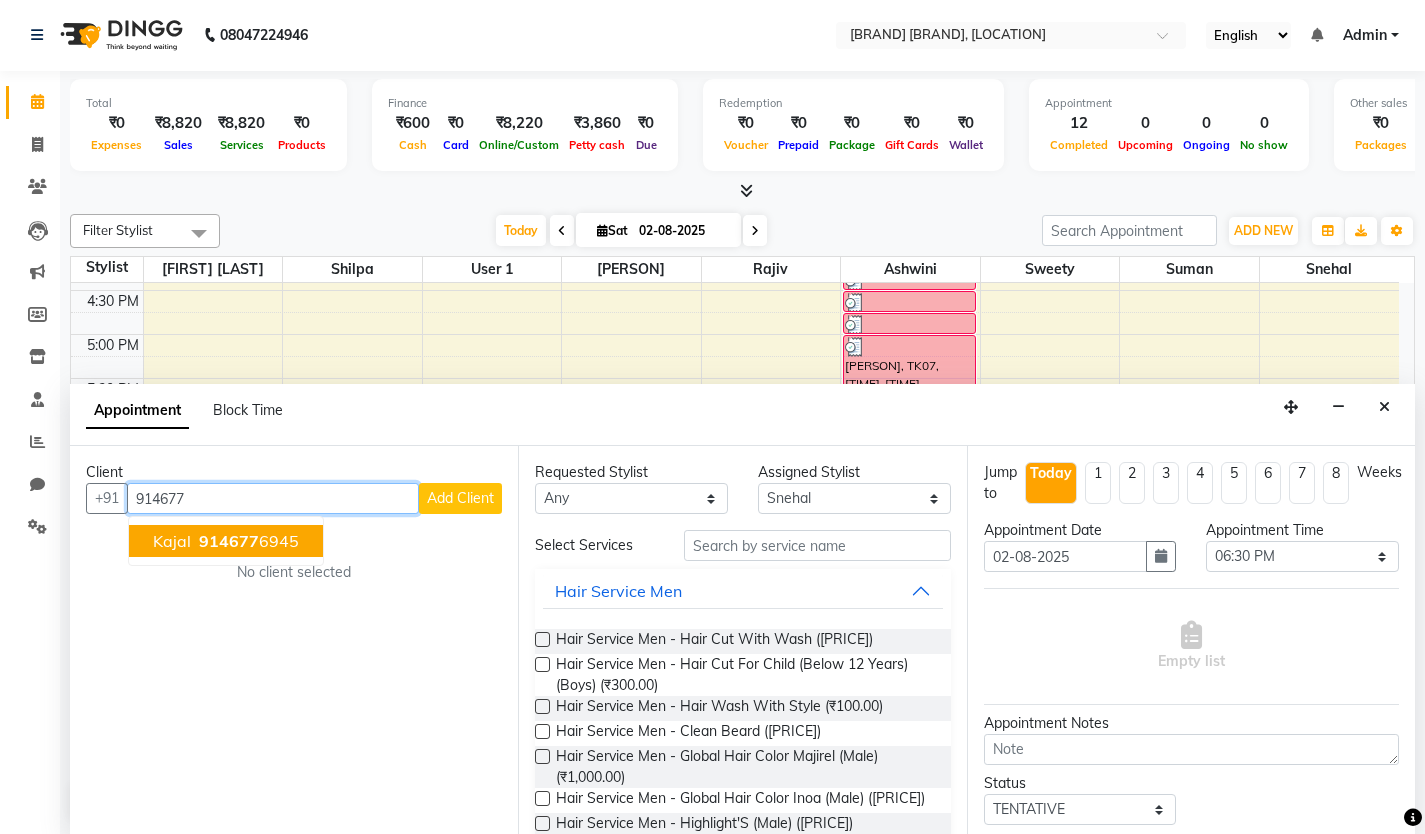 click on "[PHONE]" at bounding box center [247, 541] 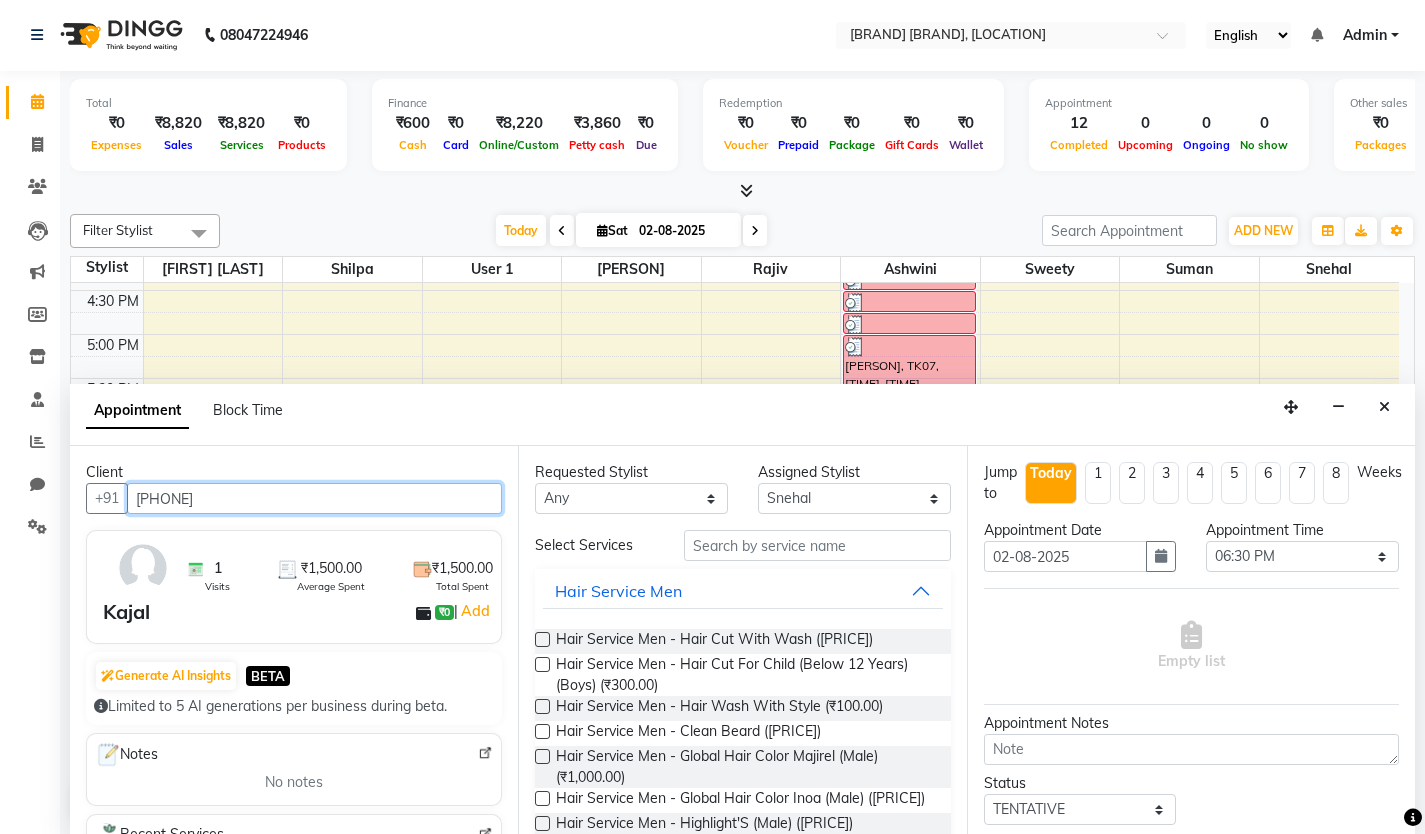 type on "[PHONE]" 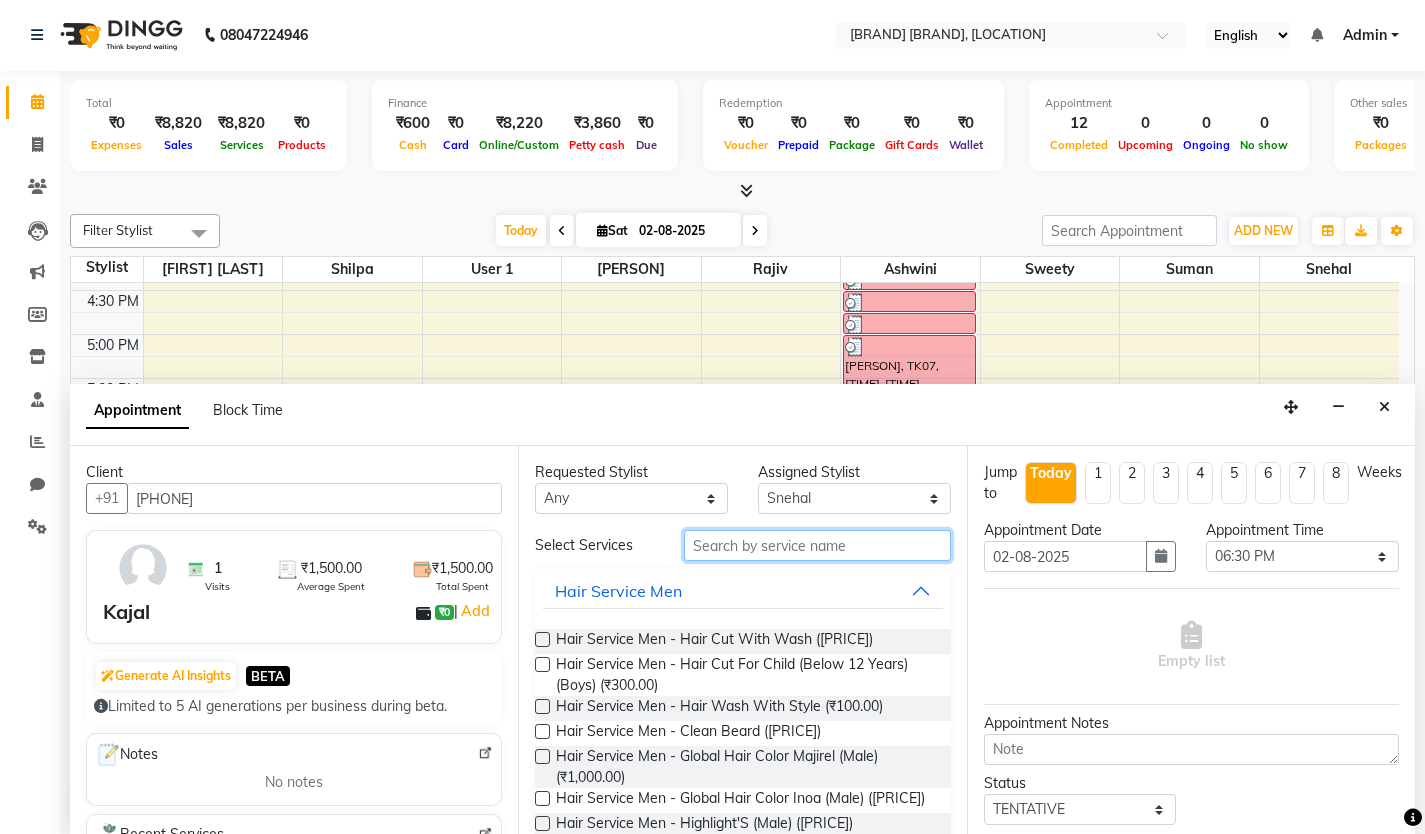 click at bounding box center [817, 545] 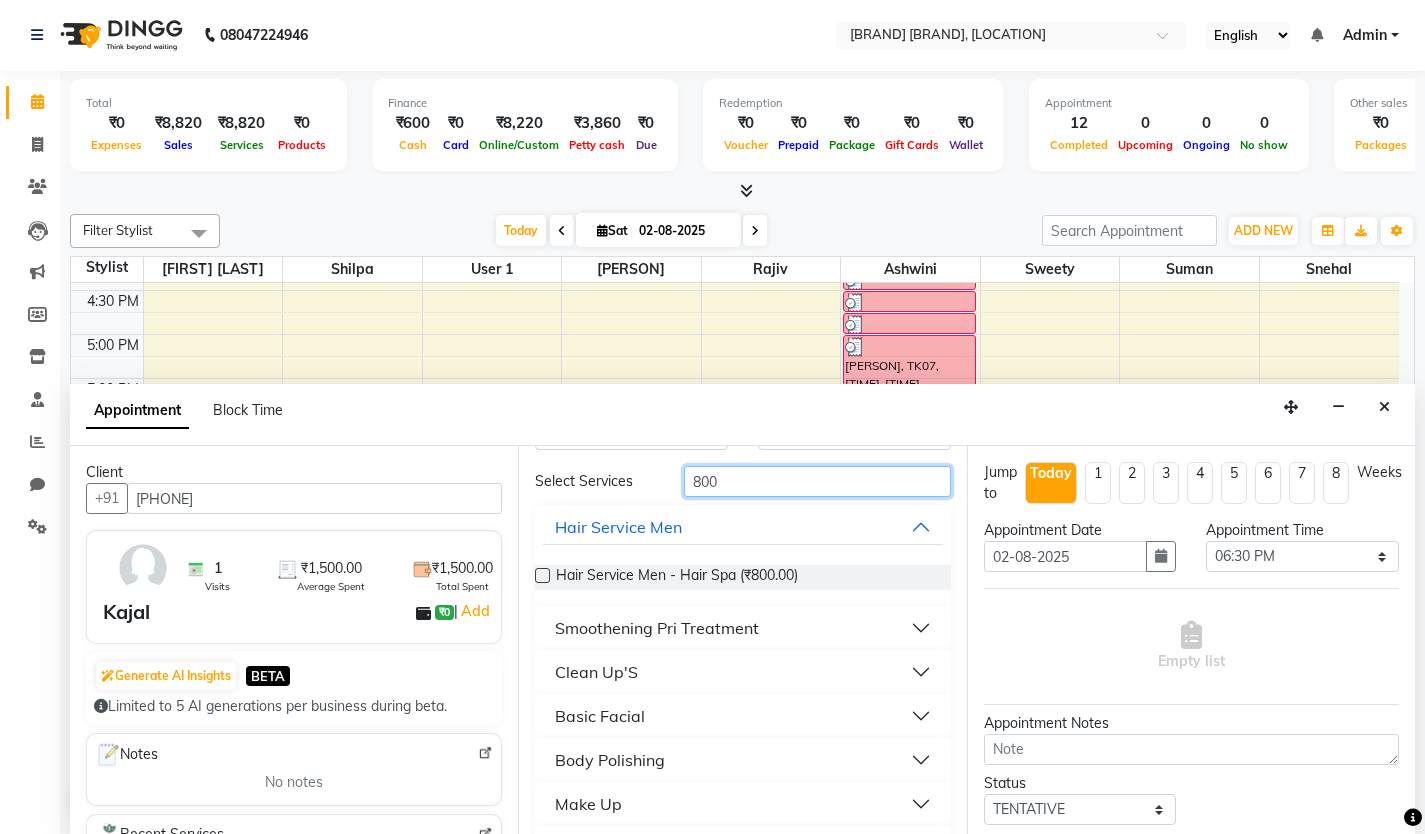 scroll, scrollTop: 292, scrollLeft: 0, axis: vertical 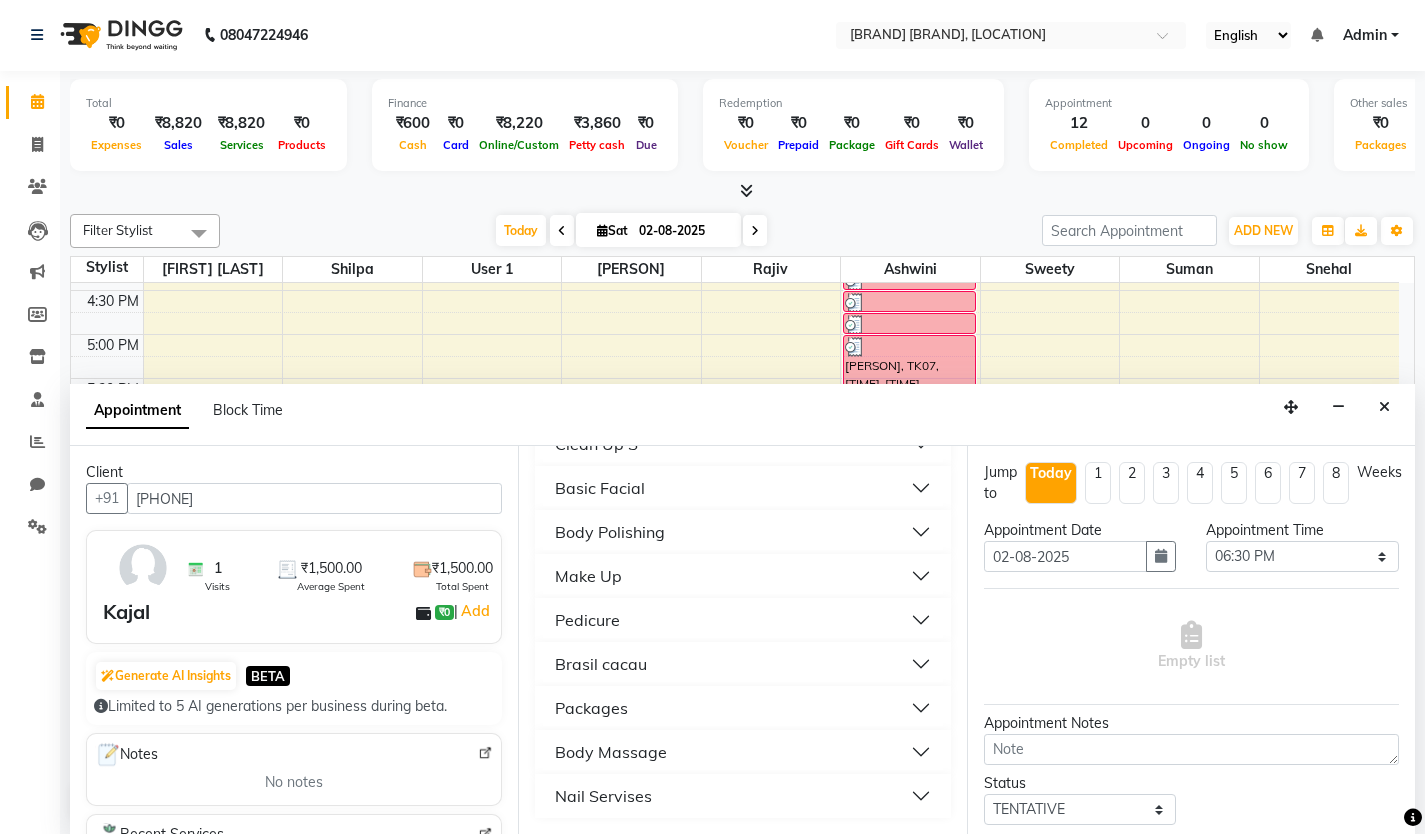 type on "800" 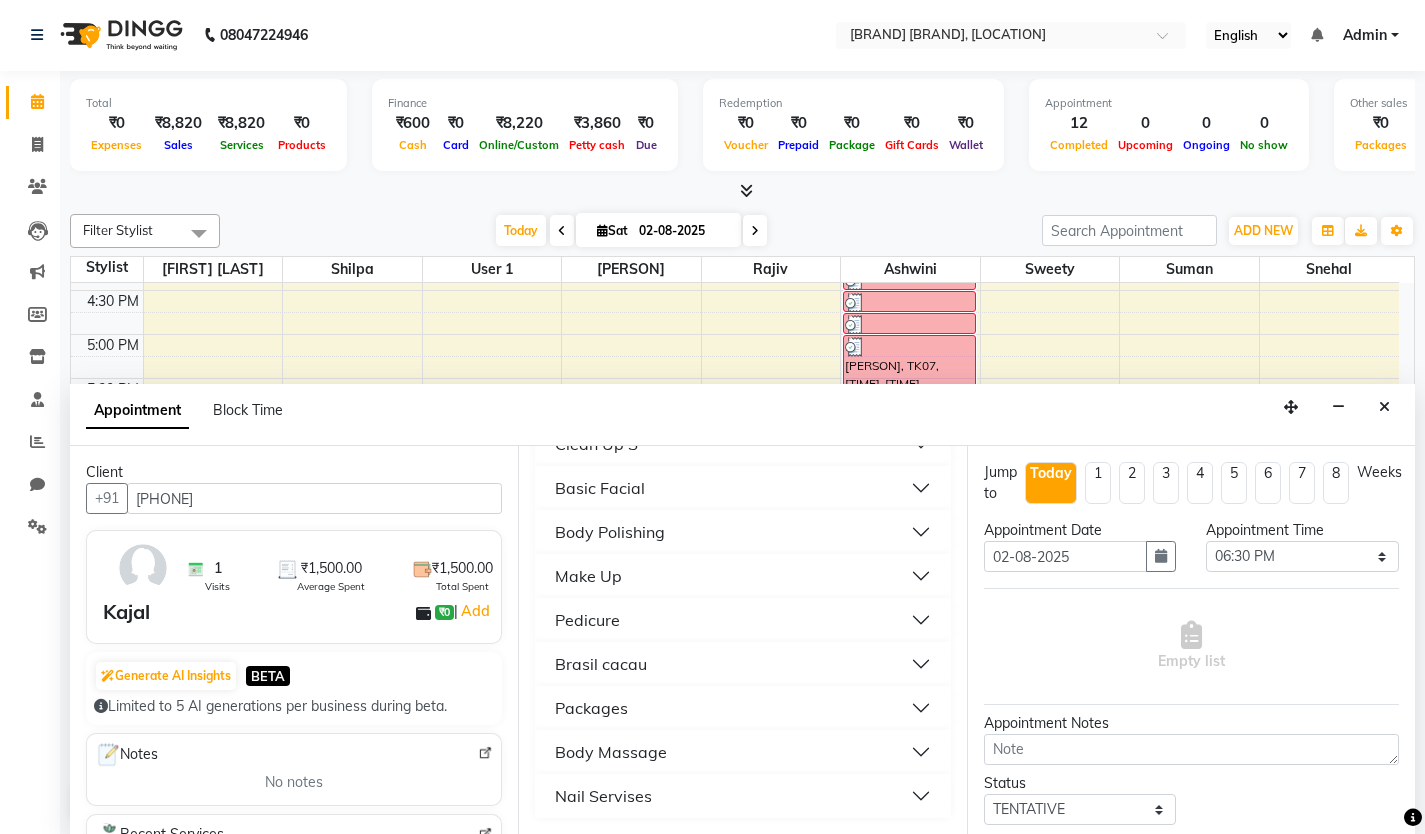 click on "Pedicure" at bounding box center [587, 620] 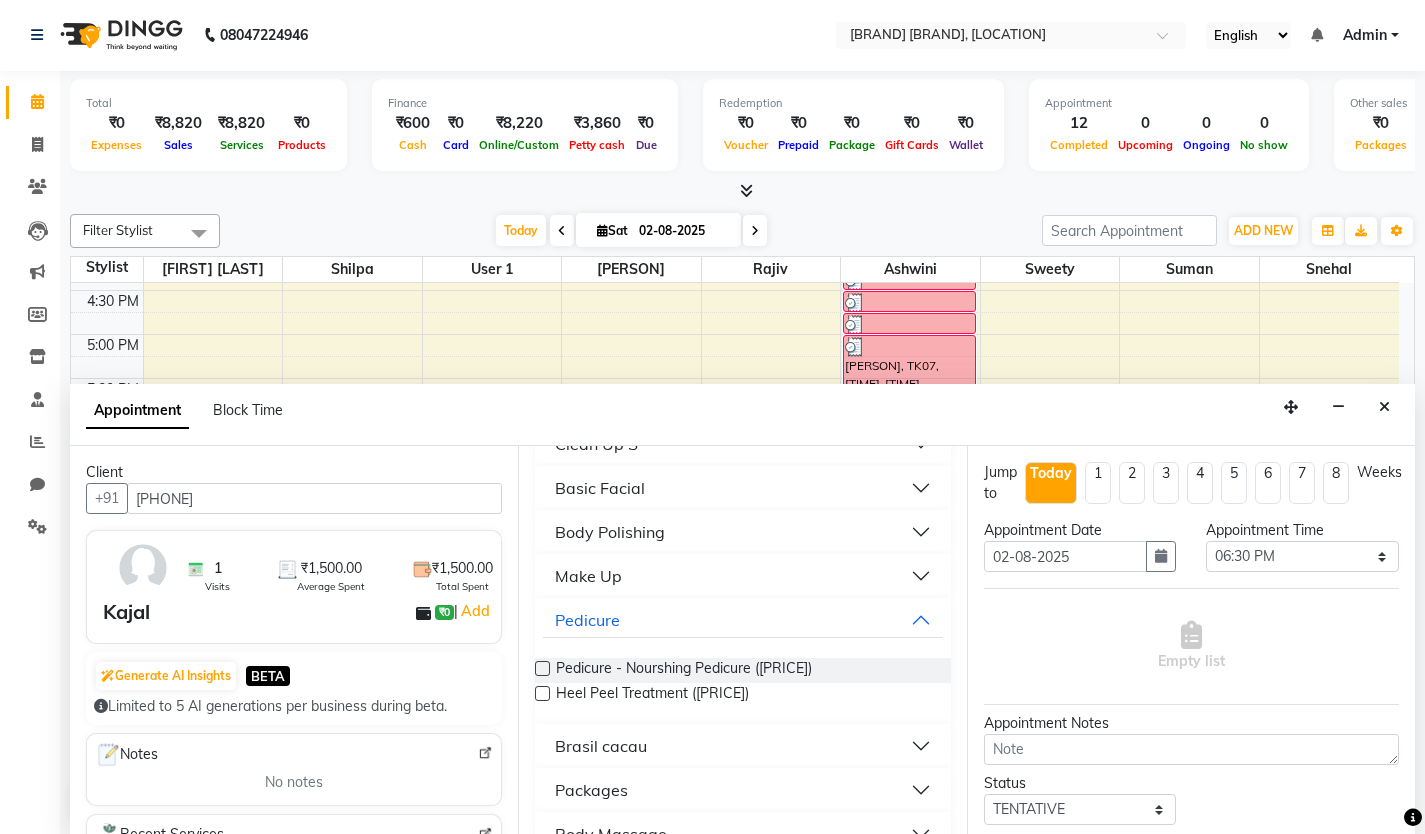 click at bounding box center [542, 668] 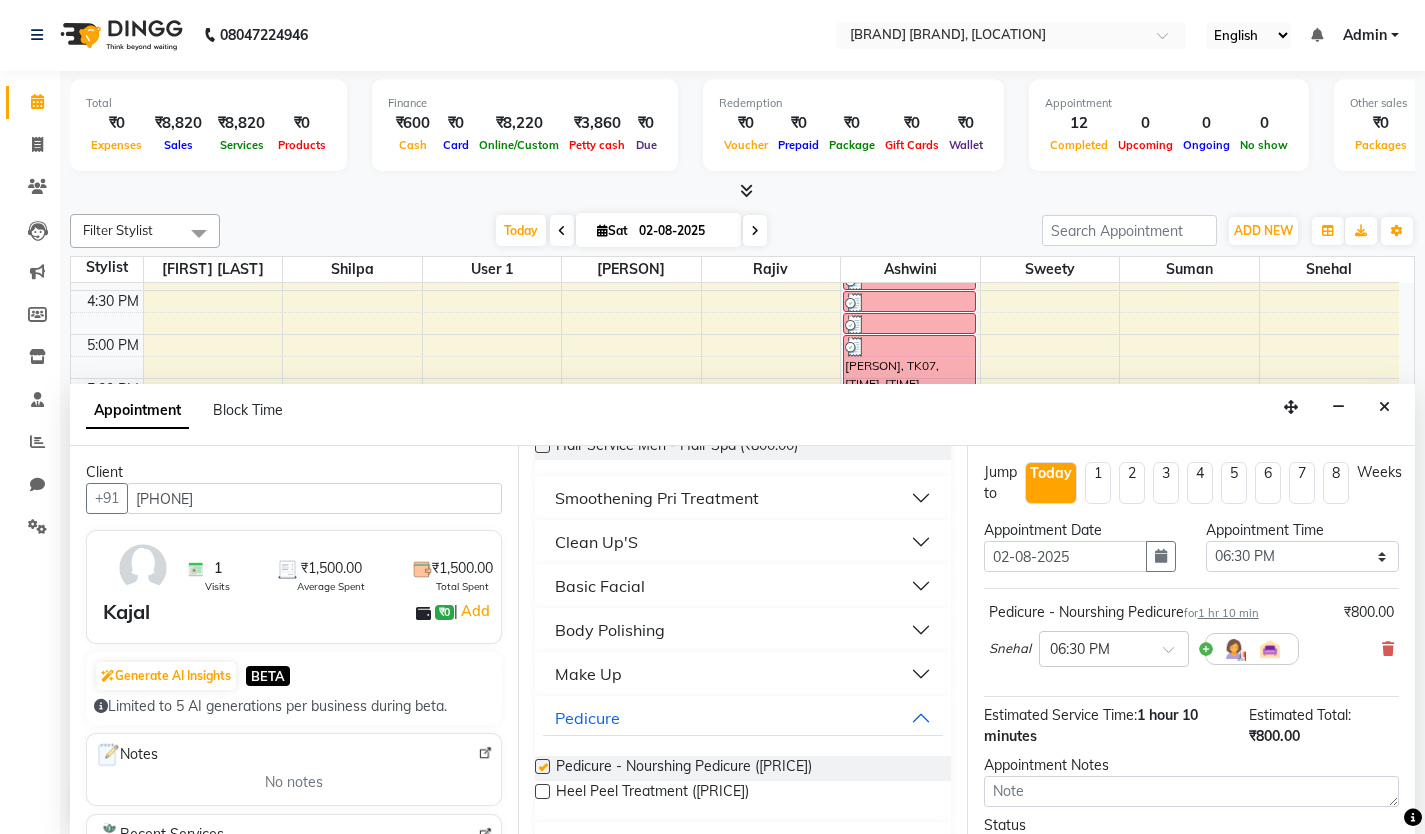 scroll, scrollTop: 2, scrollLeft: 0, axis: vertical 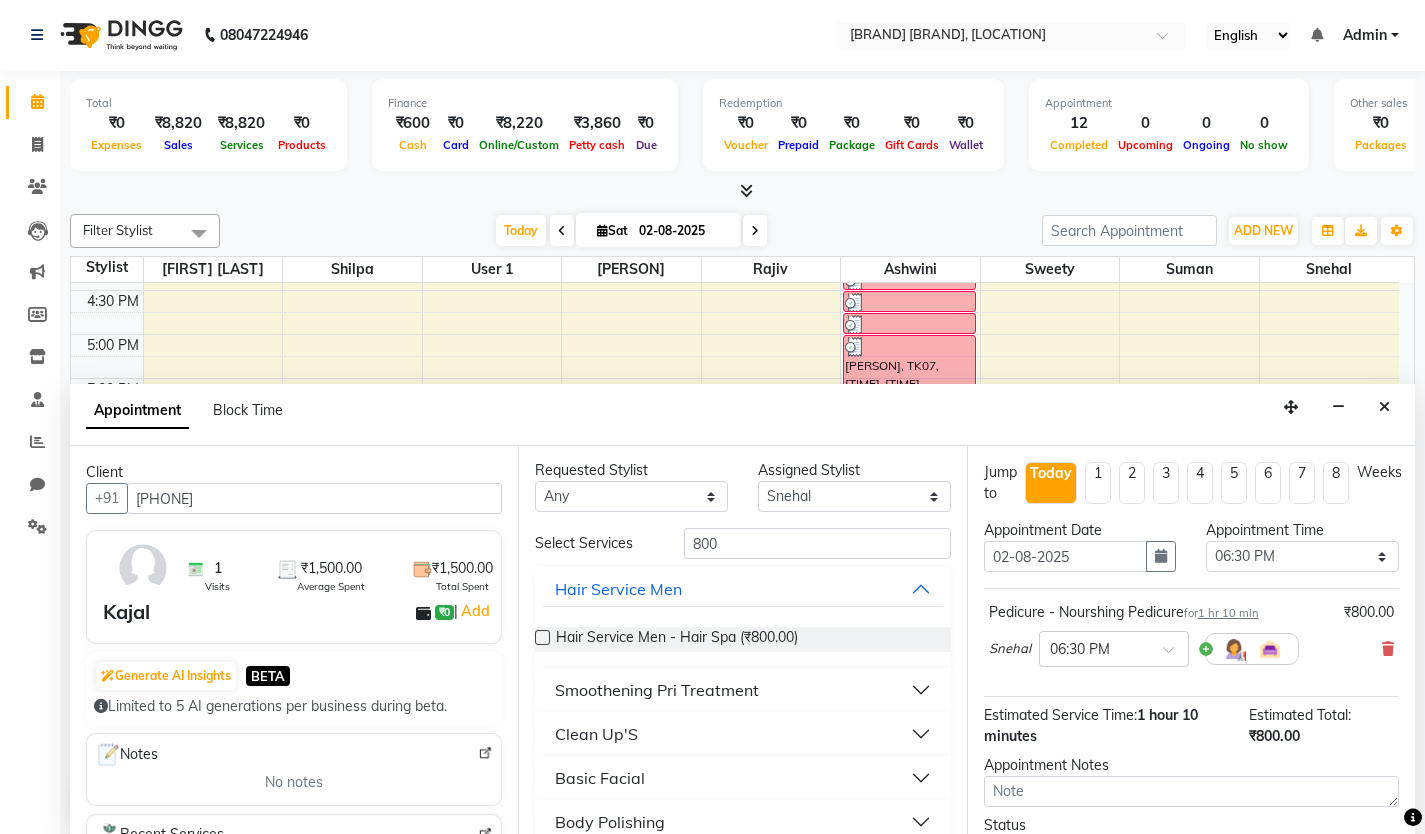 checkbox on "false" 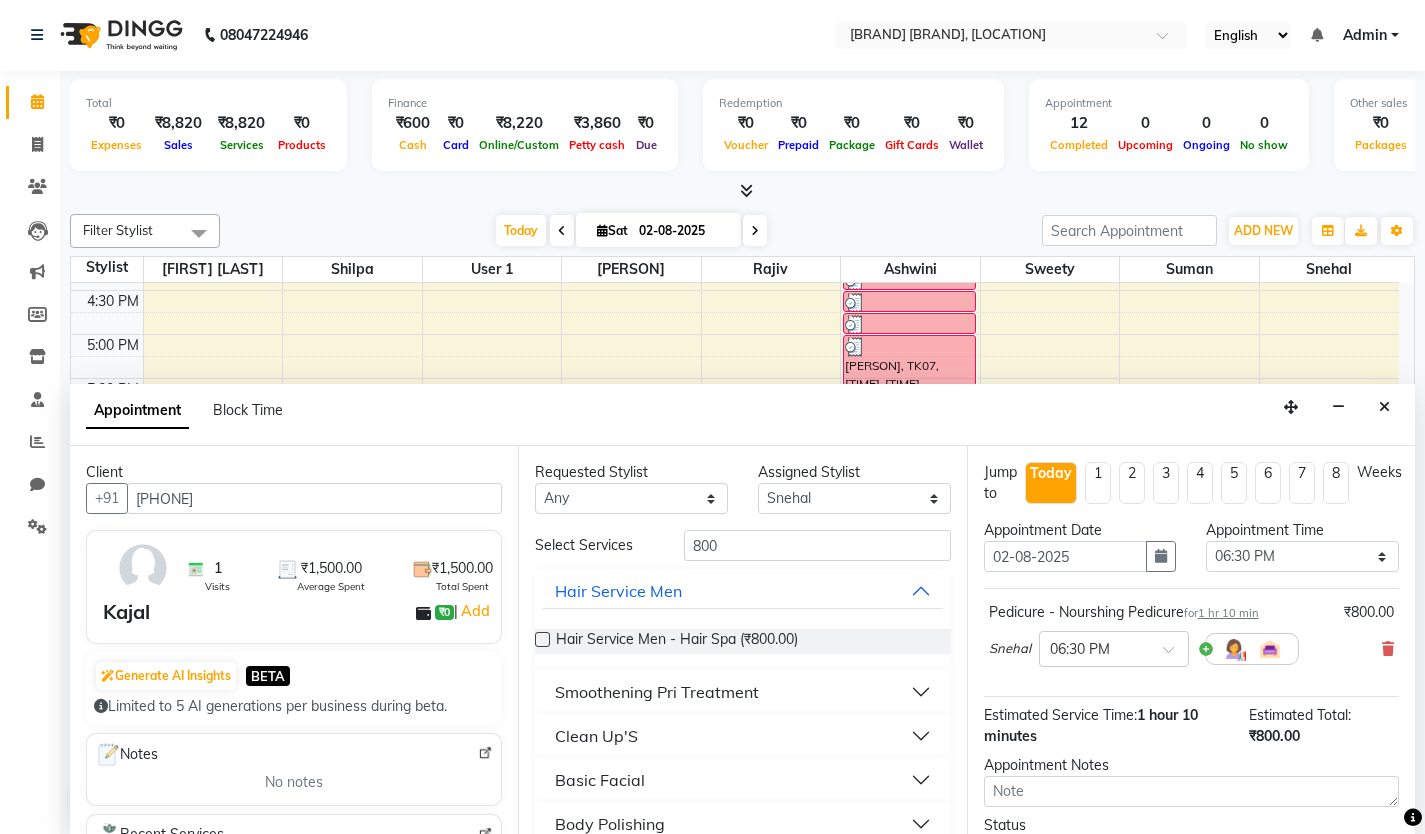 scroll, scrollTop: 0, scrollLeft: 0, axis: both 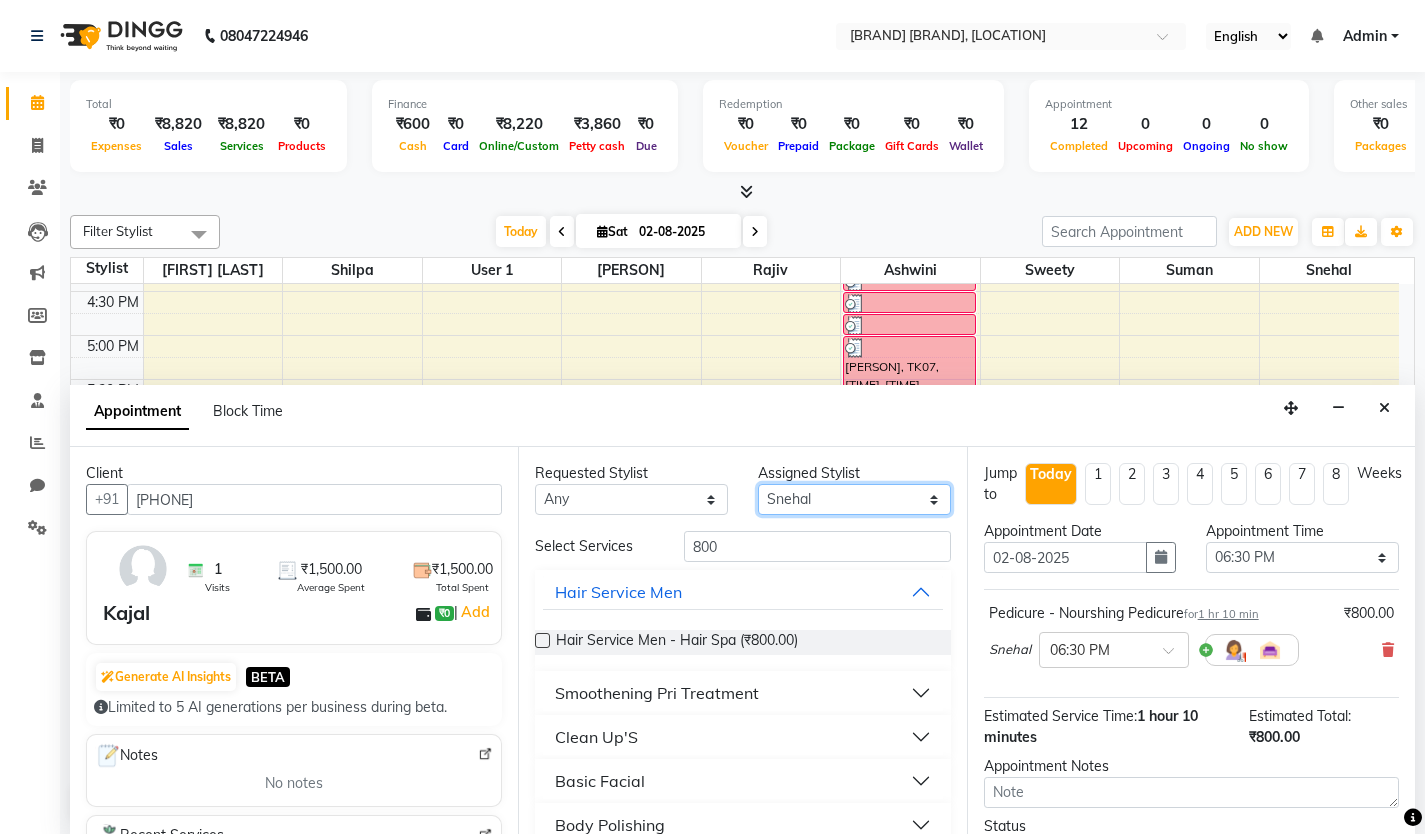 click on "Select [PERSON] [PERSON] [PERSON] [PERSON] [PERSON] [PERSON] [PERSON] User 1 [PERSON]" at bounding box center [854, 499] 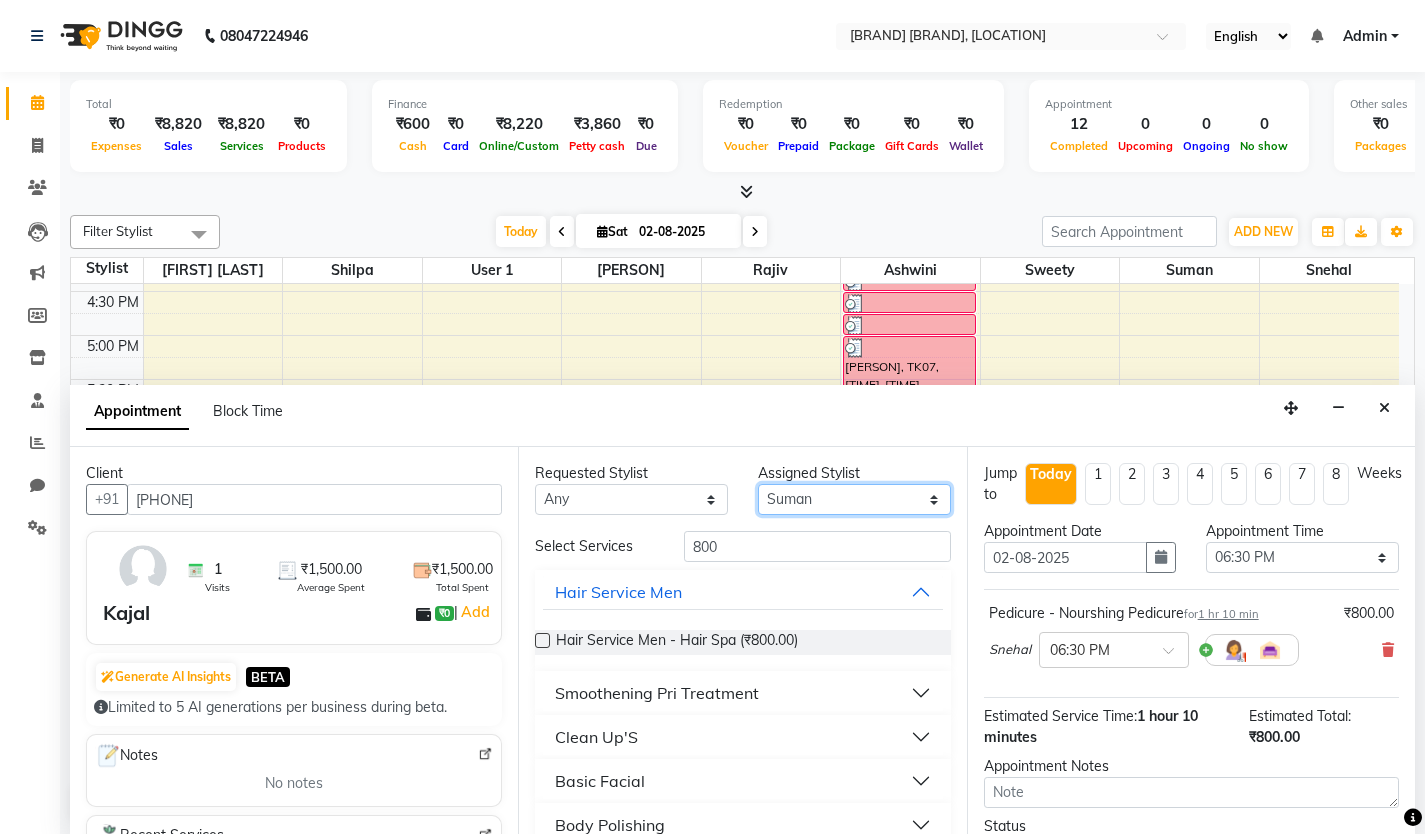 click on "Select [PERSON] [PERSON] [PERSON] [PERSON] [PERSON] [PERSON] [PERSON] User 1 [PERSON]" at bounding box center [854, 499] 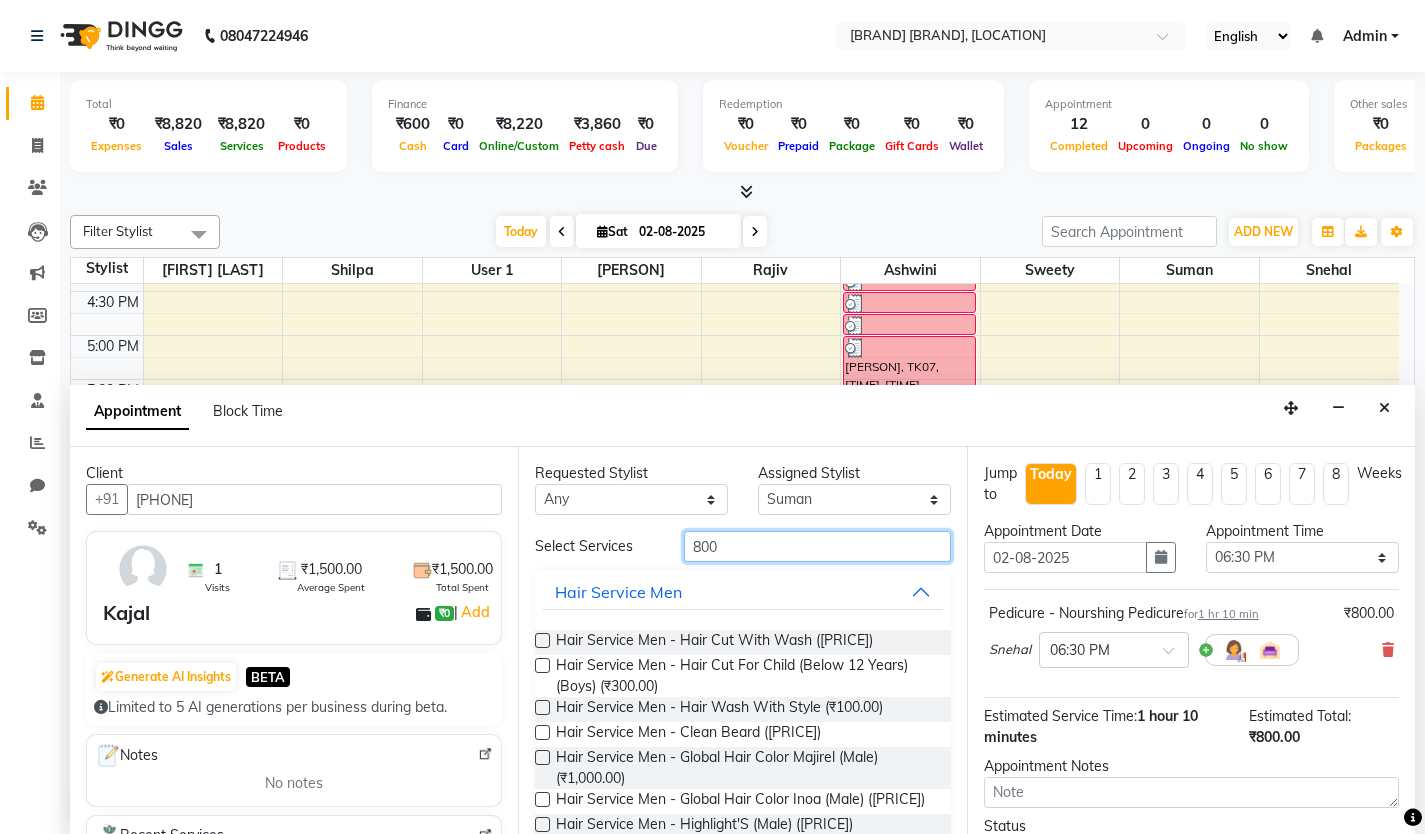 click on "800" at bounding box center (817, 546) 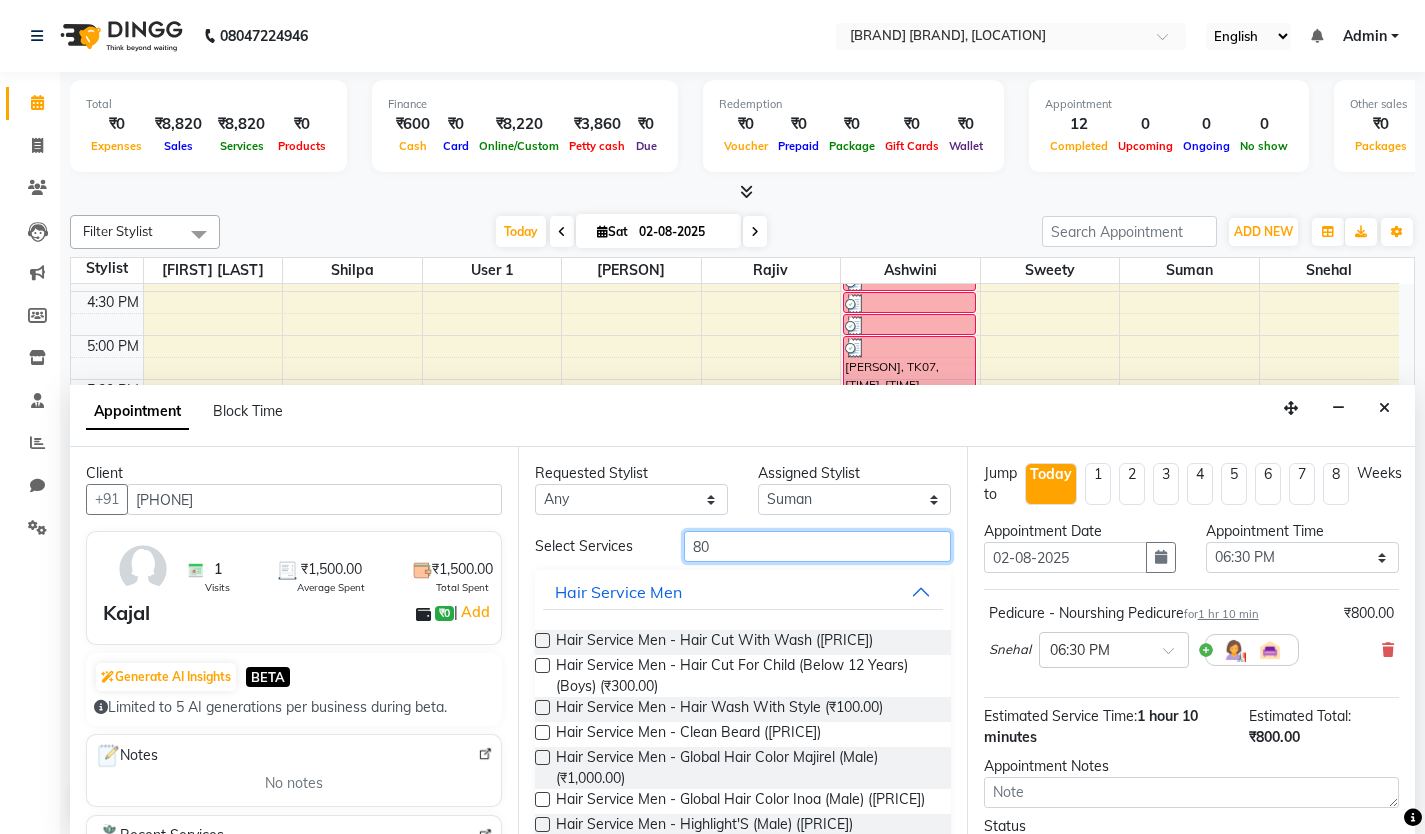 type on "8" 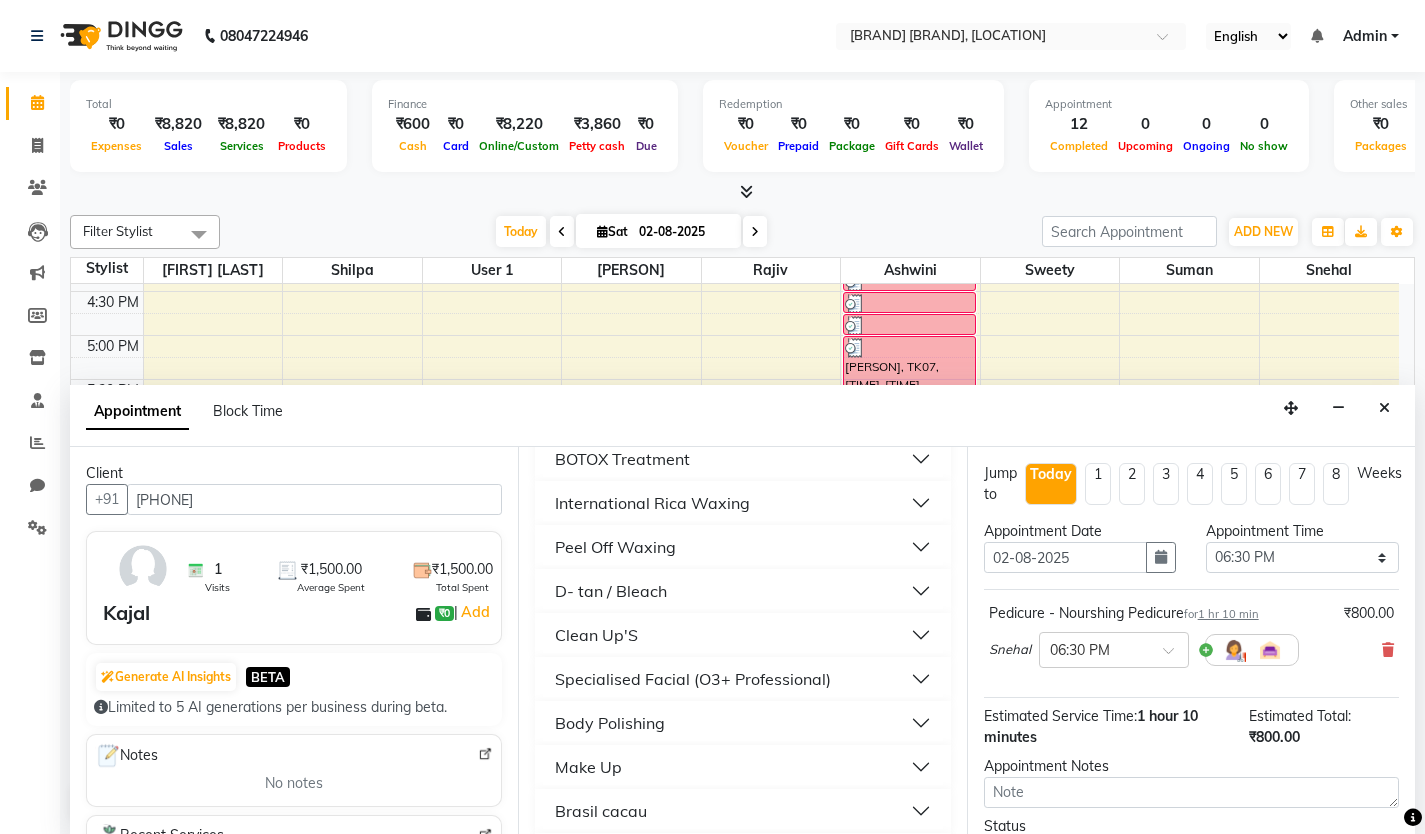 scroll, scrollTop: 688, scrollLeft: 0, axis: vertical 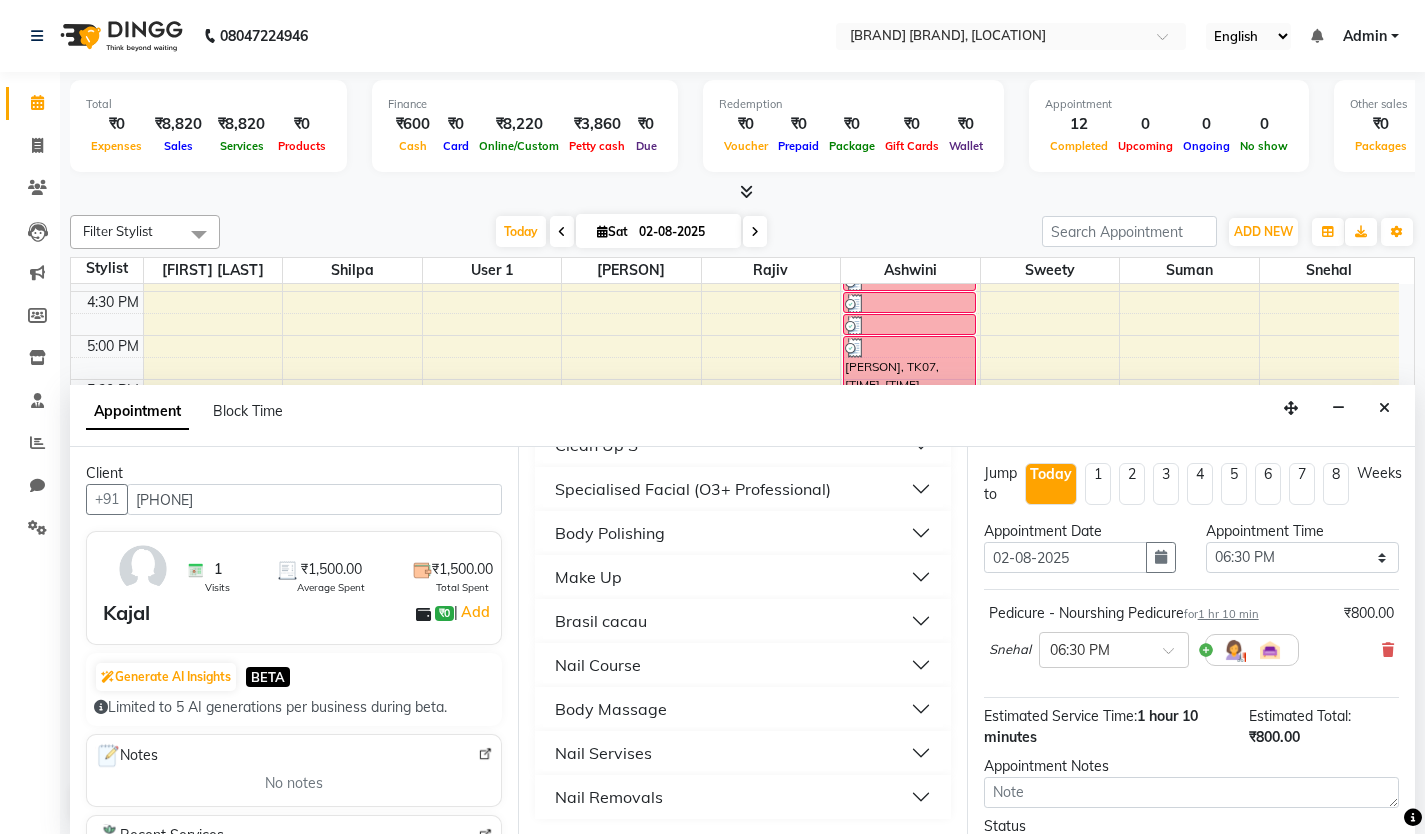 type on "500" 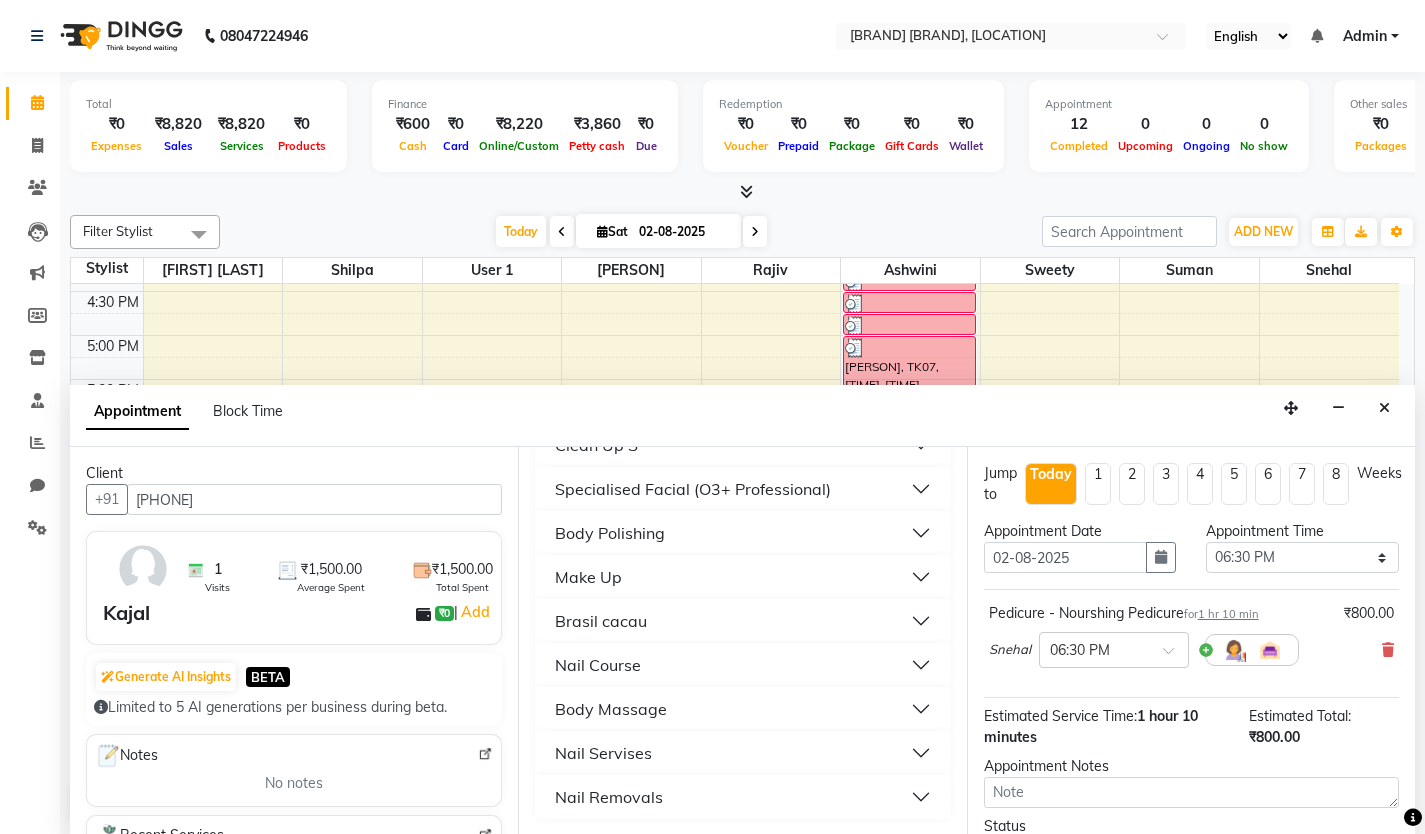 click on "Nail Removals" at bounding box center [609, 797] 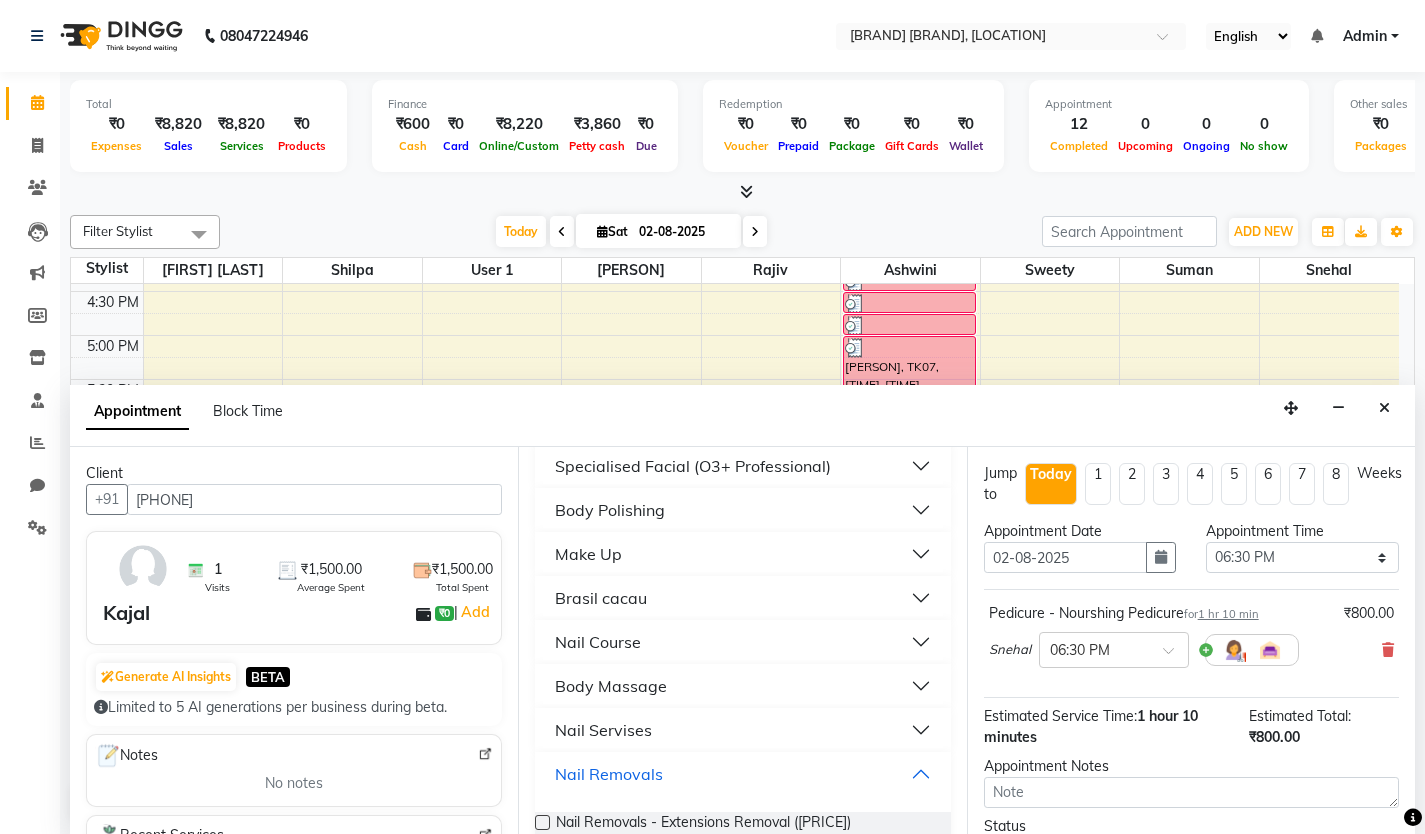 scroll, scrollTop: 741, scrollLeft: 0, axis: vertical 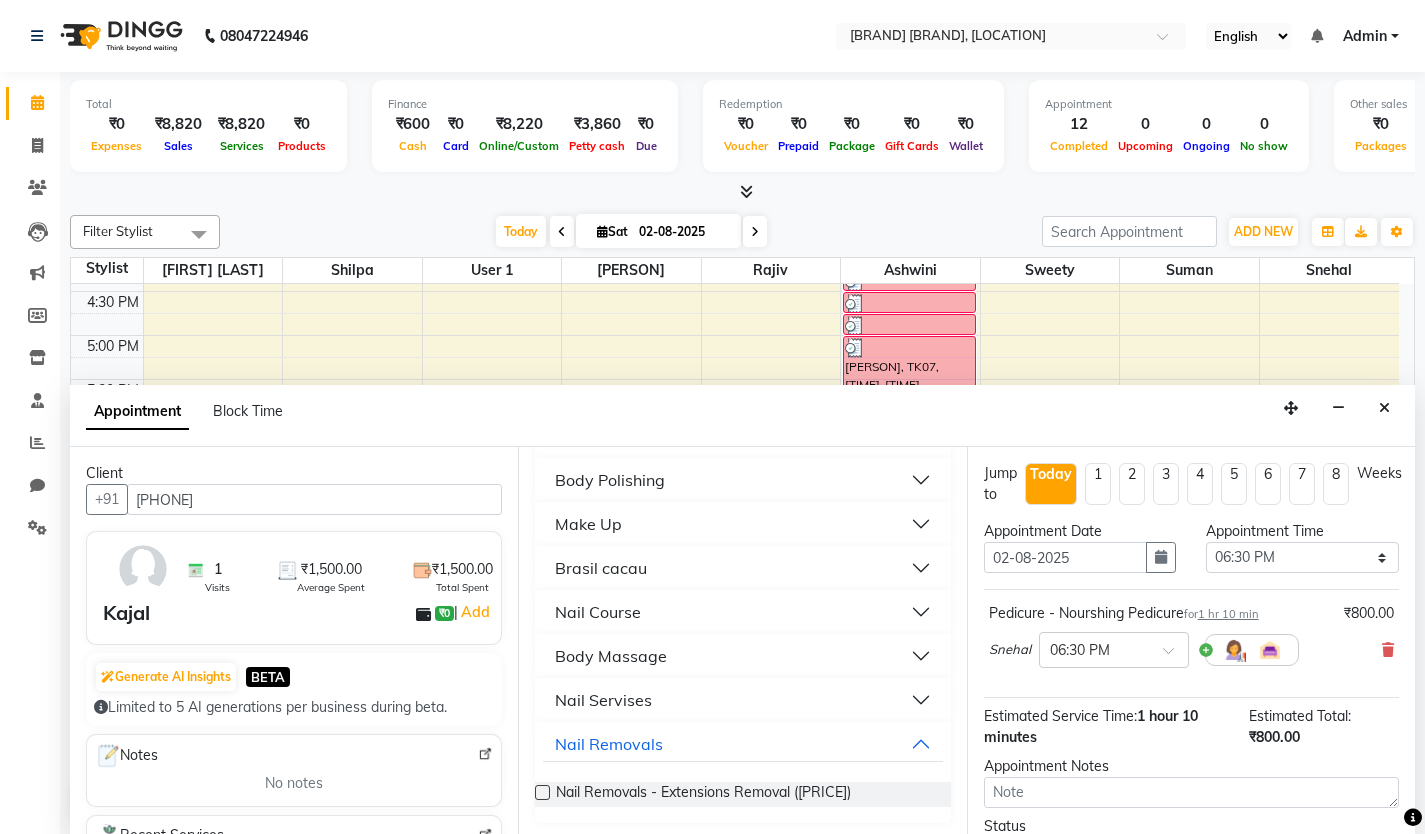 click at bounding box center [542, 792] 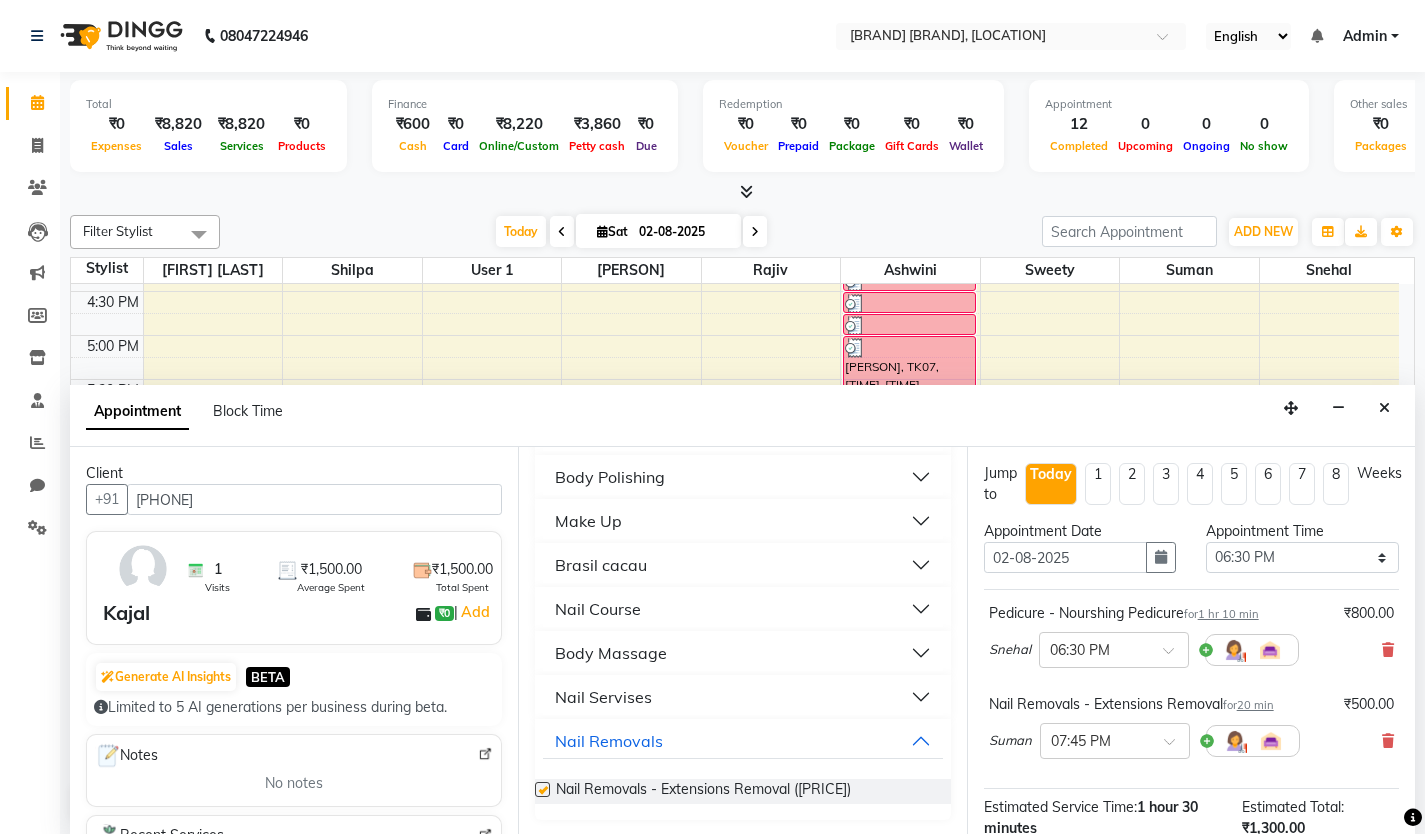 checkbox on "false" 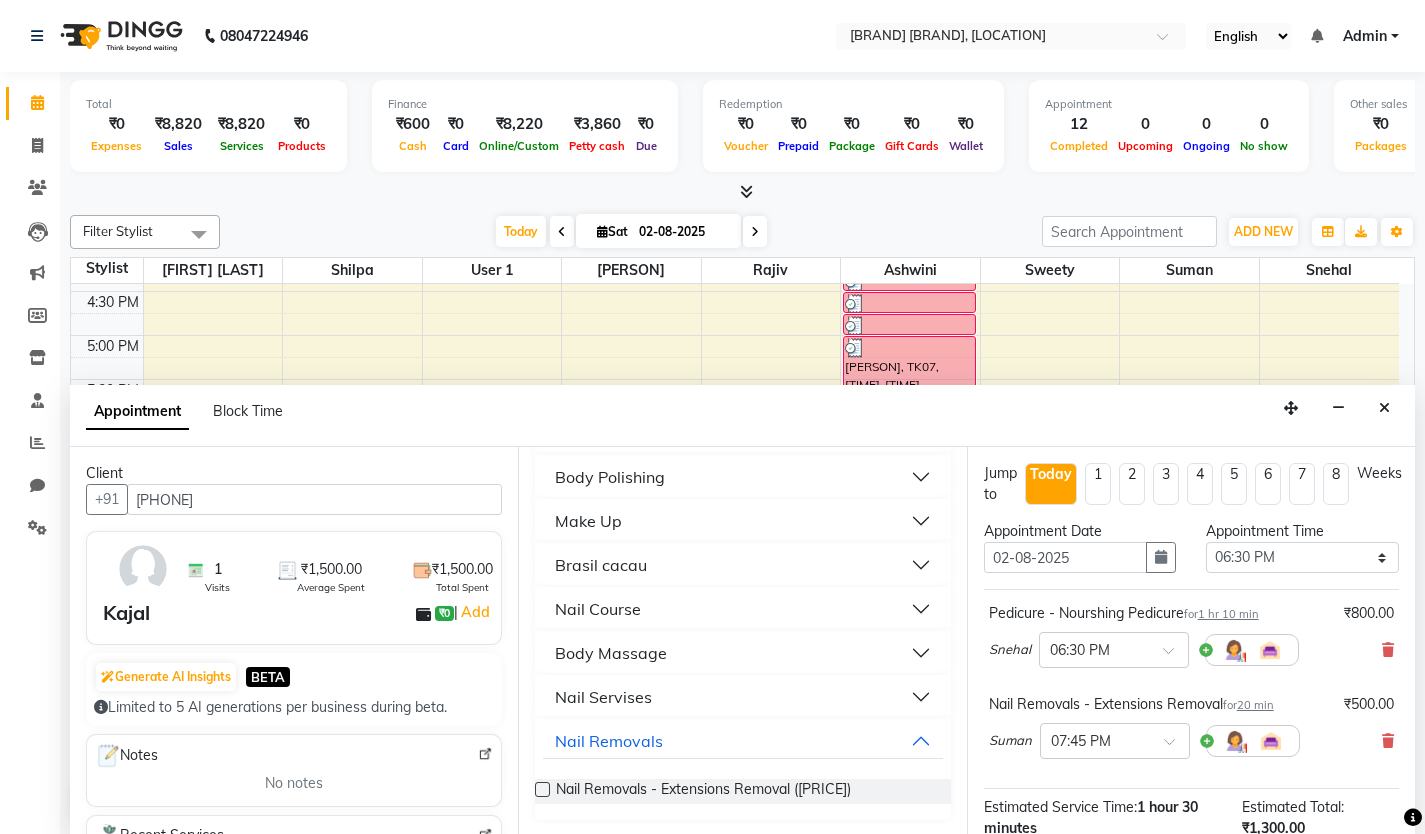 scroll, scrollTop: 745, scrollLeft: 0, axis: vertical 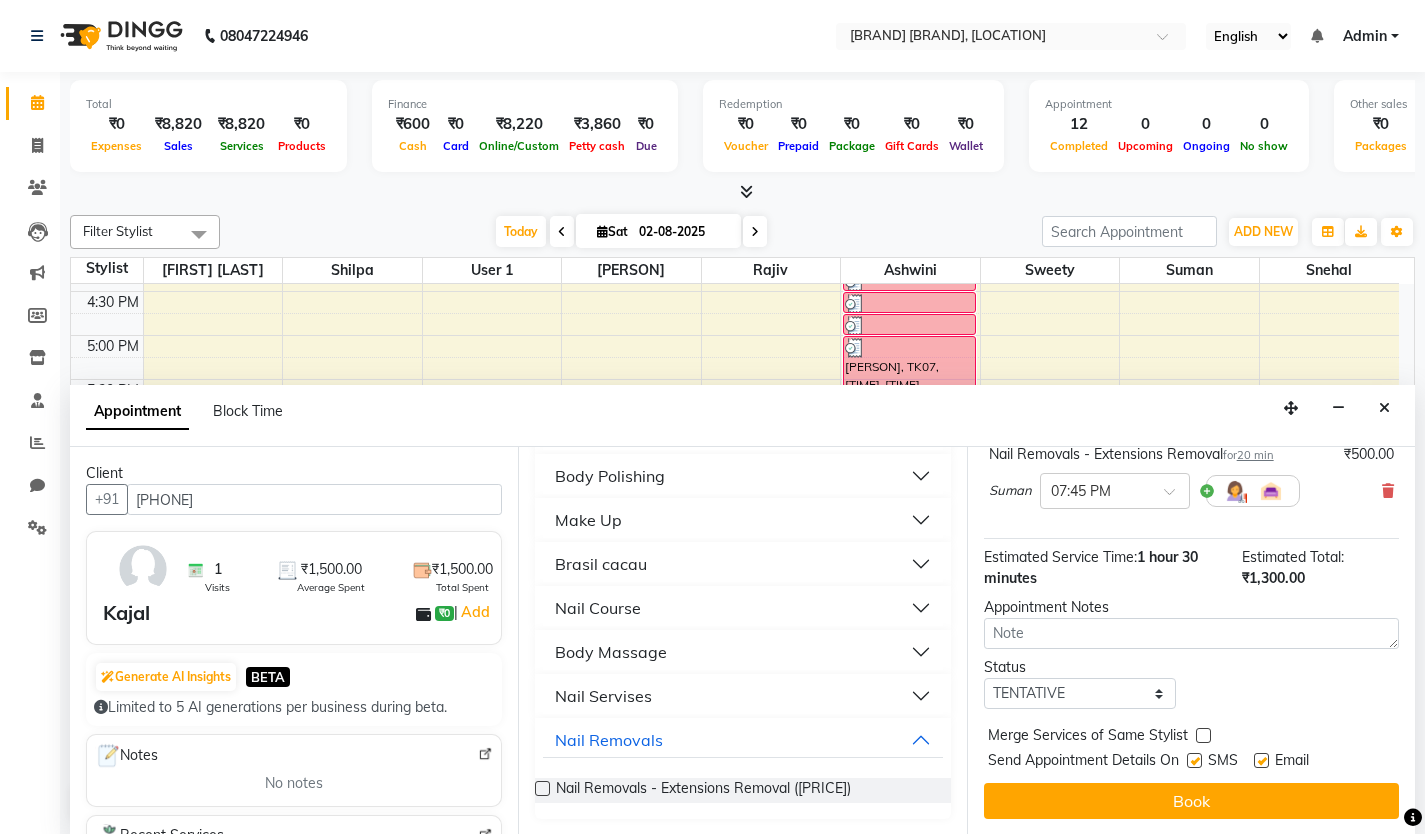 click at bounding box center (1194, 760) 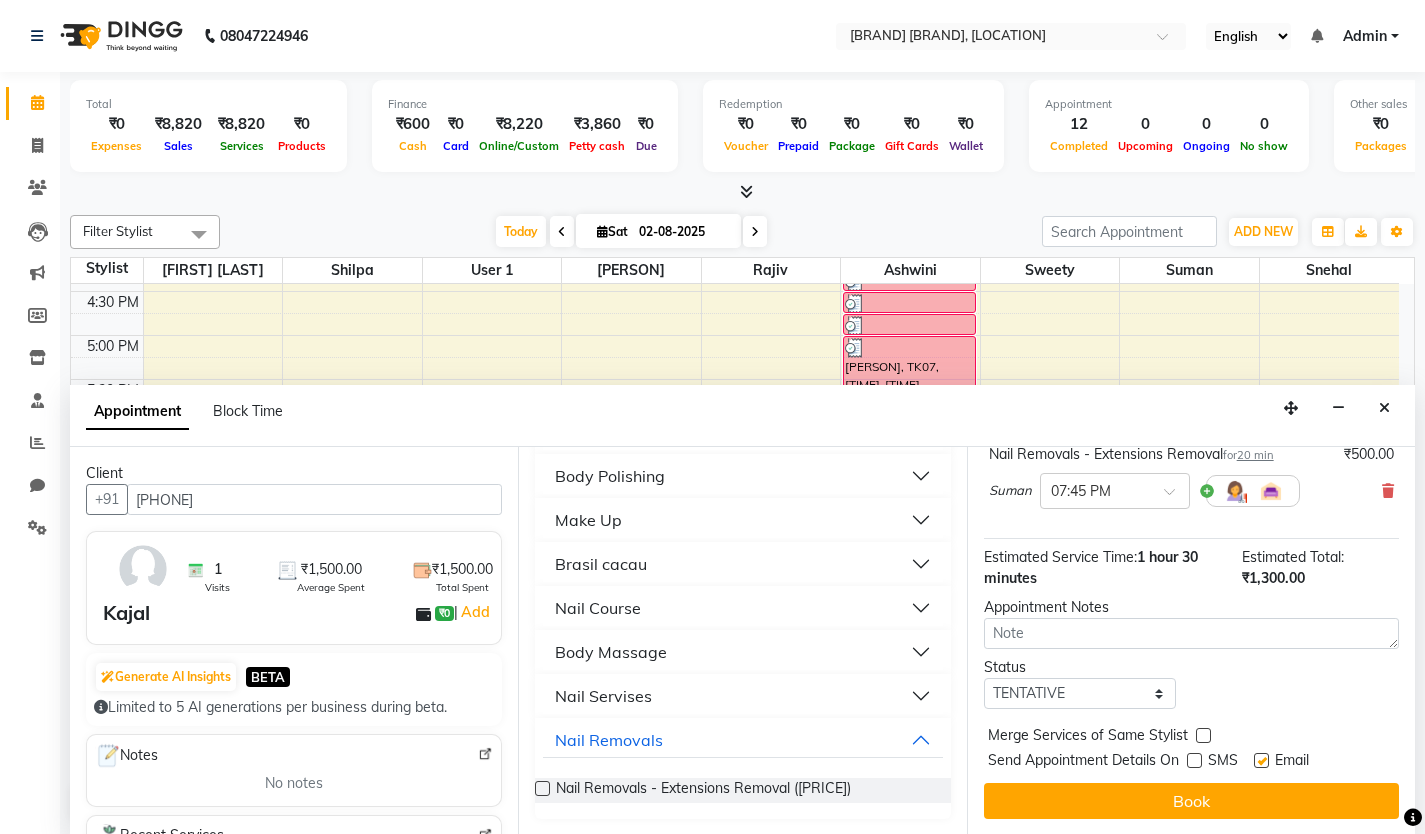 click at bounding box center [1261, 760] 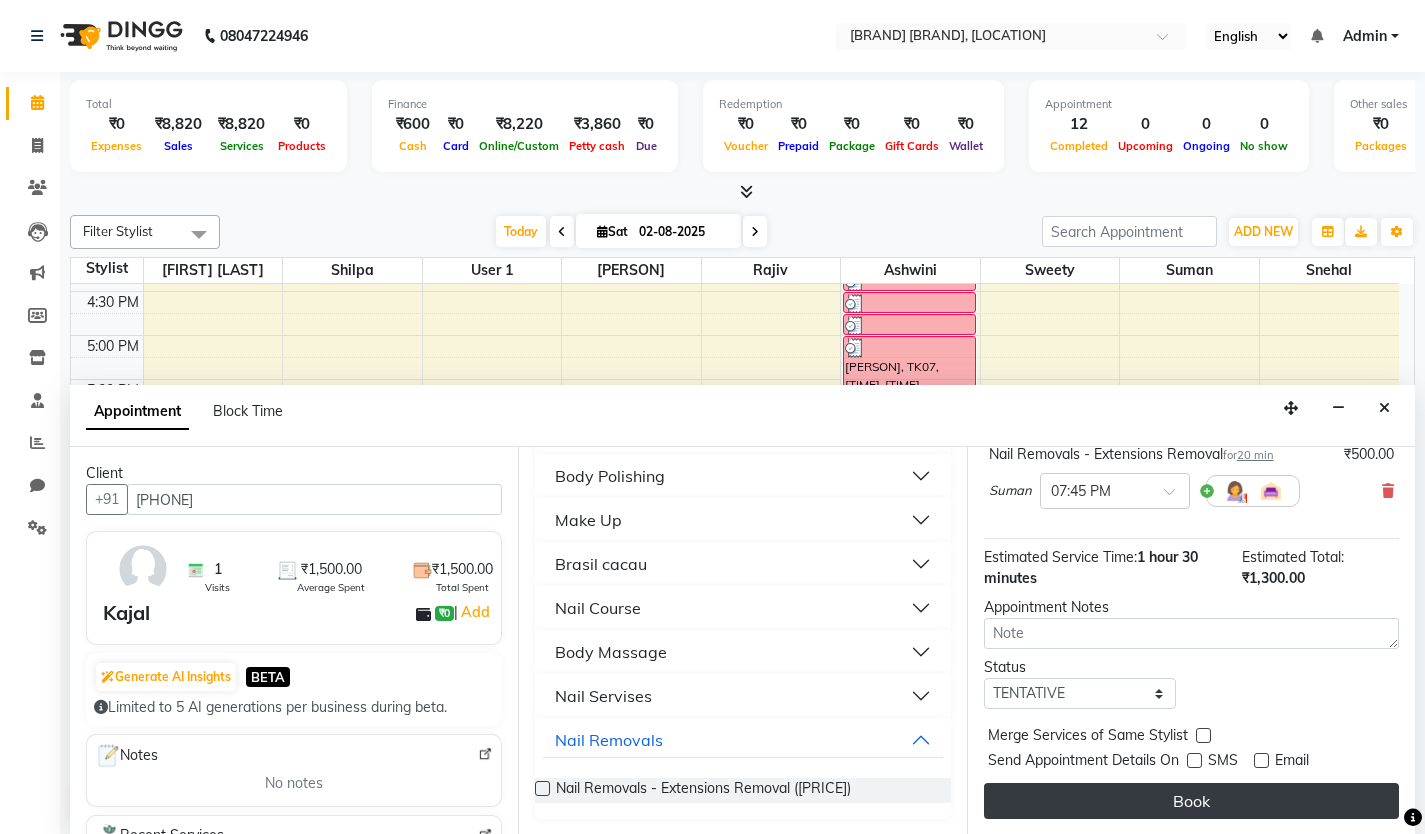 click on "Book" at bounding box center [1191, 801] 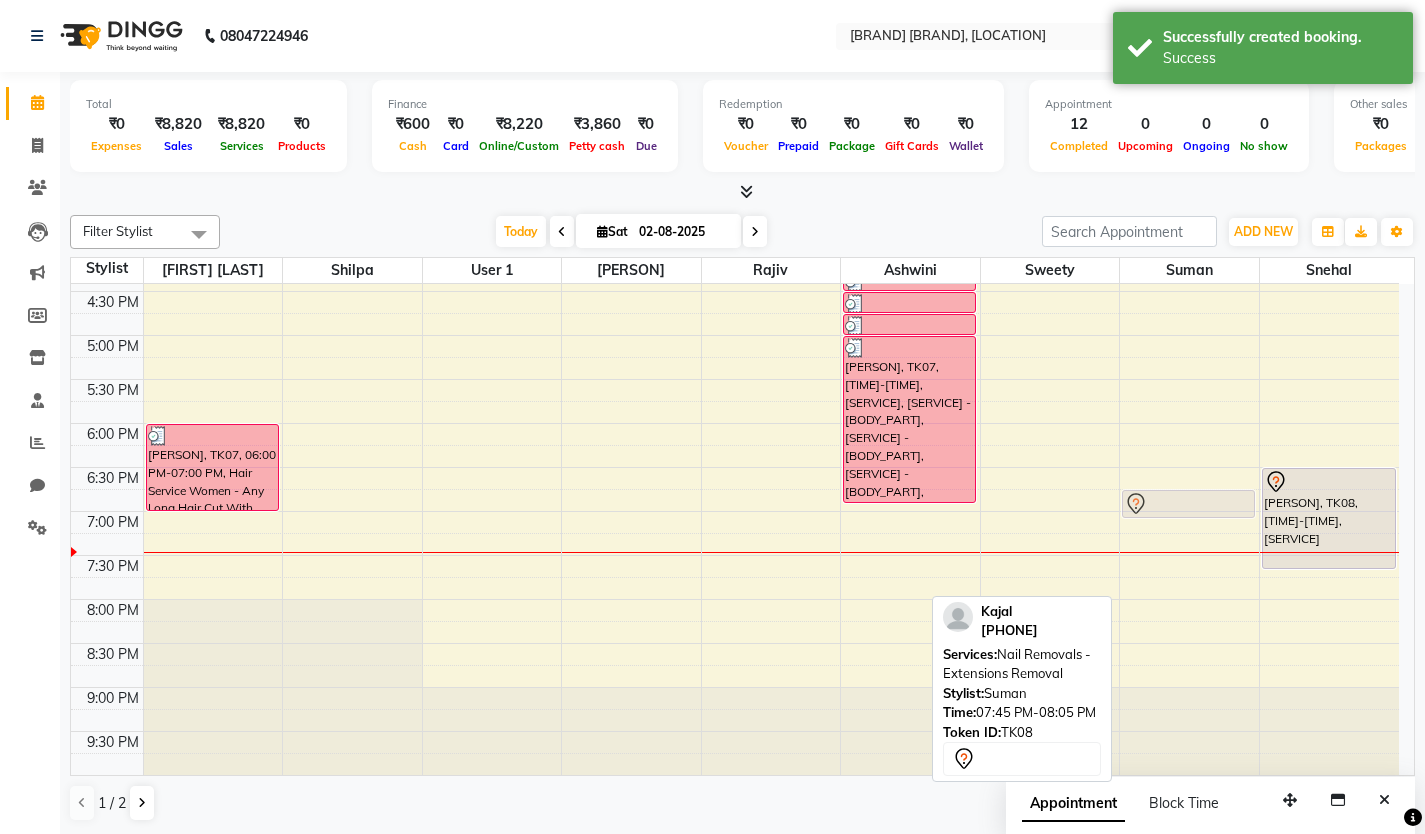 drag, startPoint x: 1191, startPoint y: 584, endPoint x: 1186, endPoint y: 505, distance: 79.15807 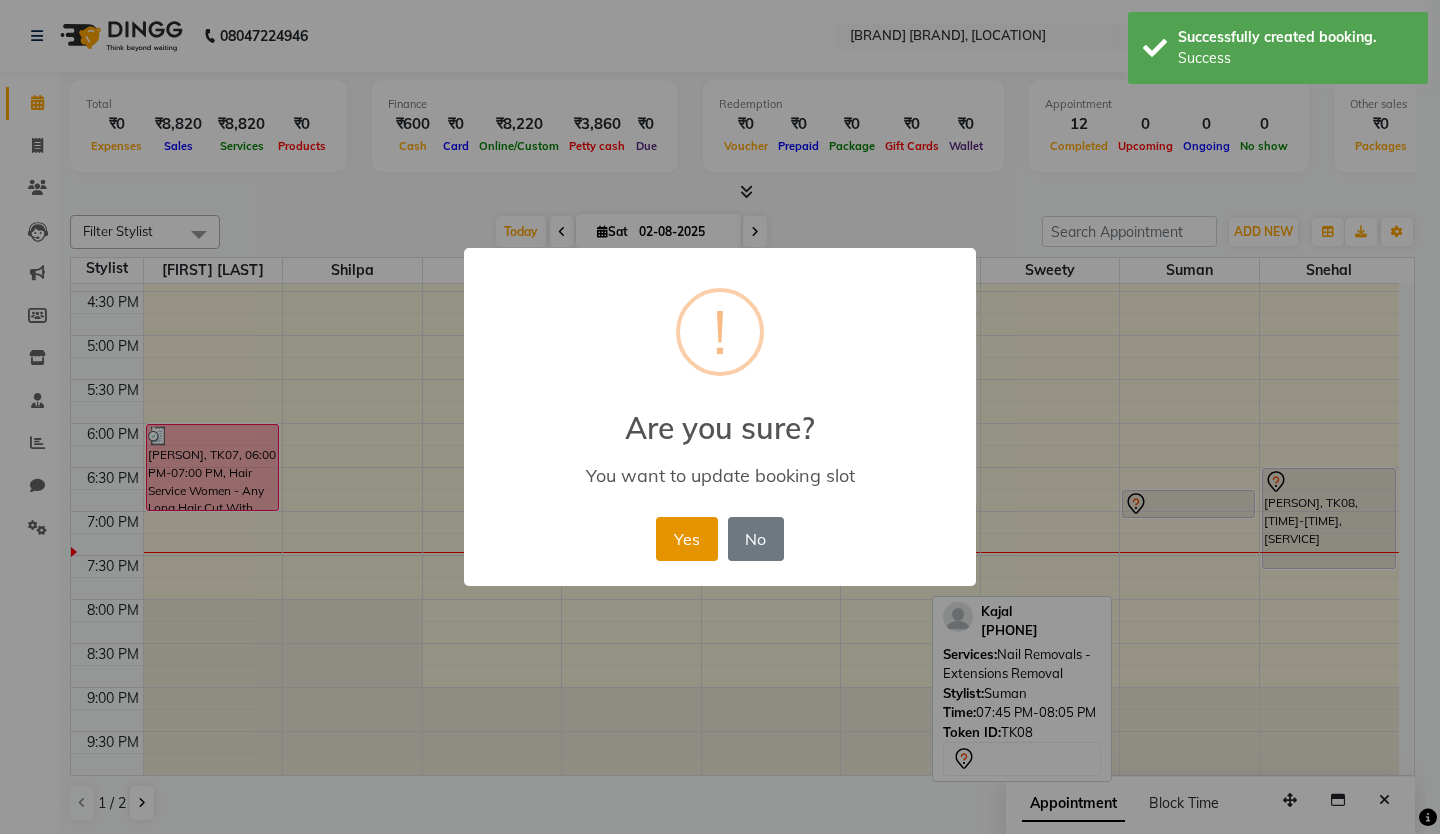 click on "Yes" at bounding box center (686, 539) 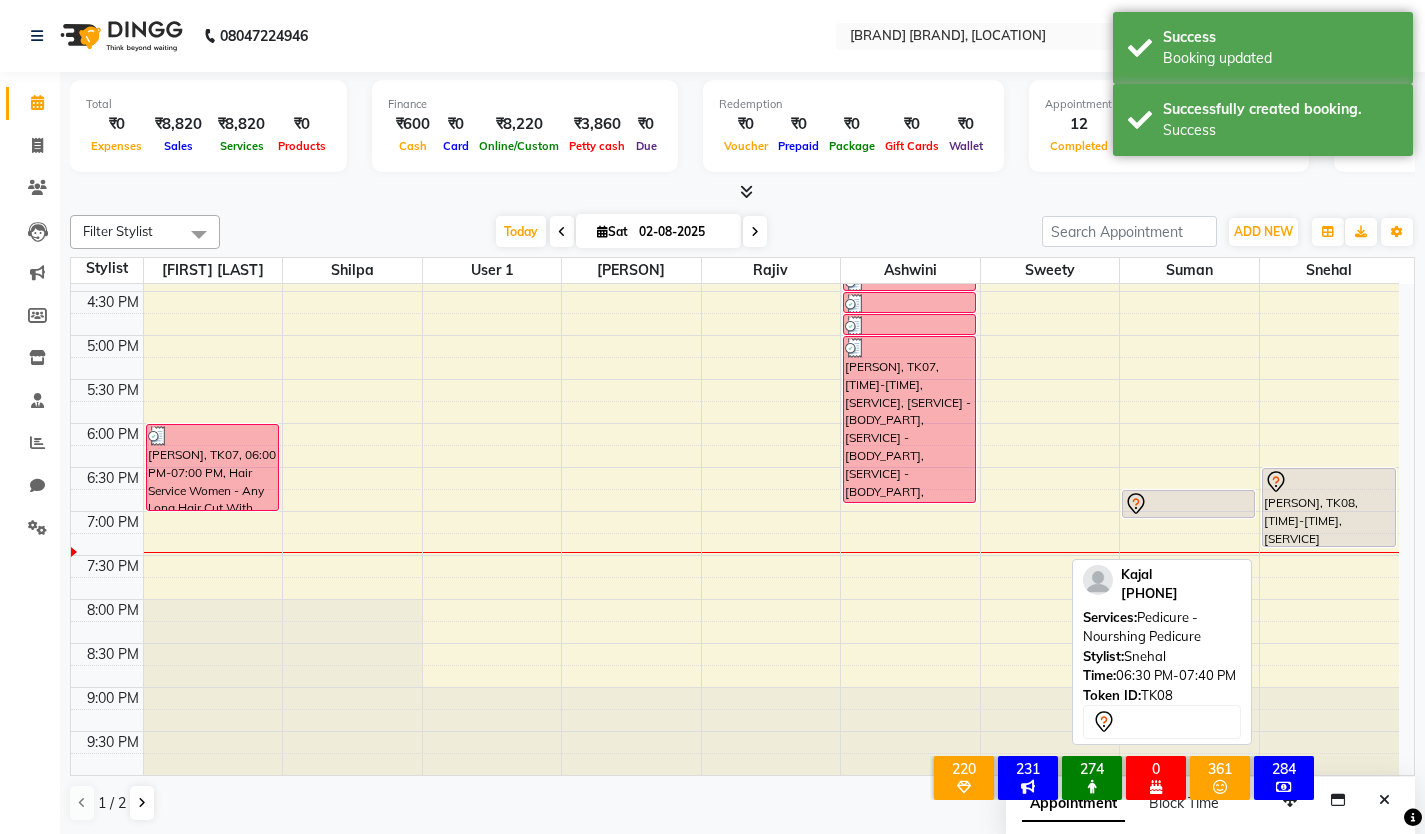 drag, startPoint x: 1320, startPoint y: 566, endPoint x: 1317, endPoint y: 538, distance: 28.160255 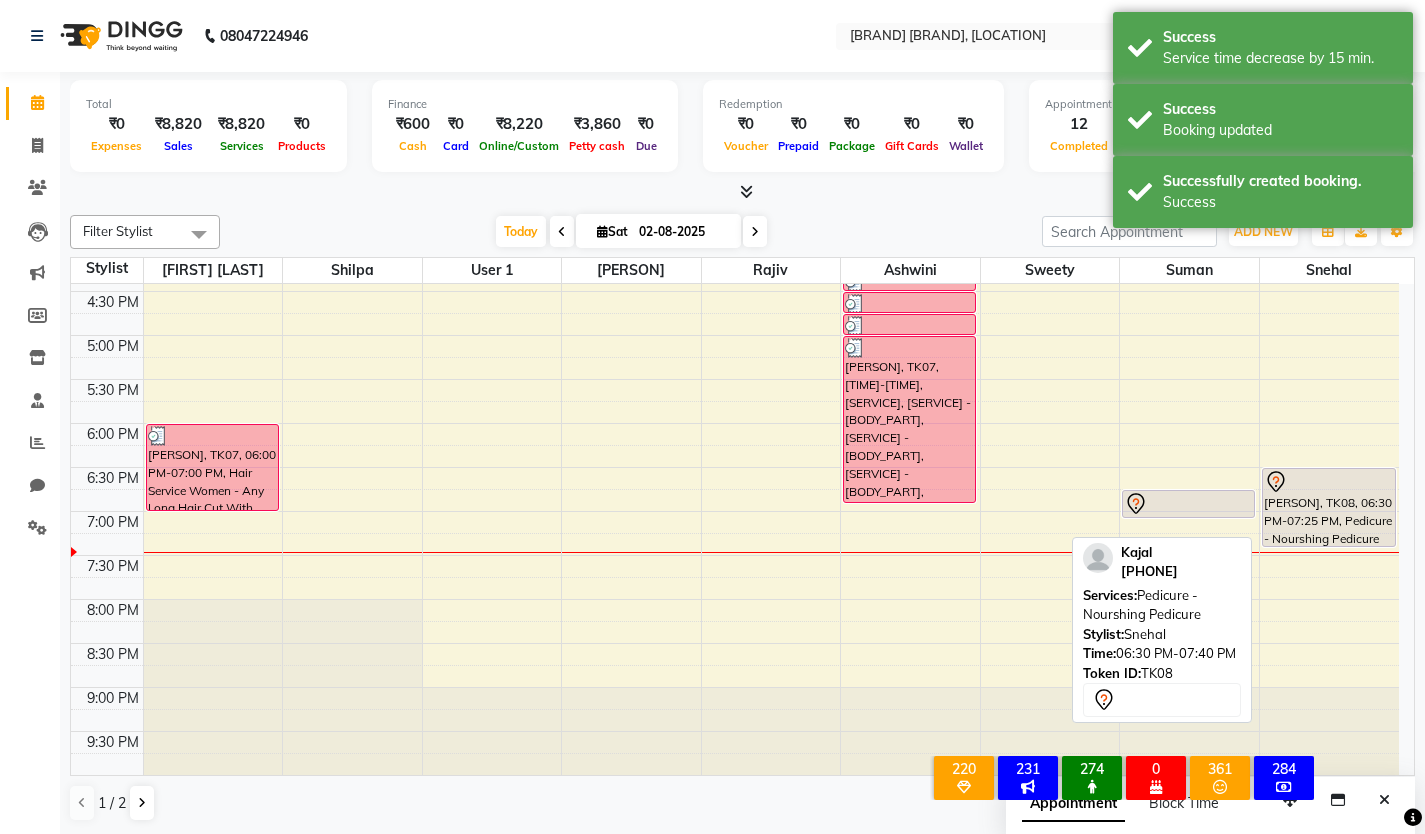 click on "[PERSON], TK08, 06:30 PM-07:25 PM, Pedicure - Nourshing Pedicure" at bounding box center [1329, 507] 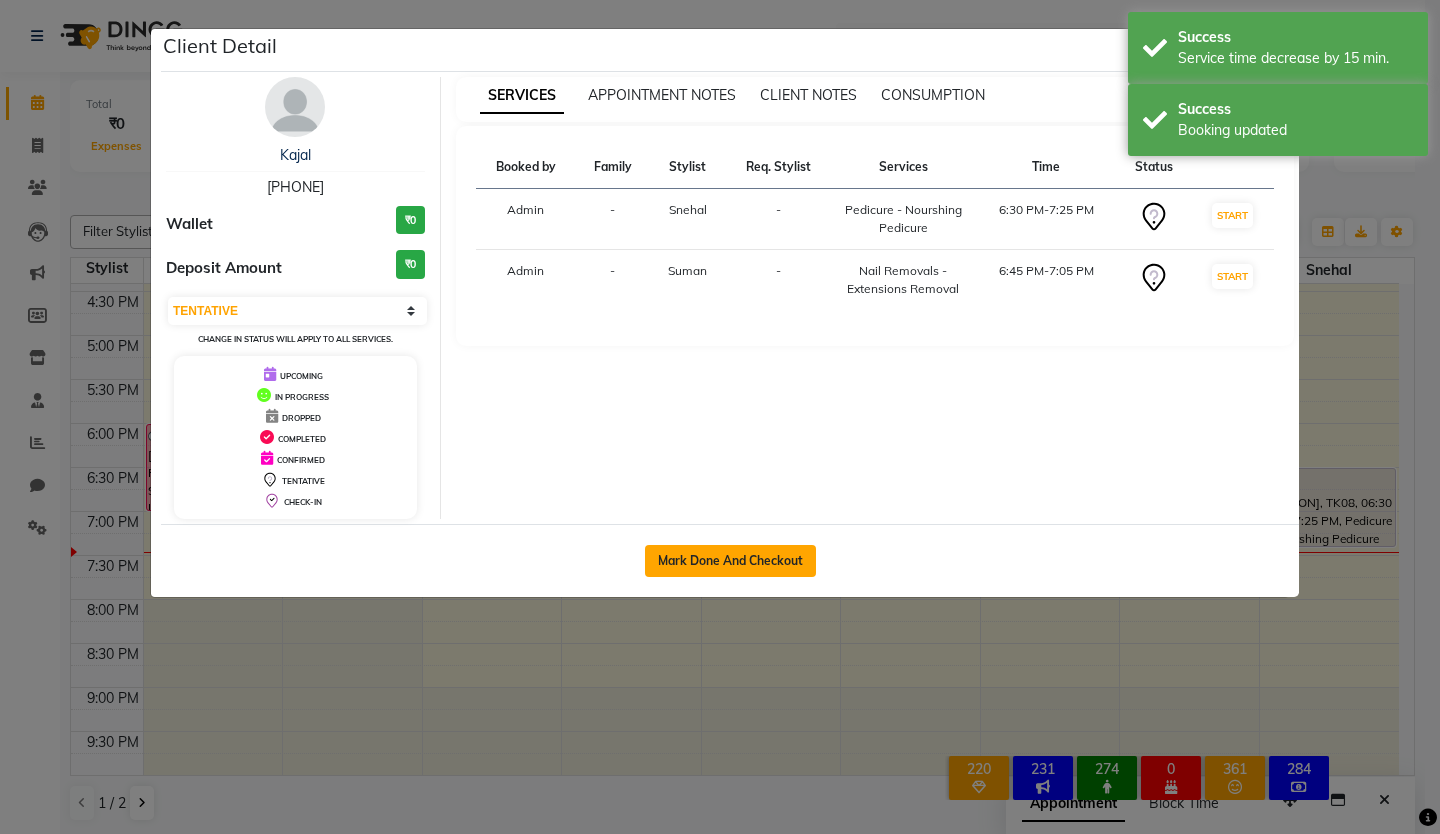 click on "Mark Done And Checkout" 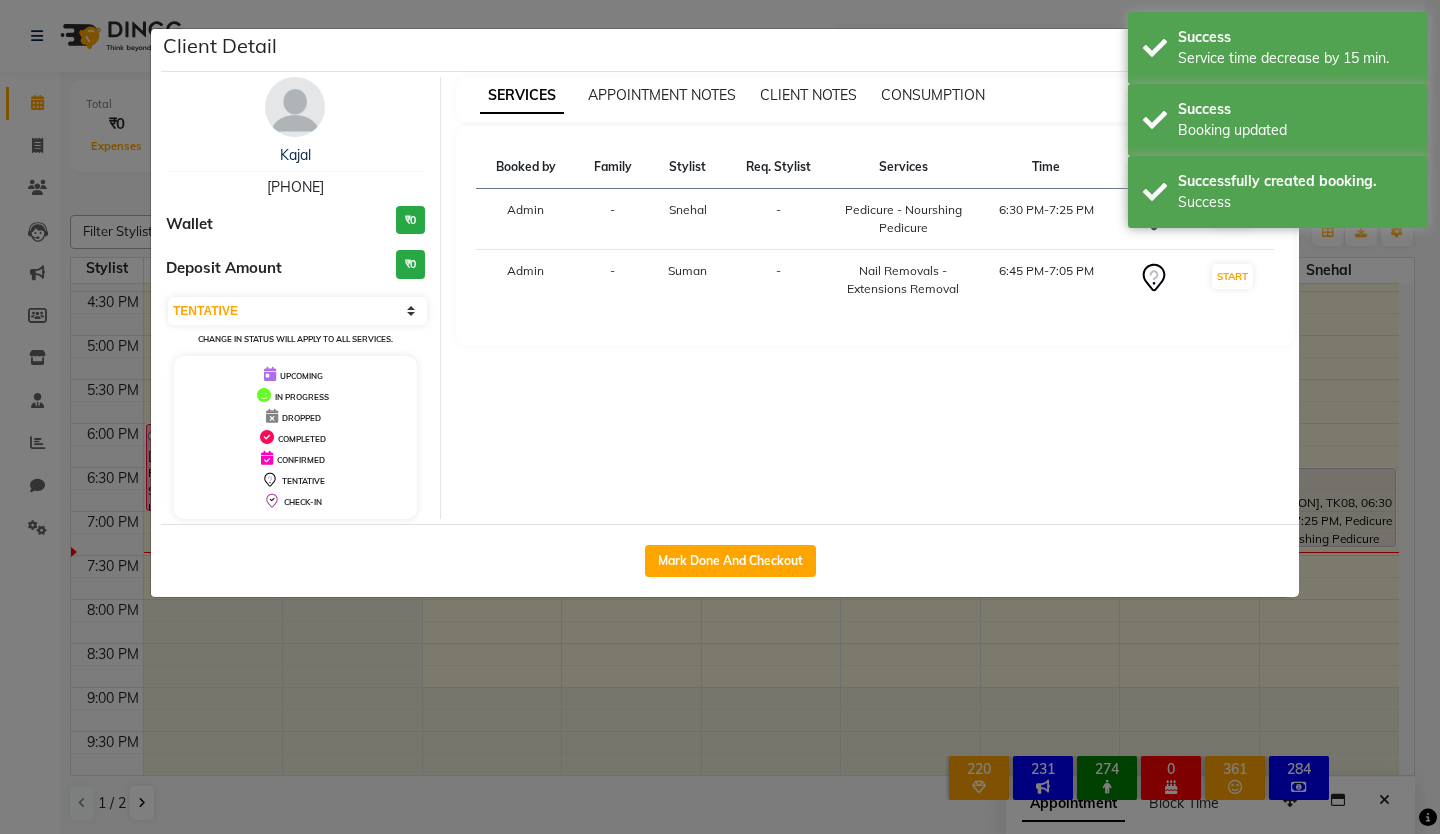 select on "766" 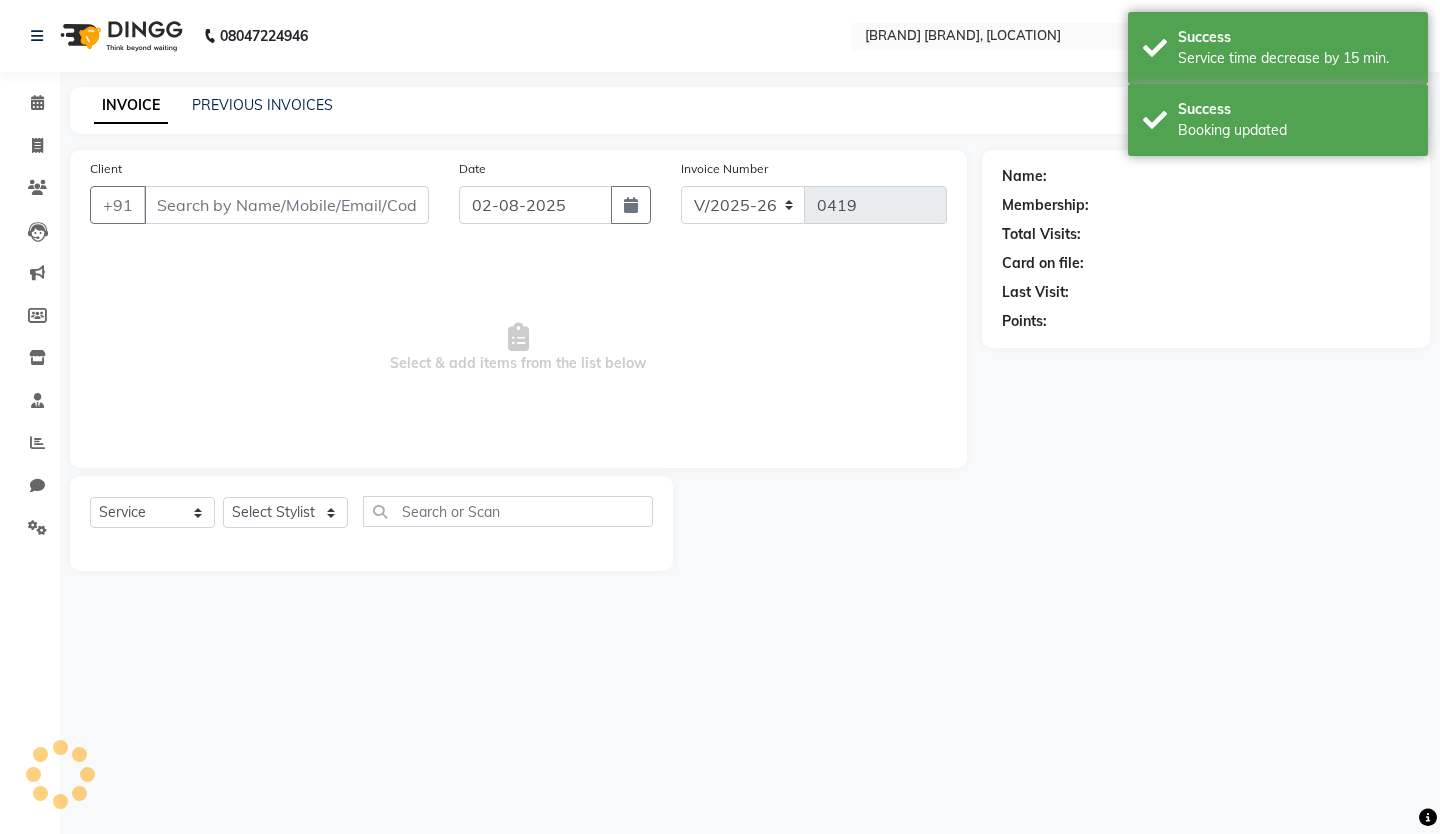 type on "[PHONE]" 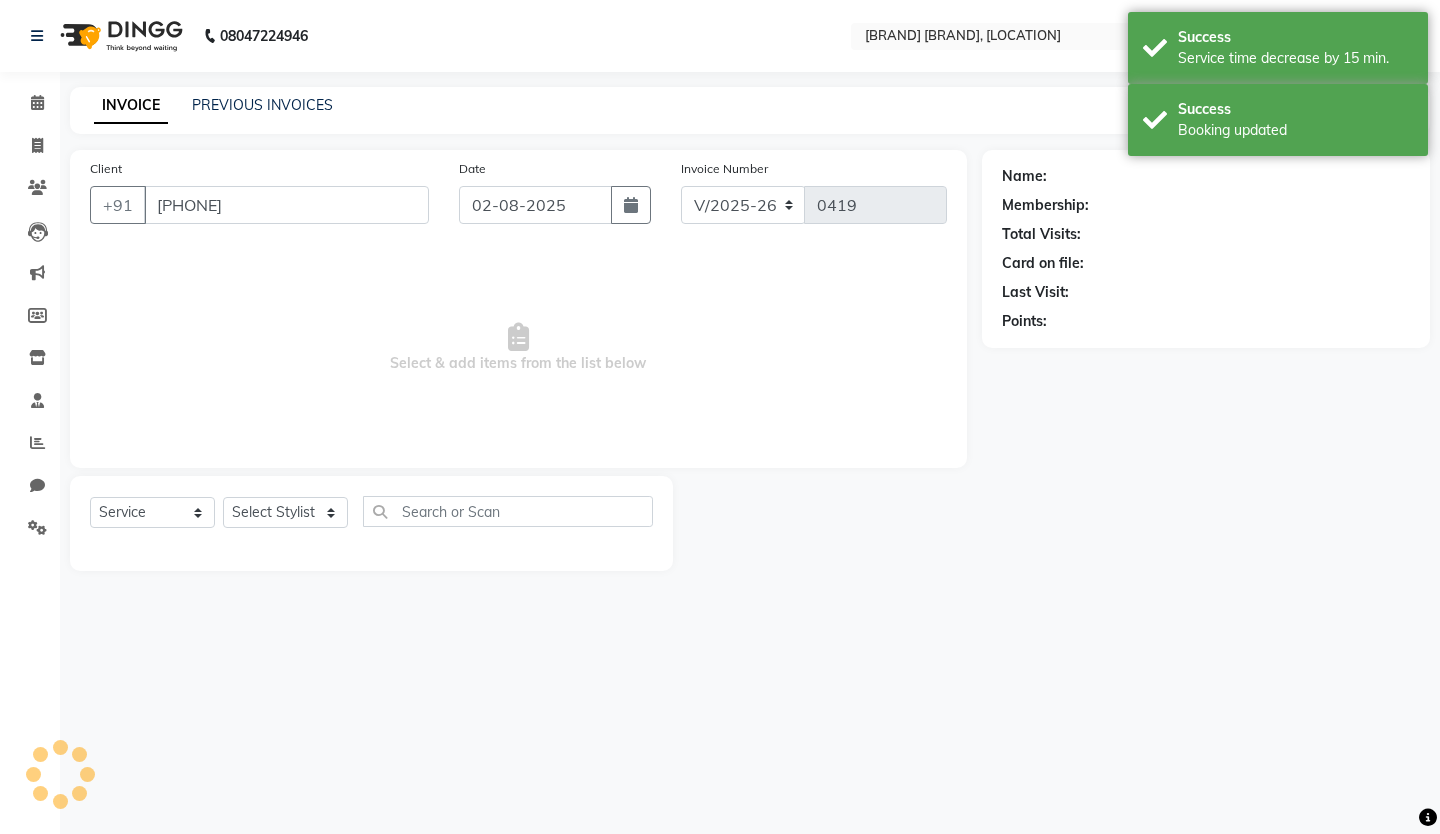select on "85589" 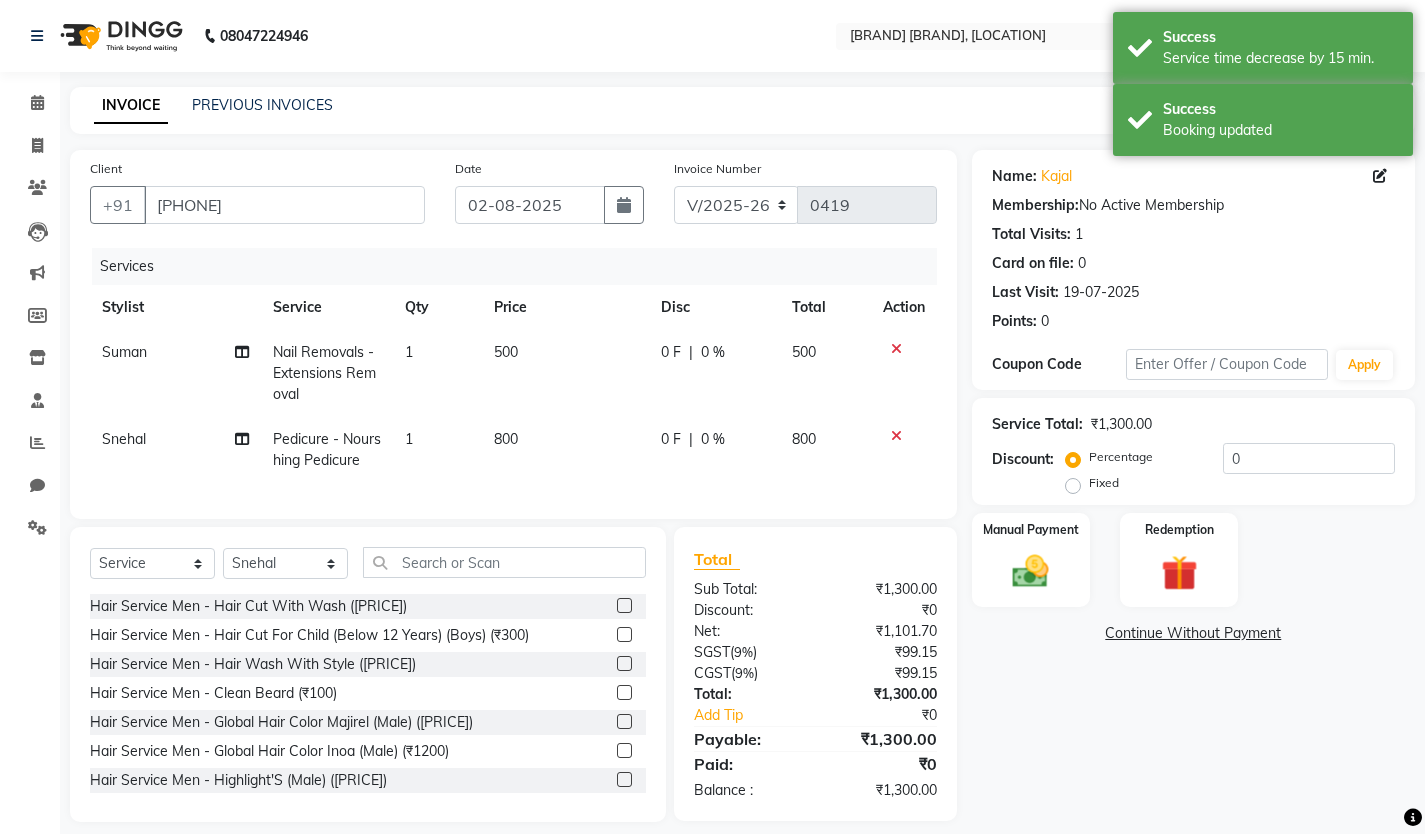click on "0 %" 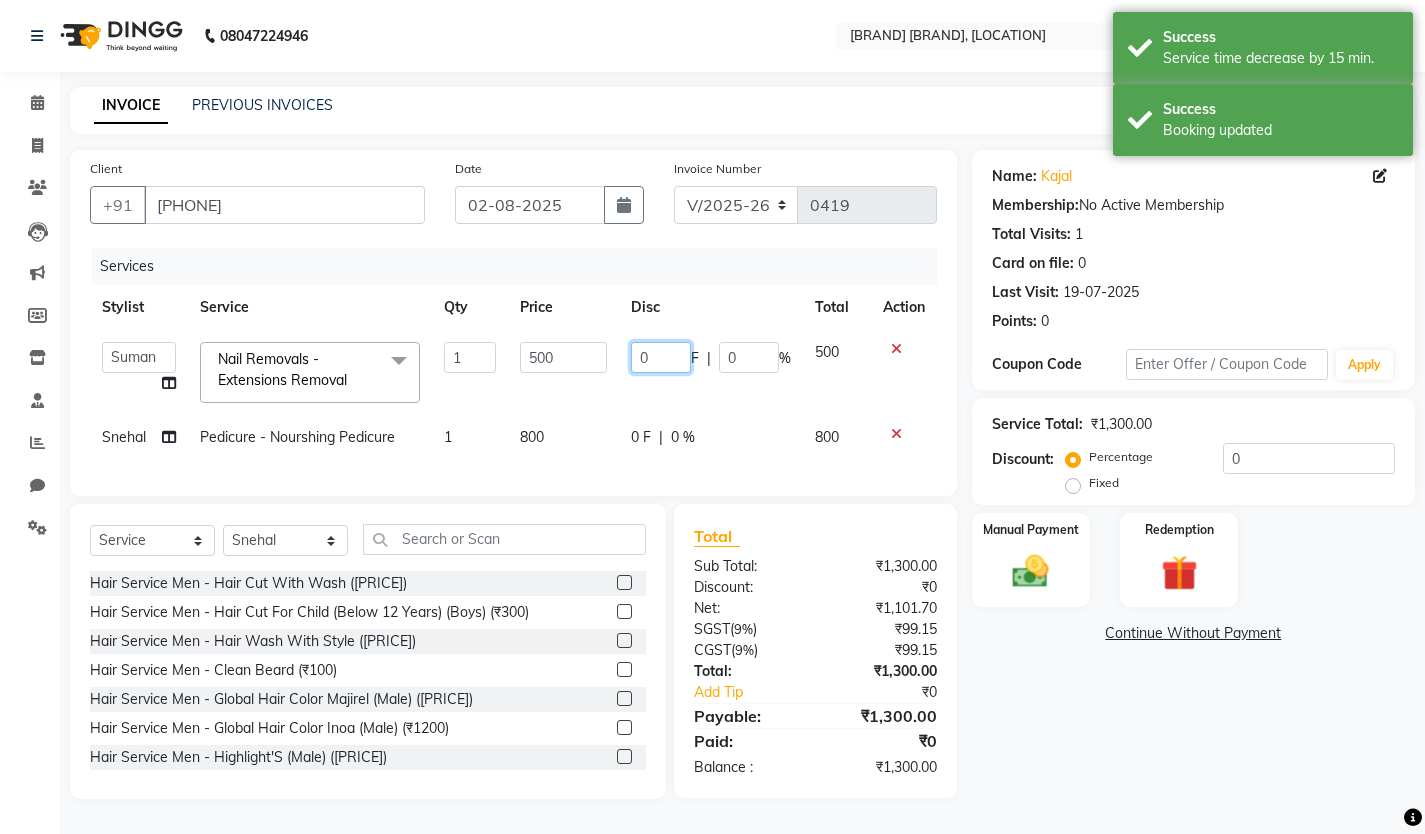 click on "0" 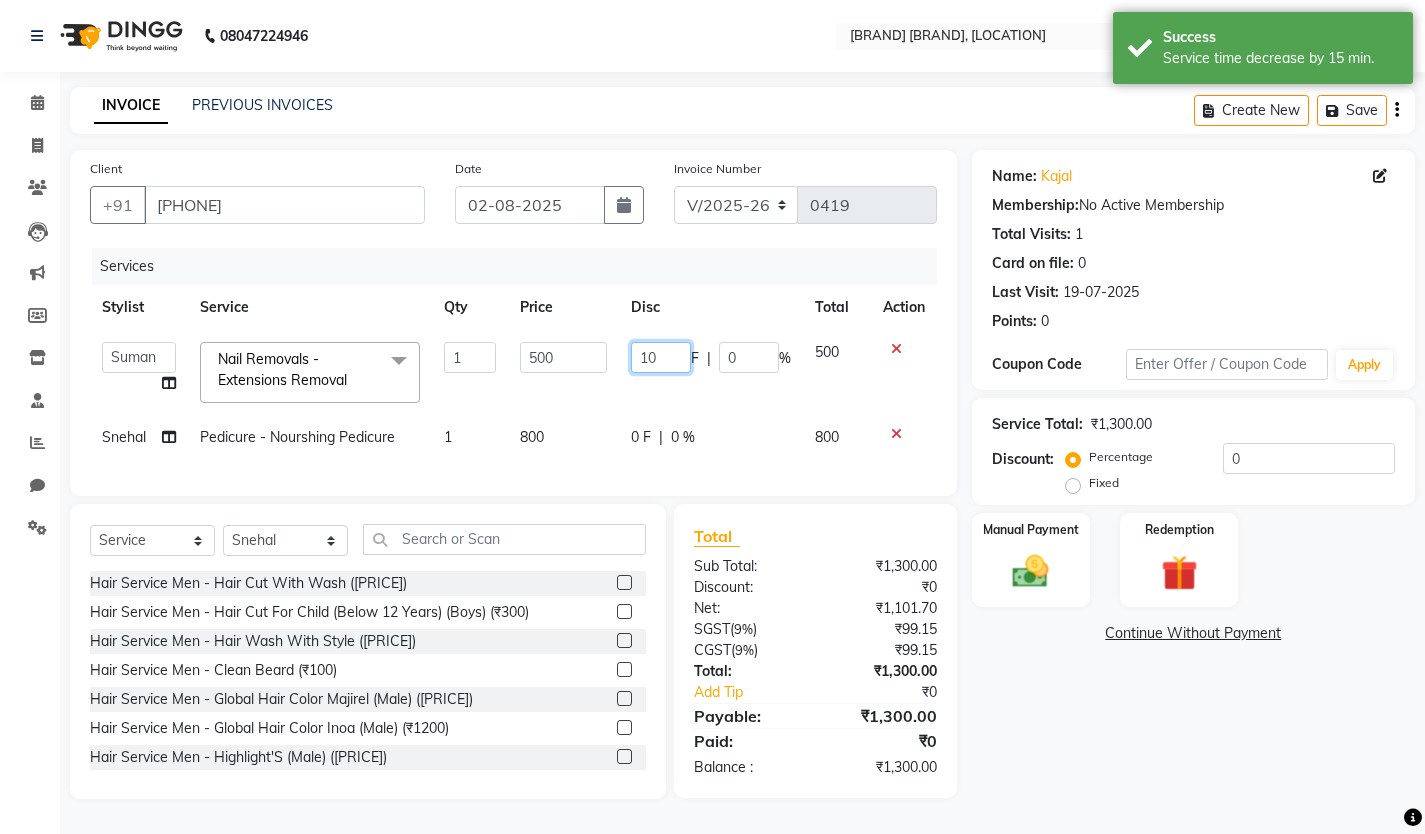 type on "100" 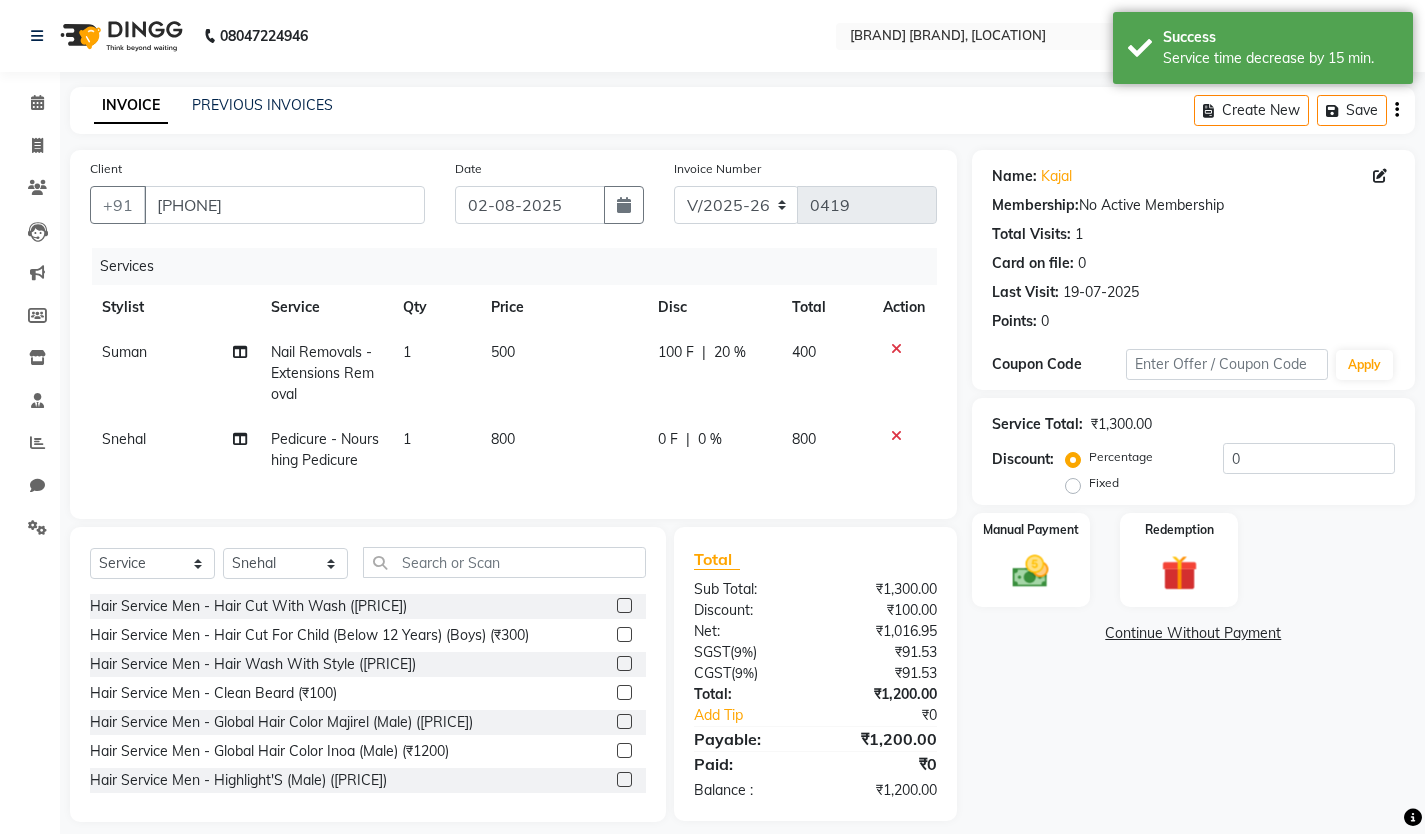 click on "100 F | 20 %" 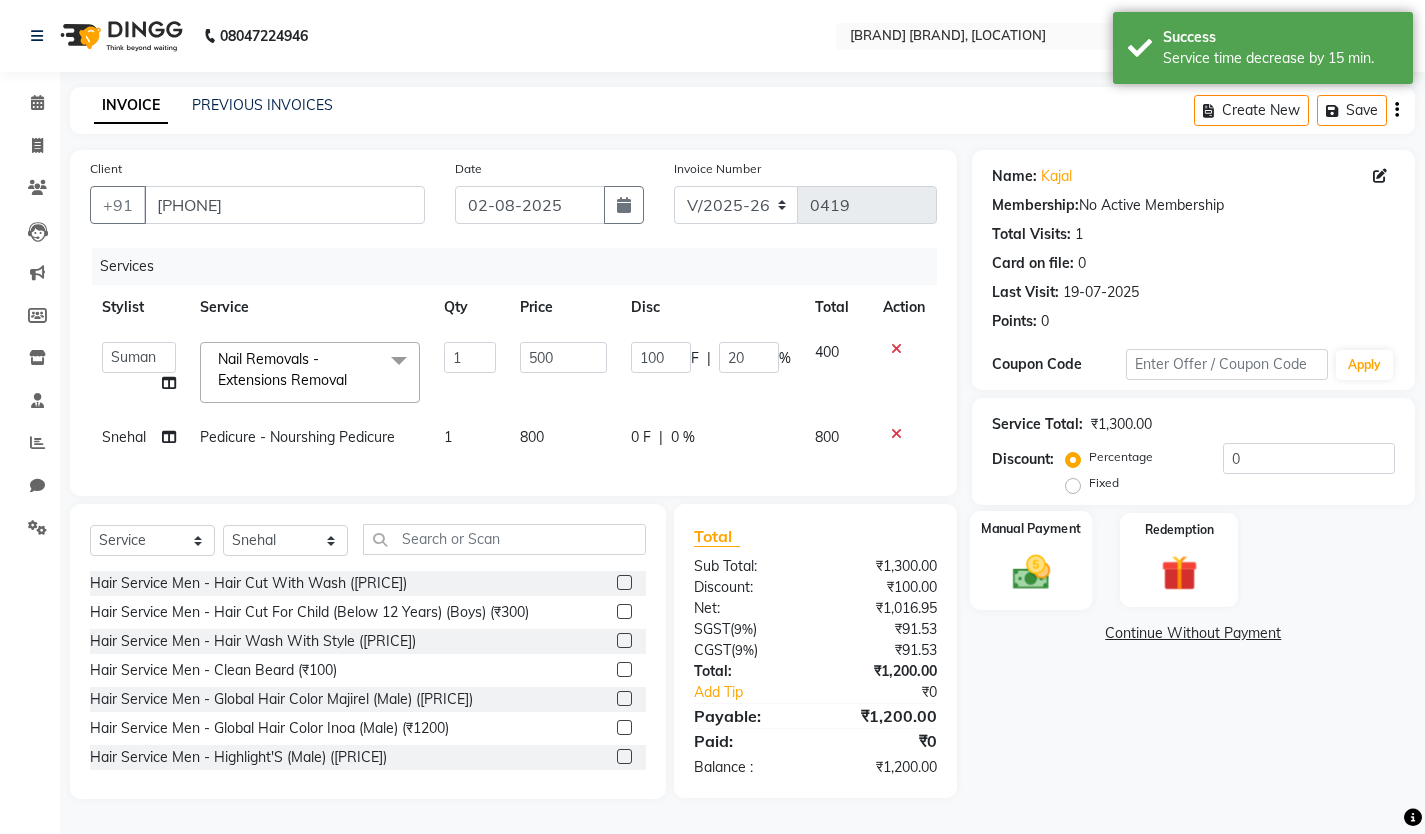 click on "Manual Payment" 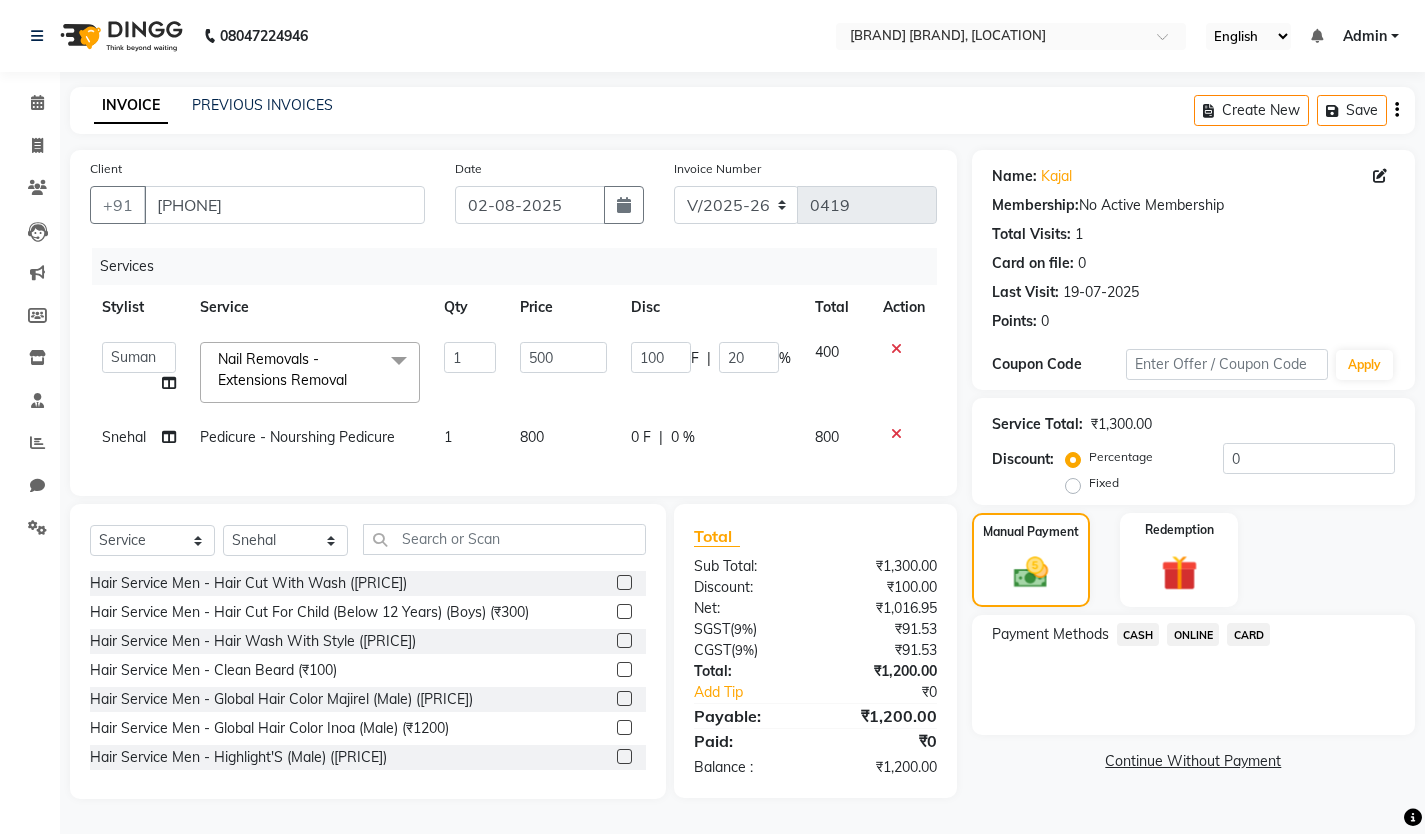 click on "ONLINE" 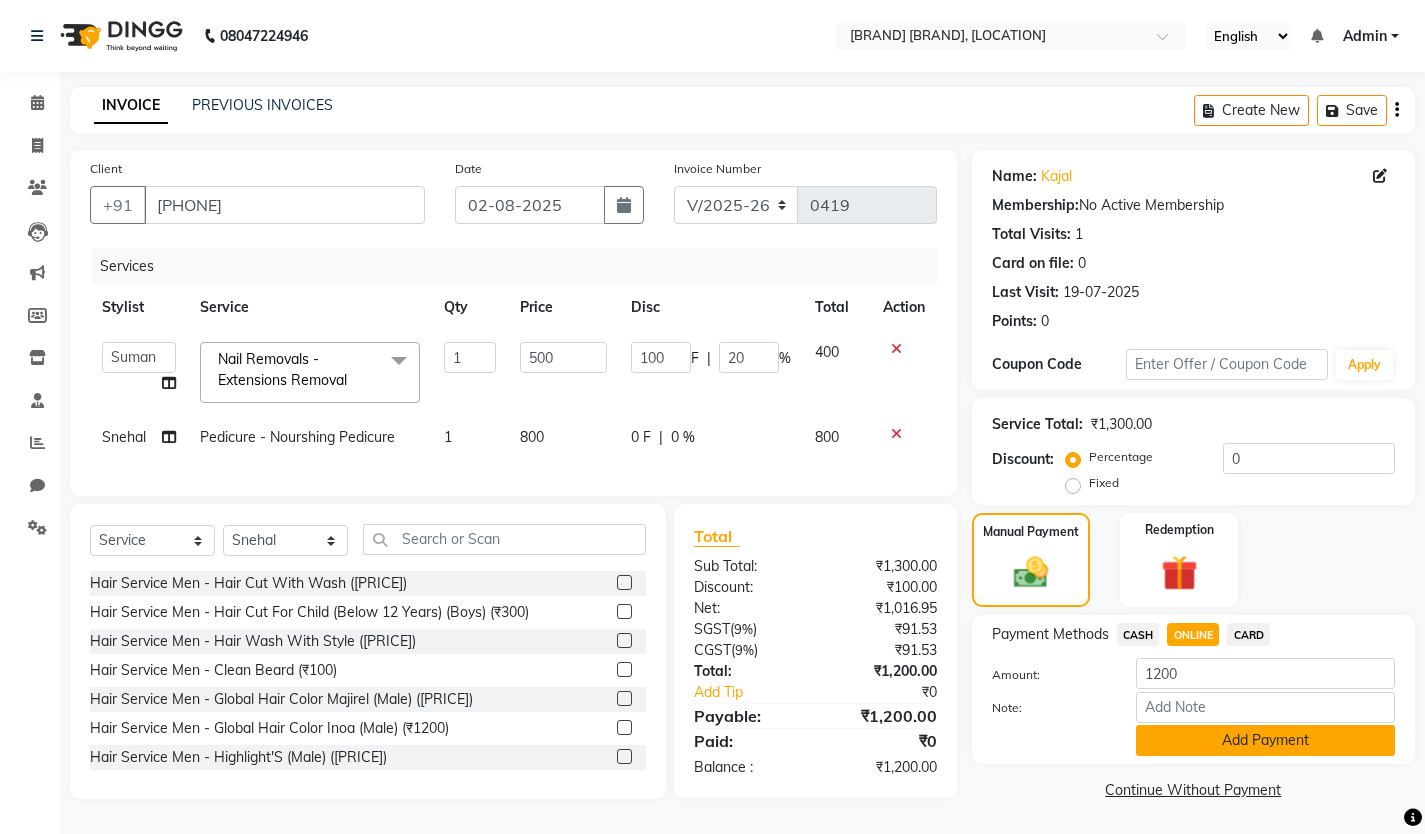 click on "Add Payment" 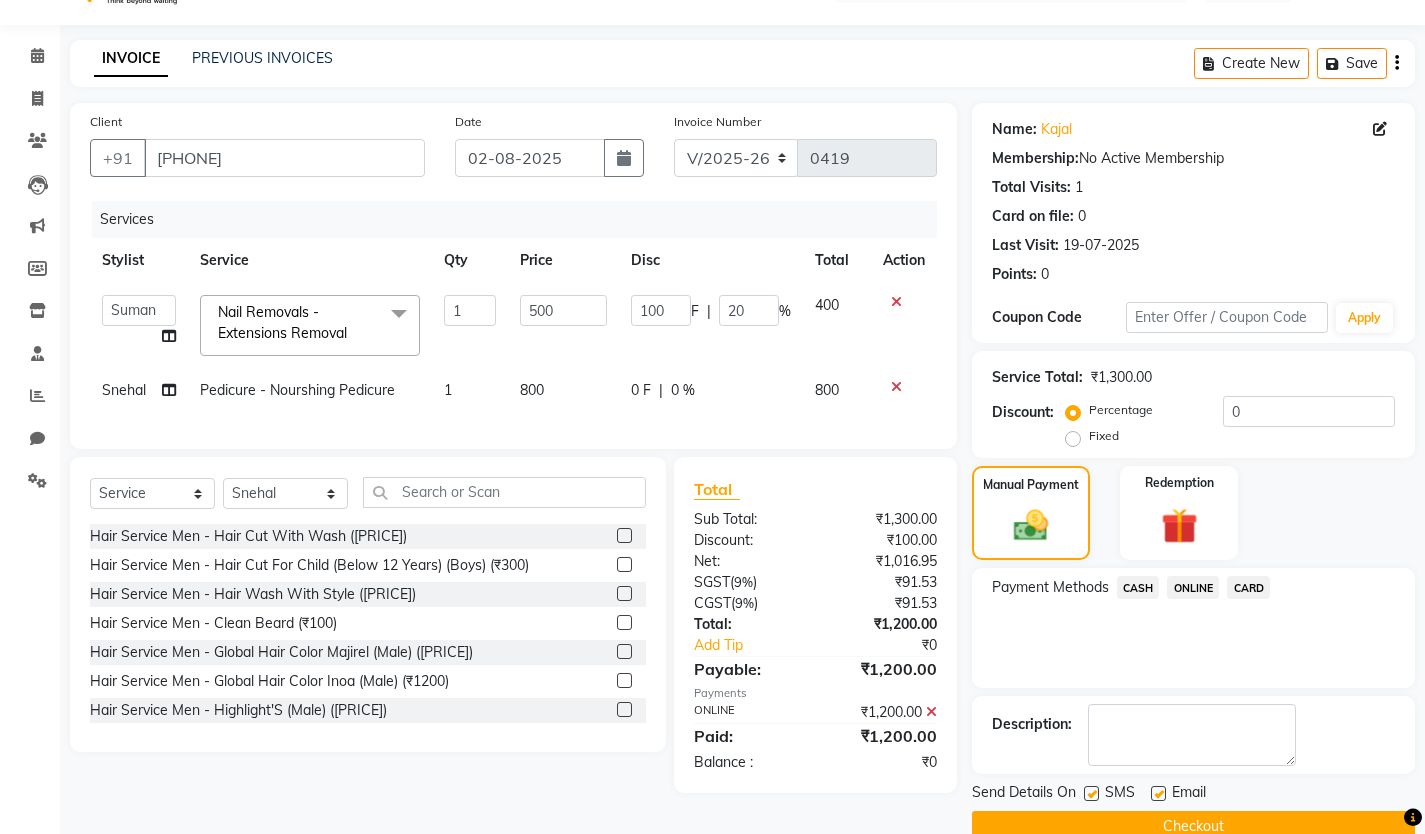 scroll, scrollTop: 85, scrollLeft: 0, axis: vertical 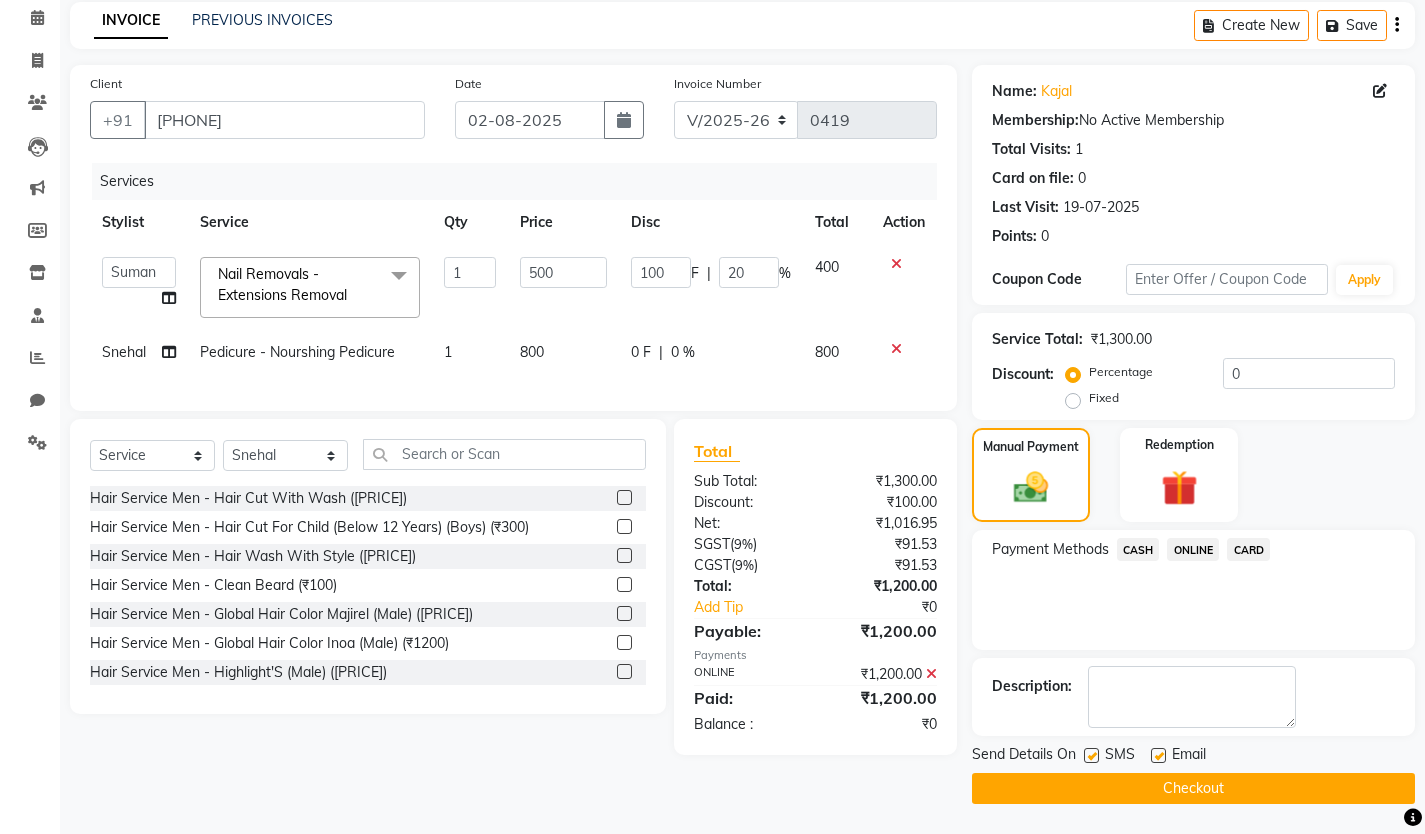 click 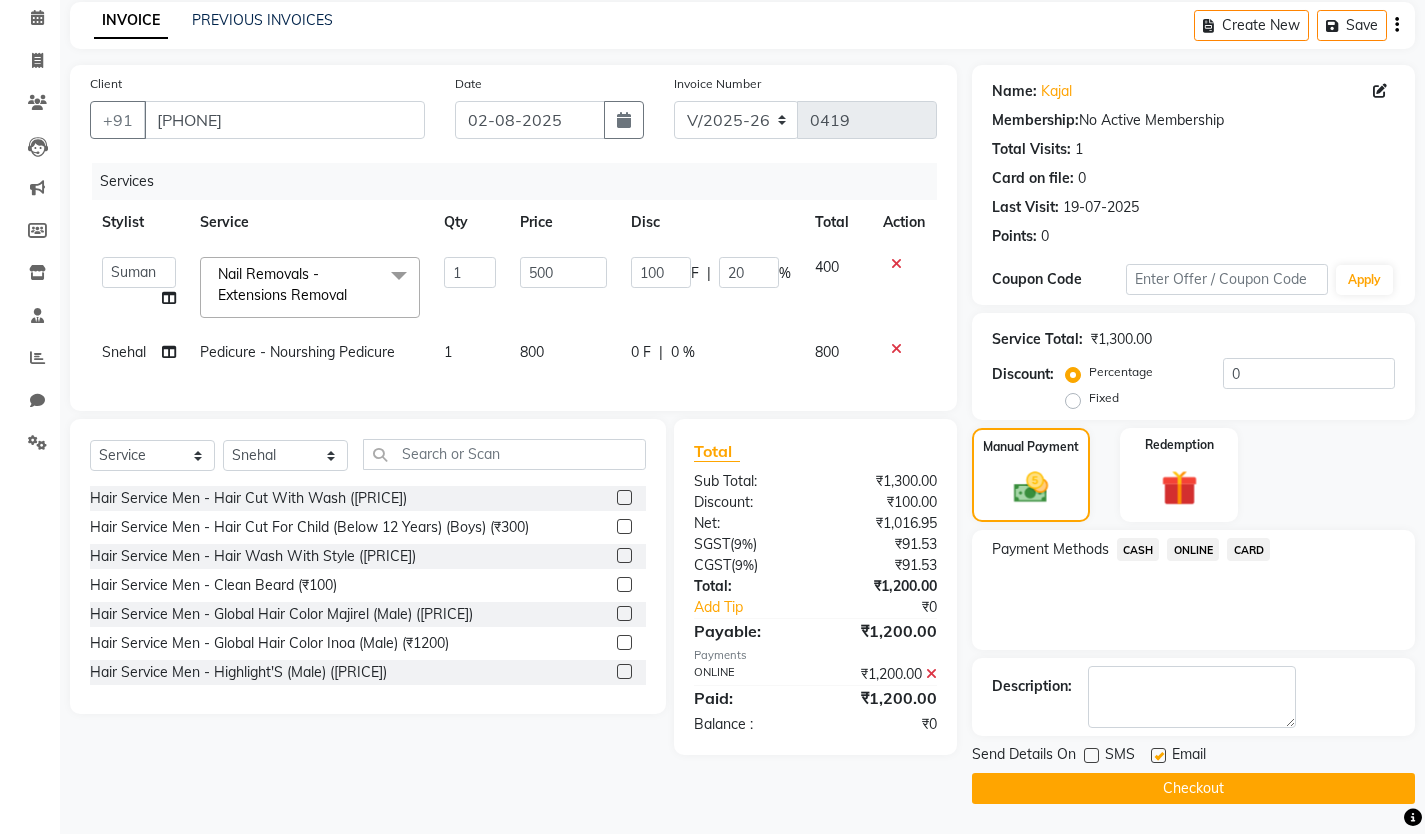 click 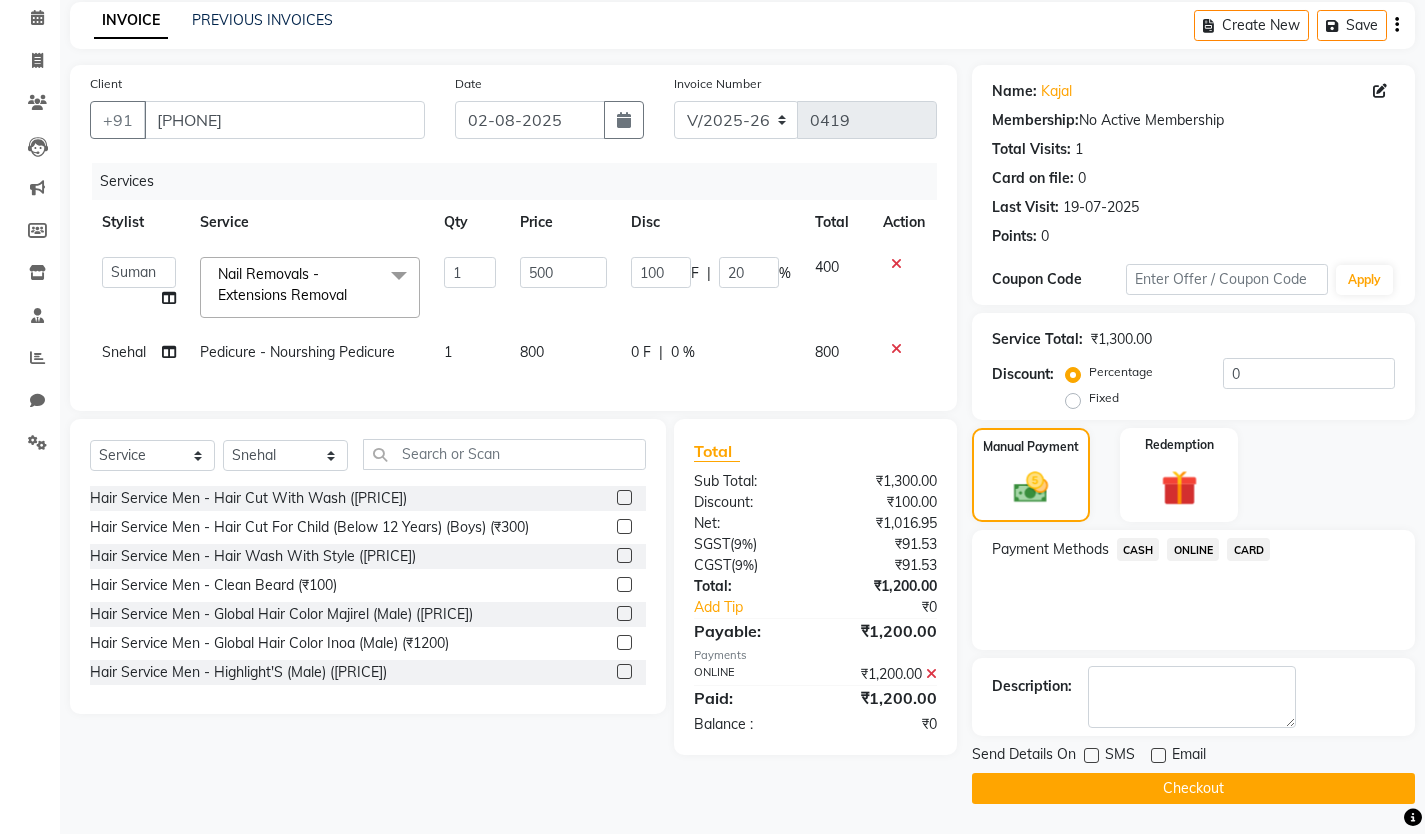 click on "Checkout" 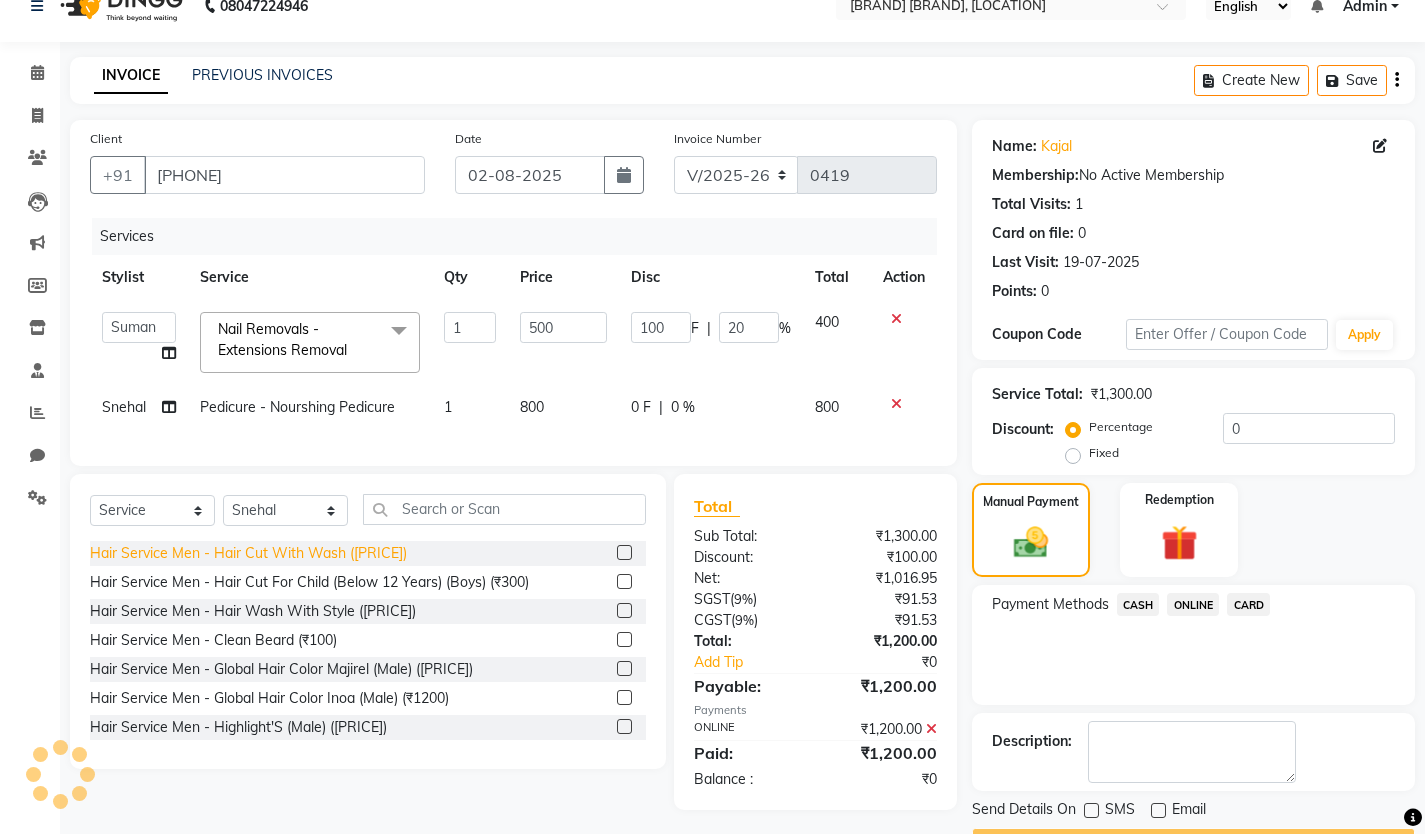 scroll, scrollTop: 0, scrollLeft: 0, axis: both 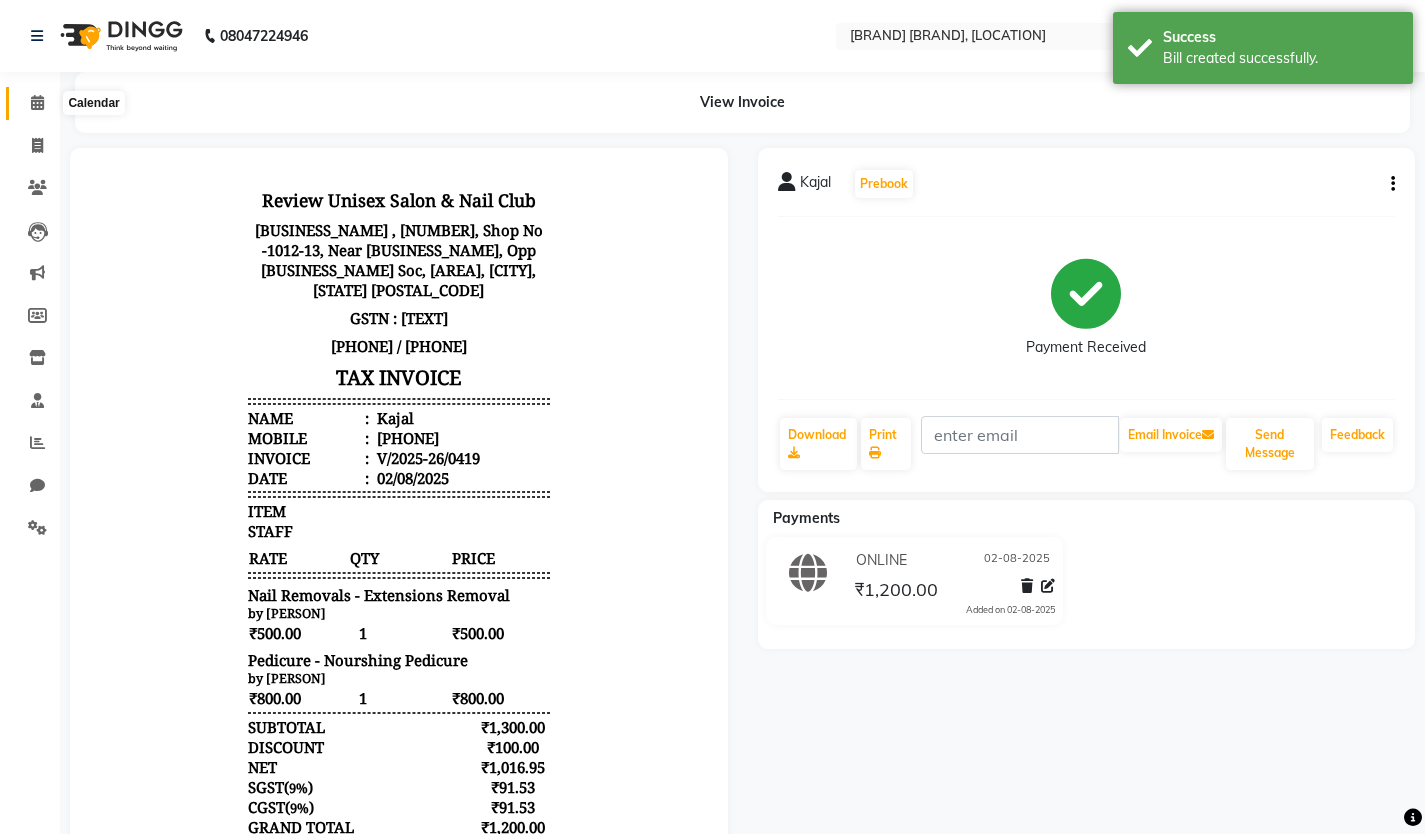 click 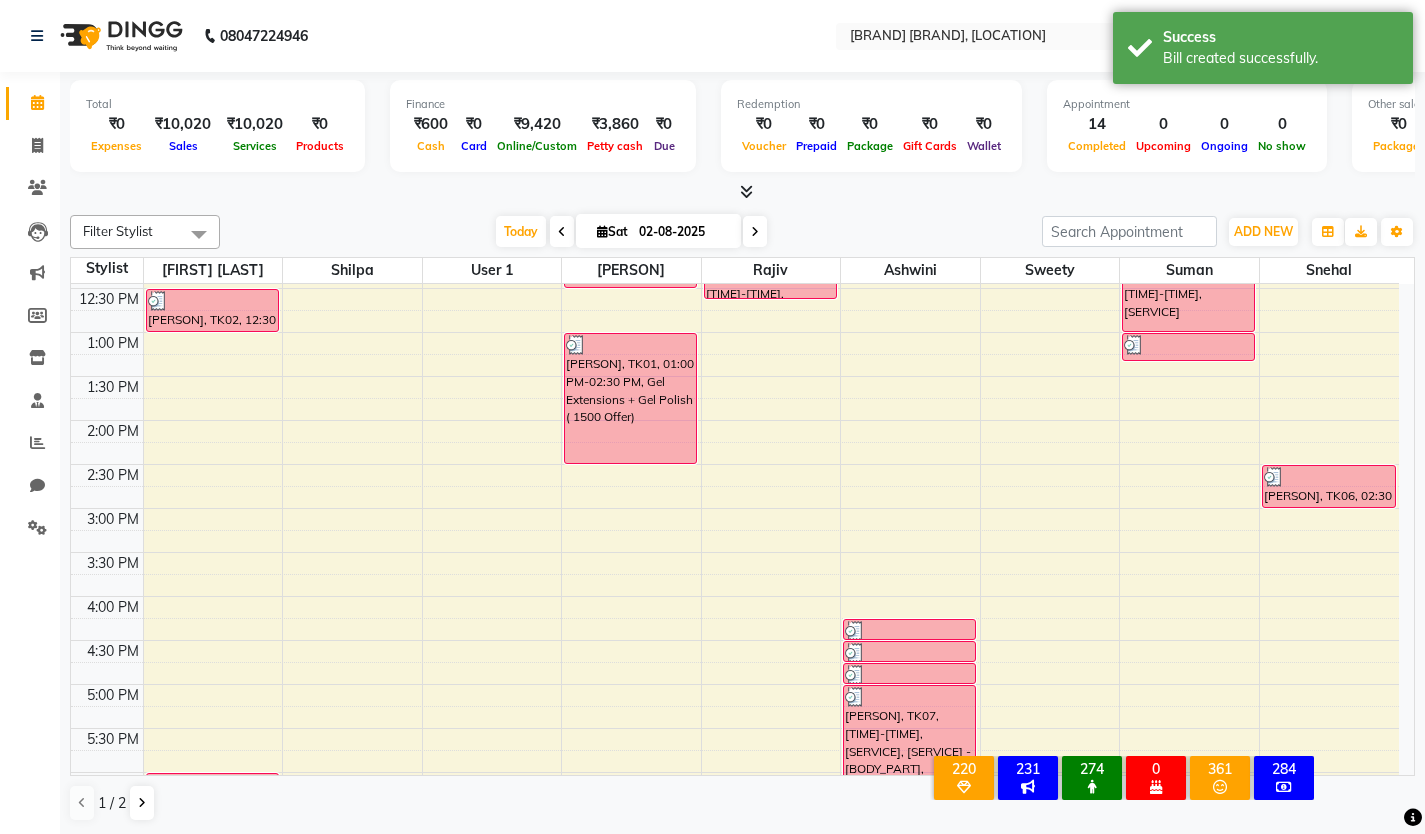 scroll, scrollTop: 400, scrollLeft: 0, axis: vertical 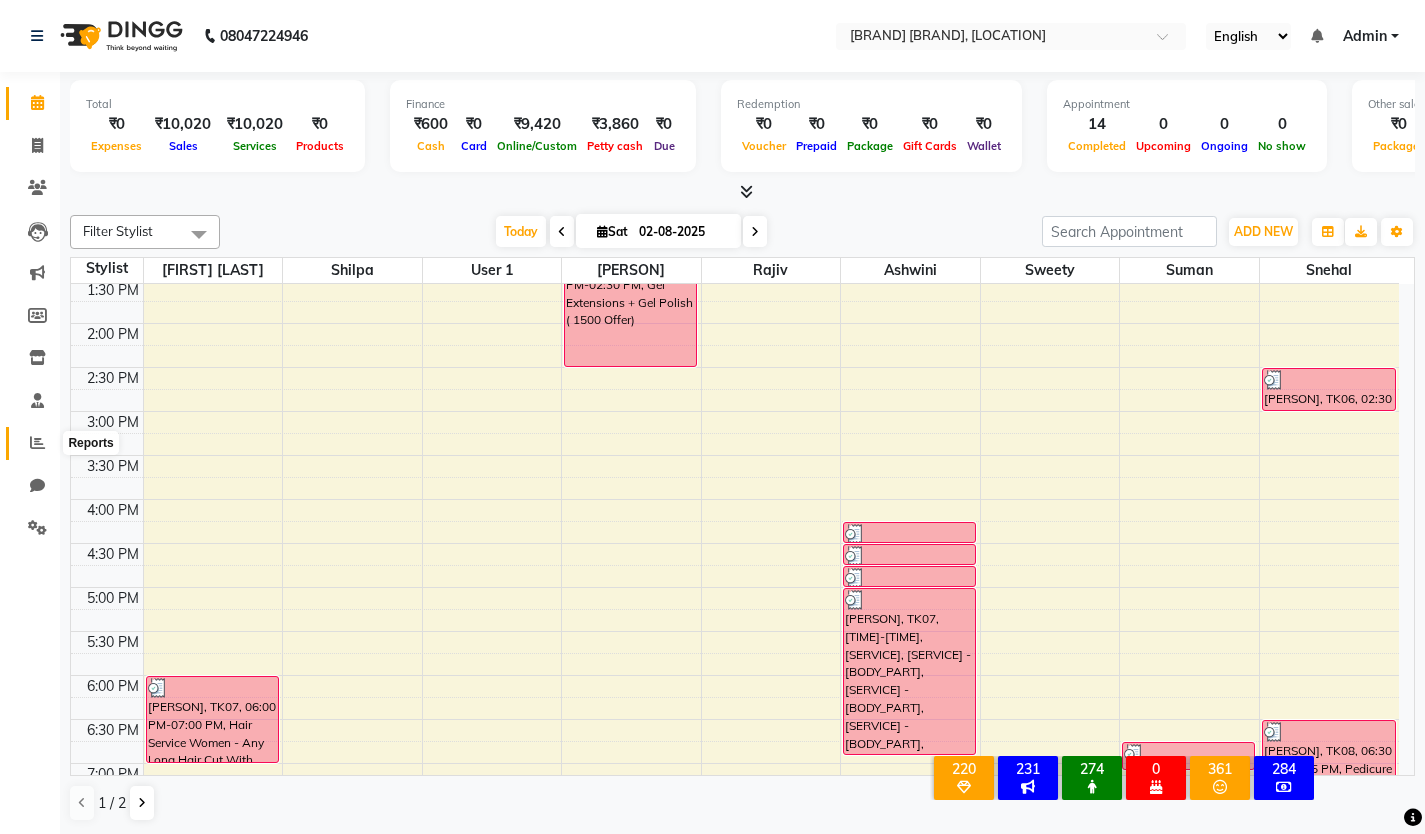 click 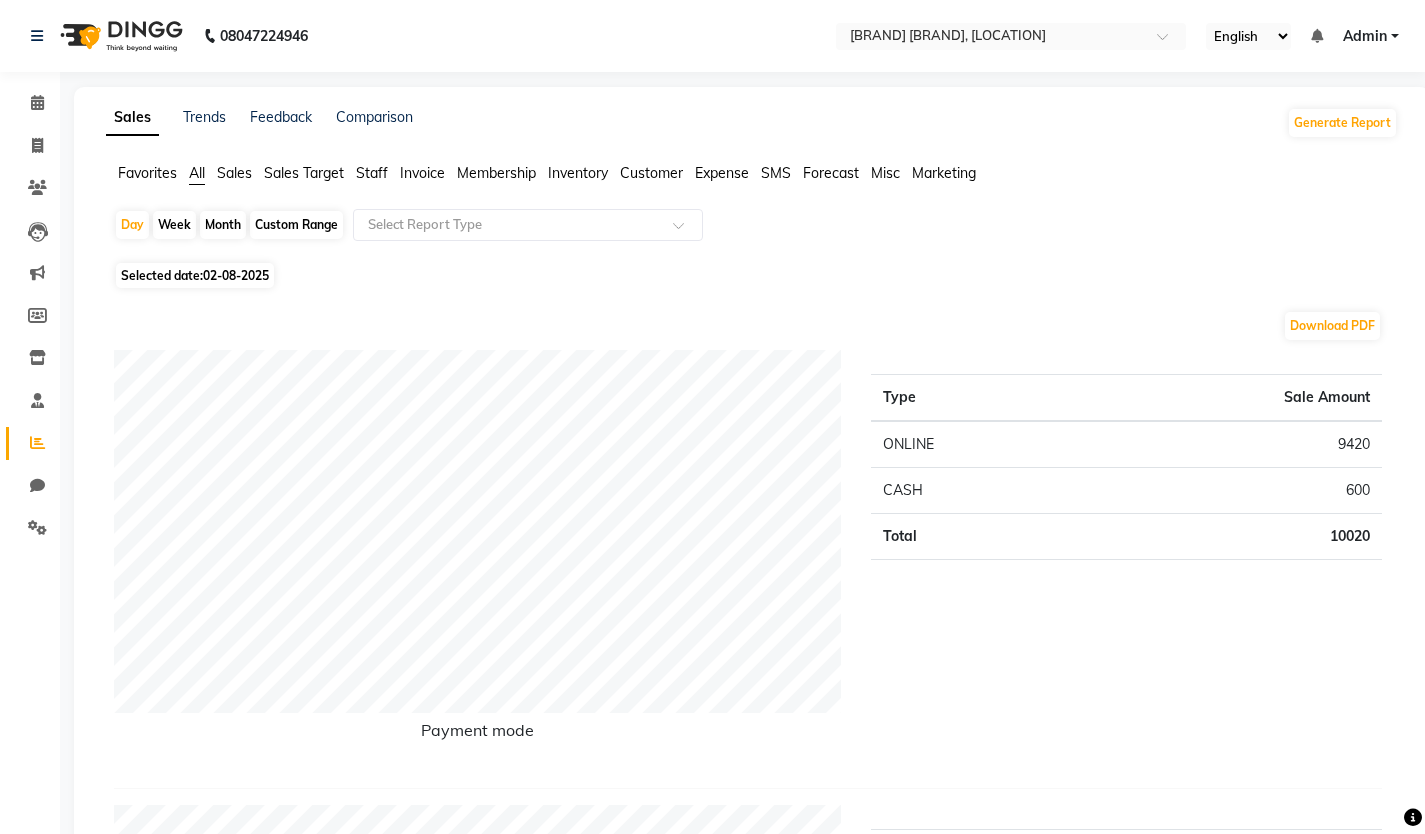 click on "Custom Range" 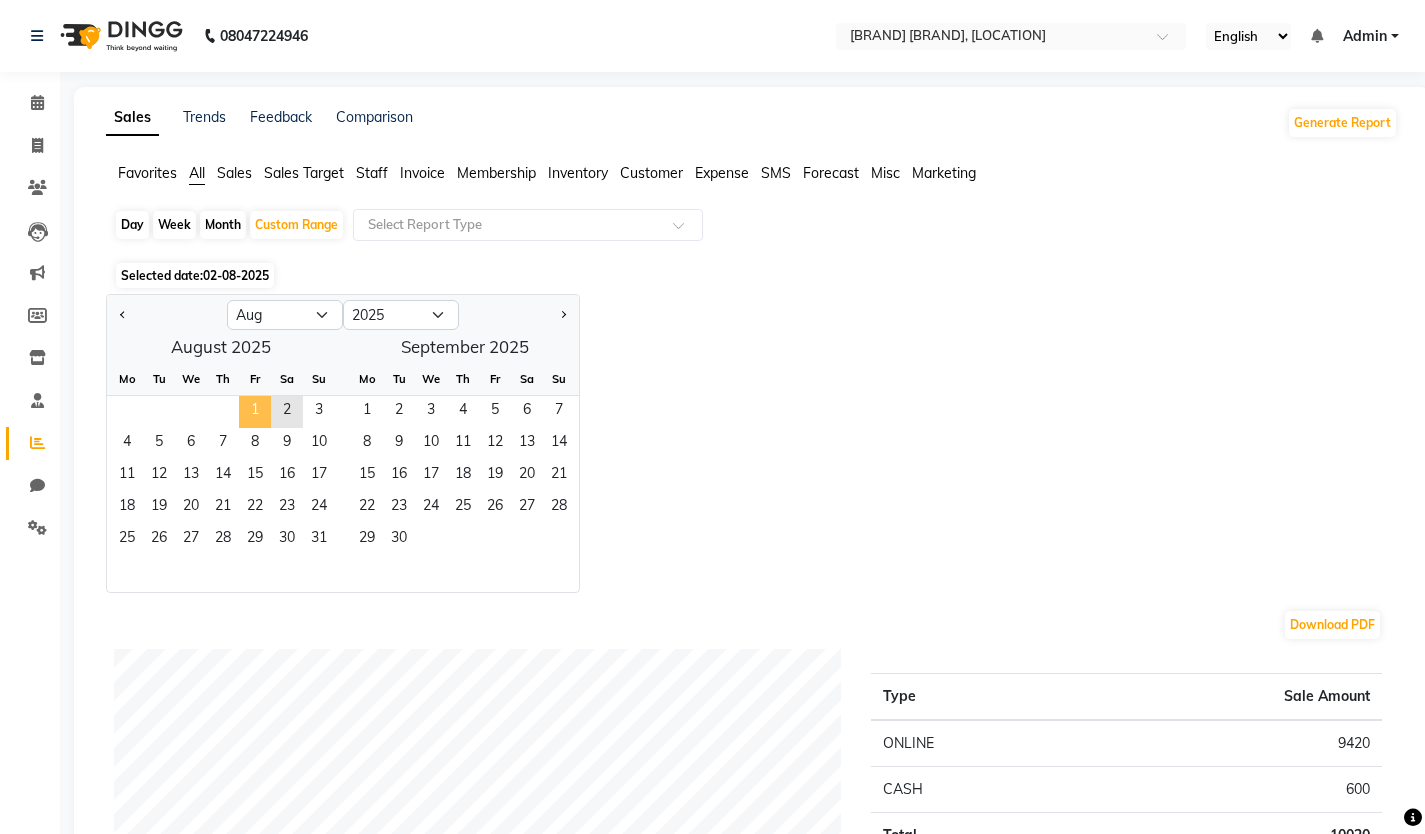 click on "1" 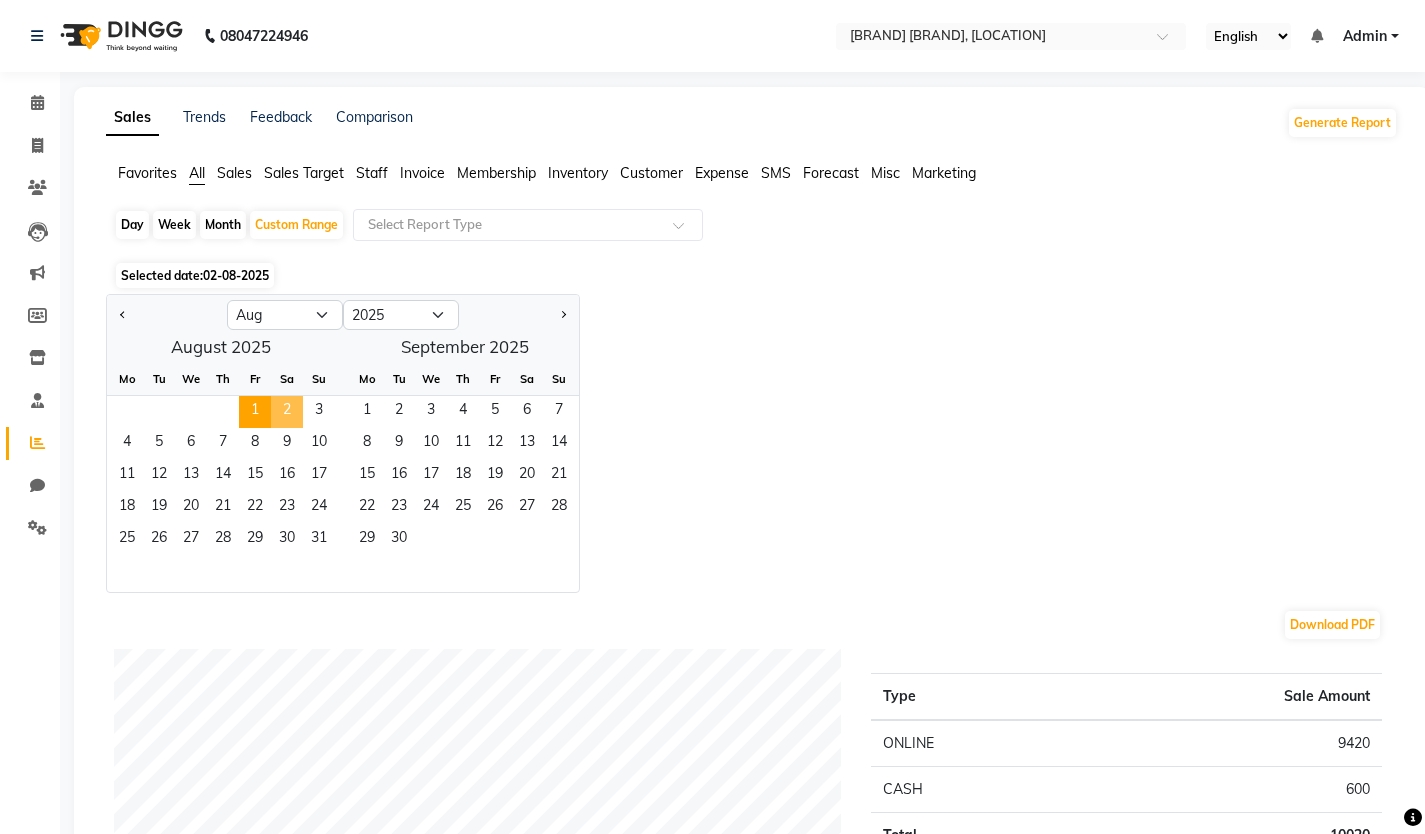 click on "2" 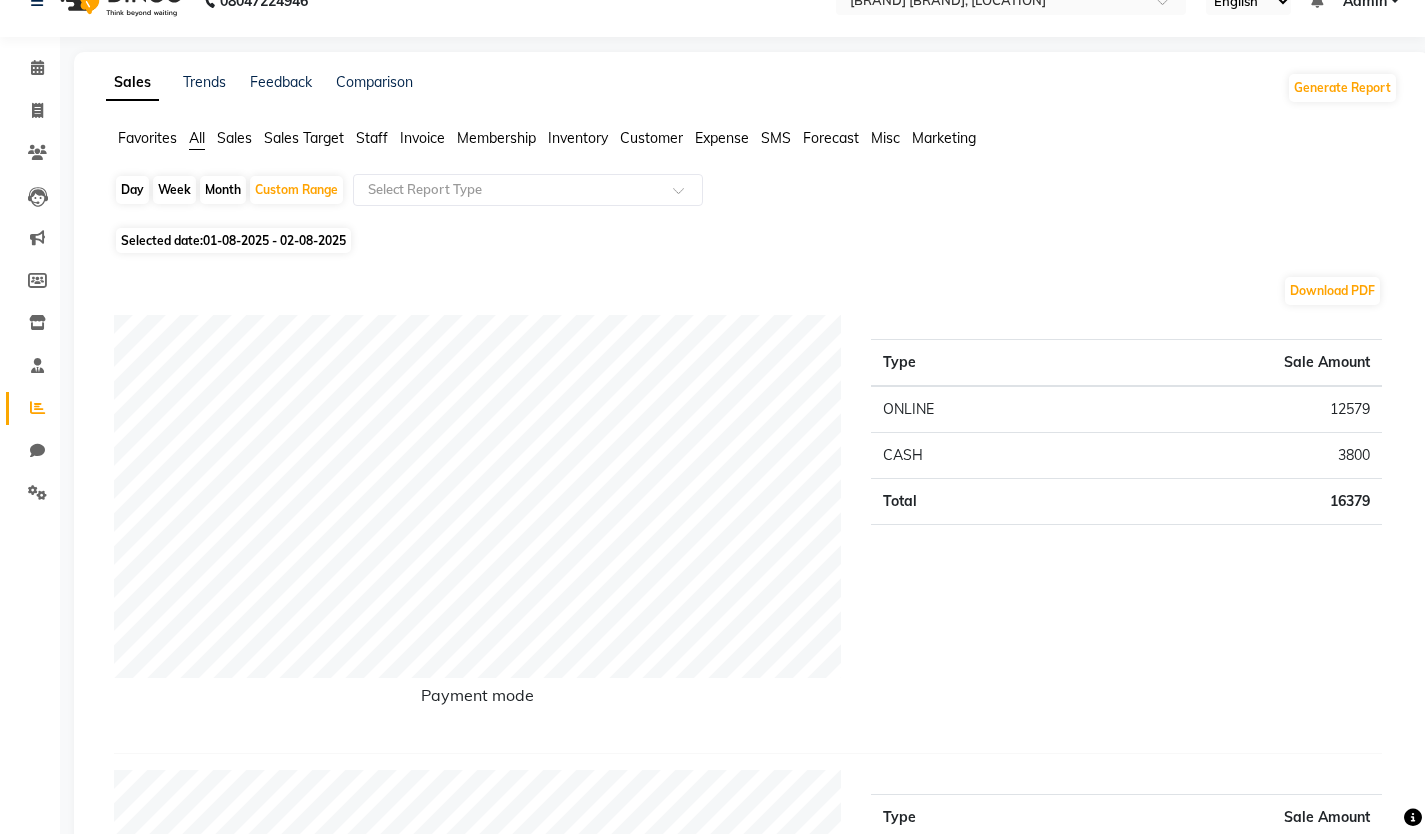 scroll, scrollTop: 0, scrollLeft: 0, axis: both 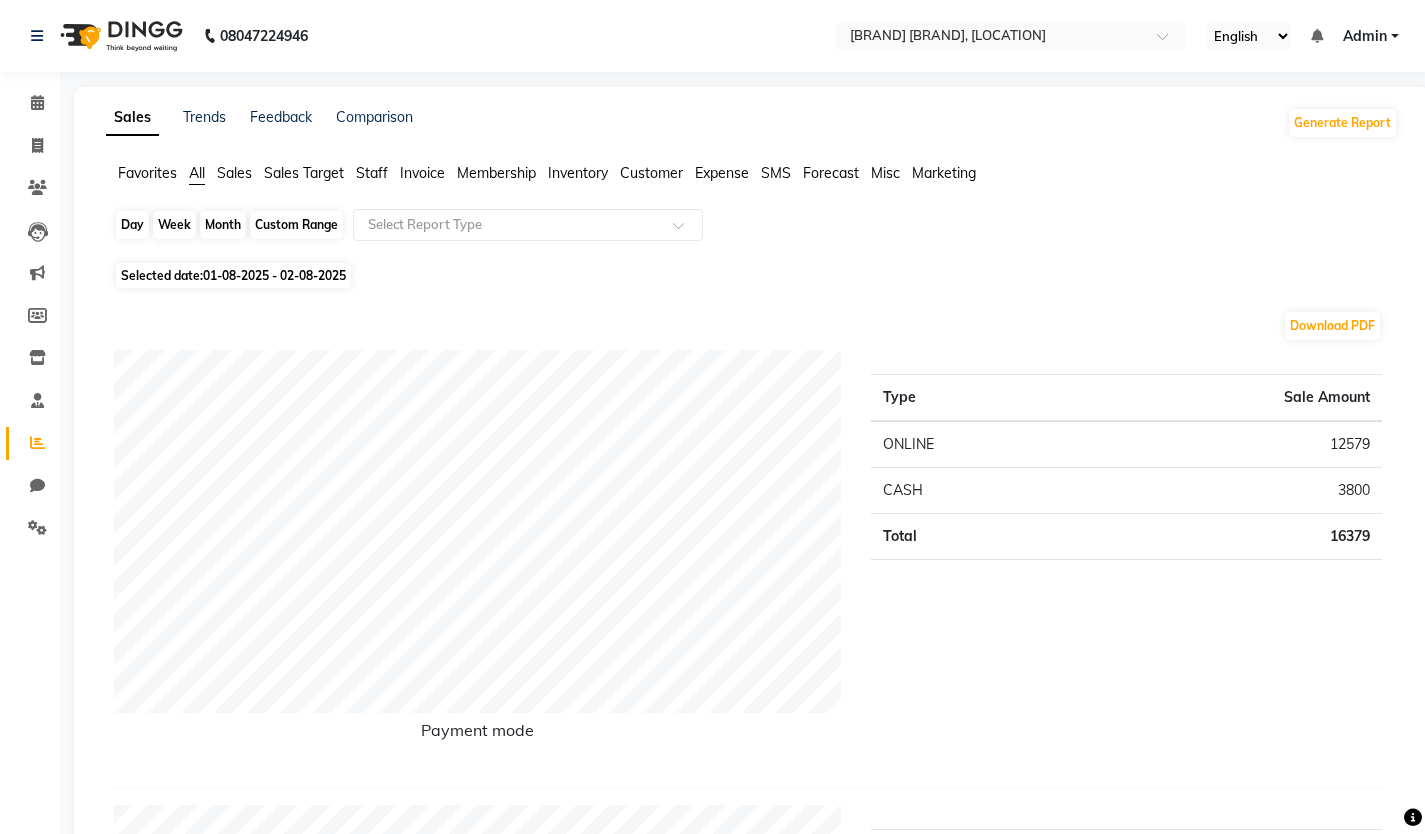 click on "Custom Range" 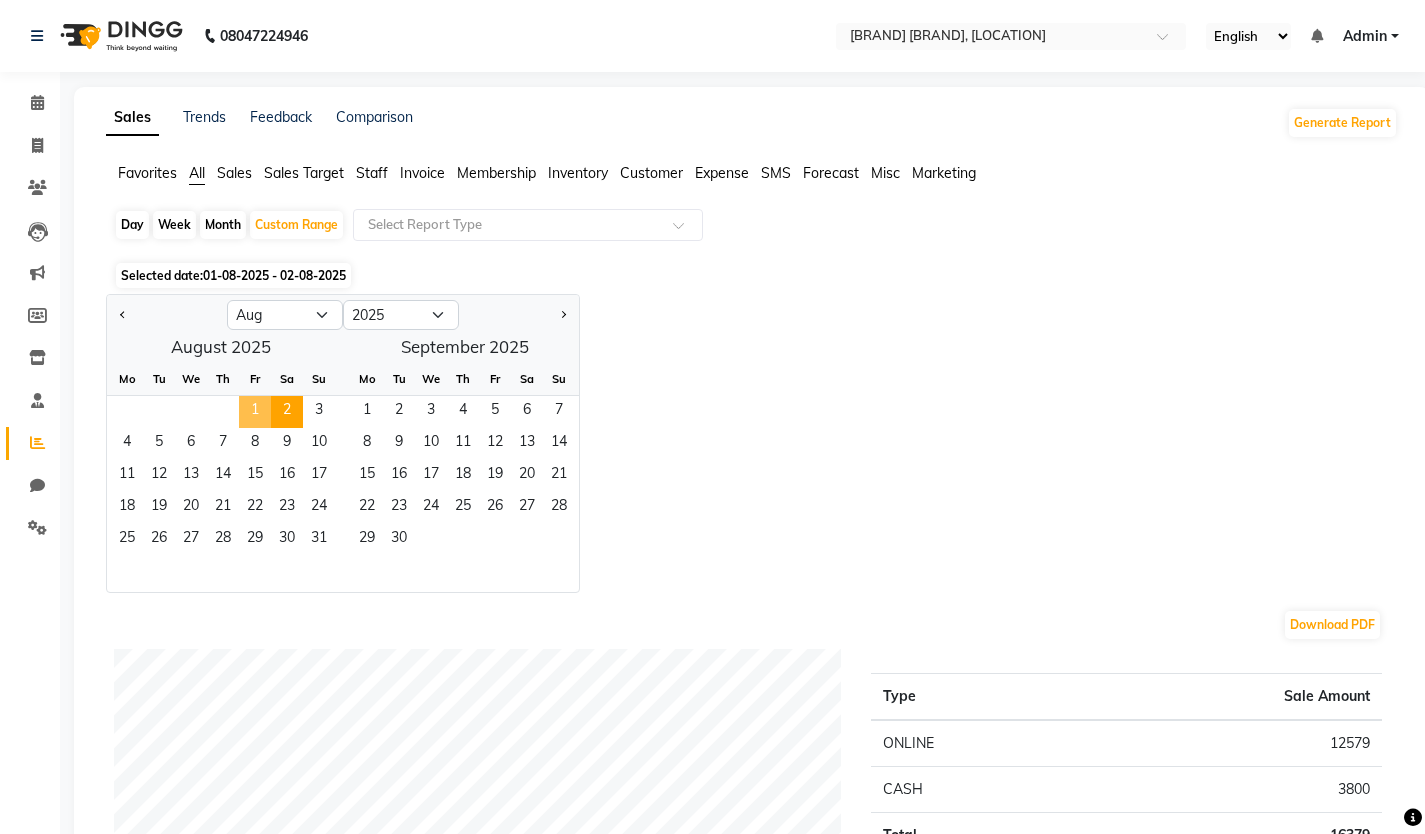 click on "1" 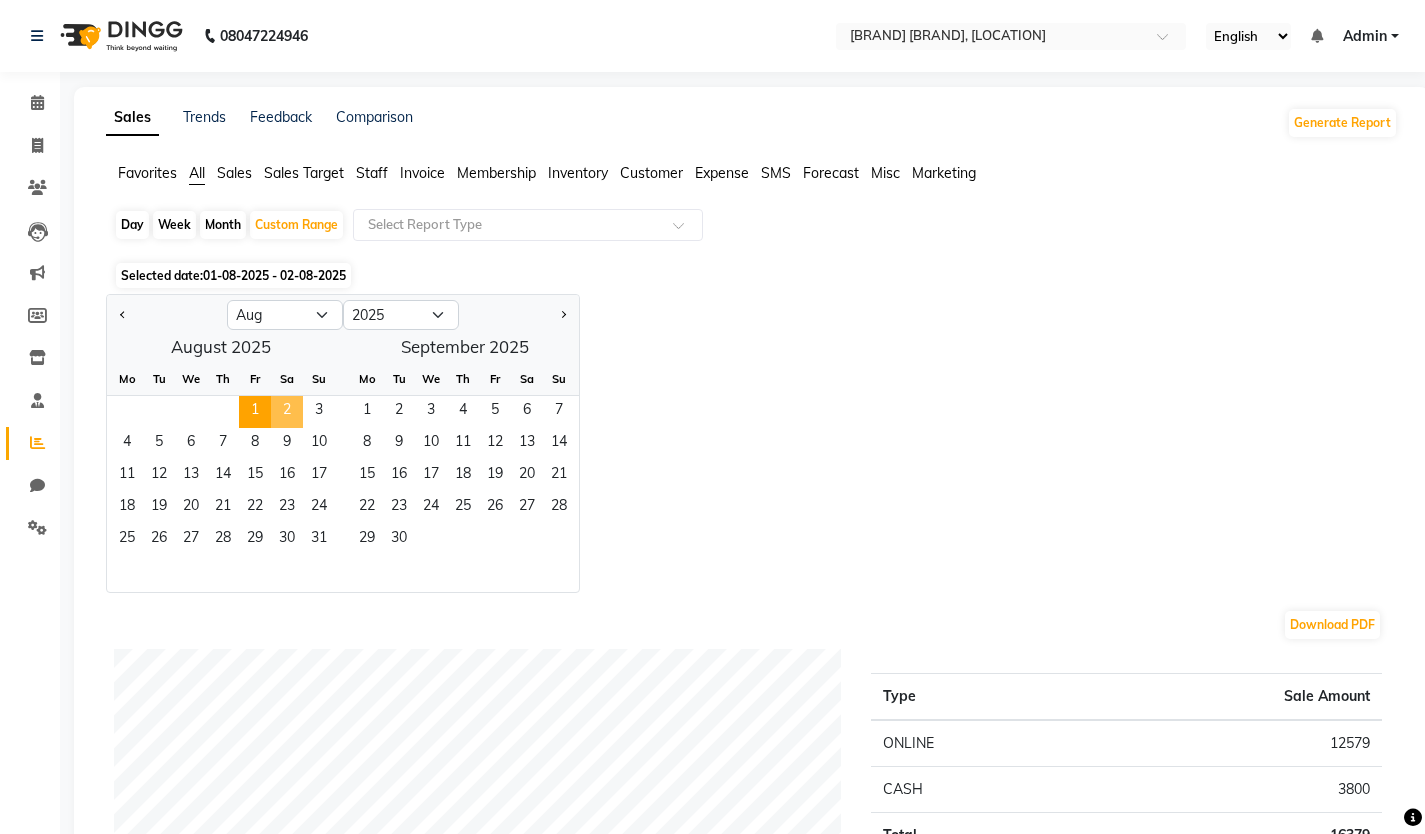 click on "2" 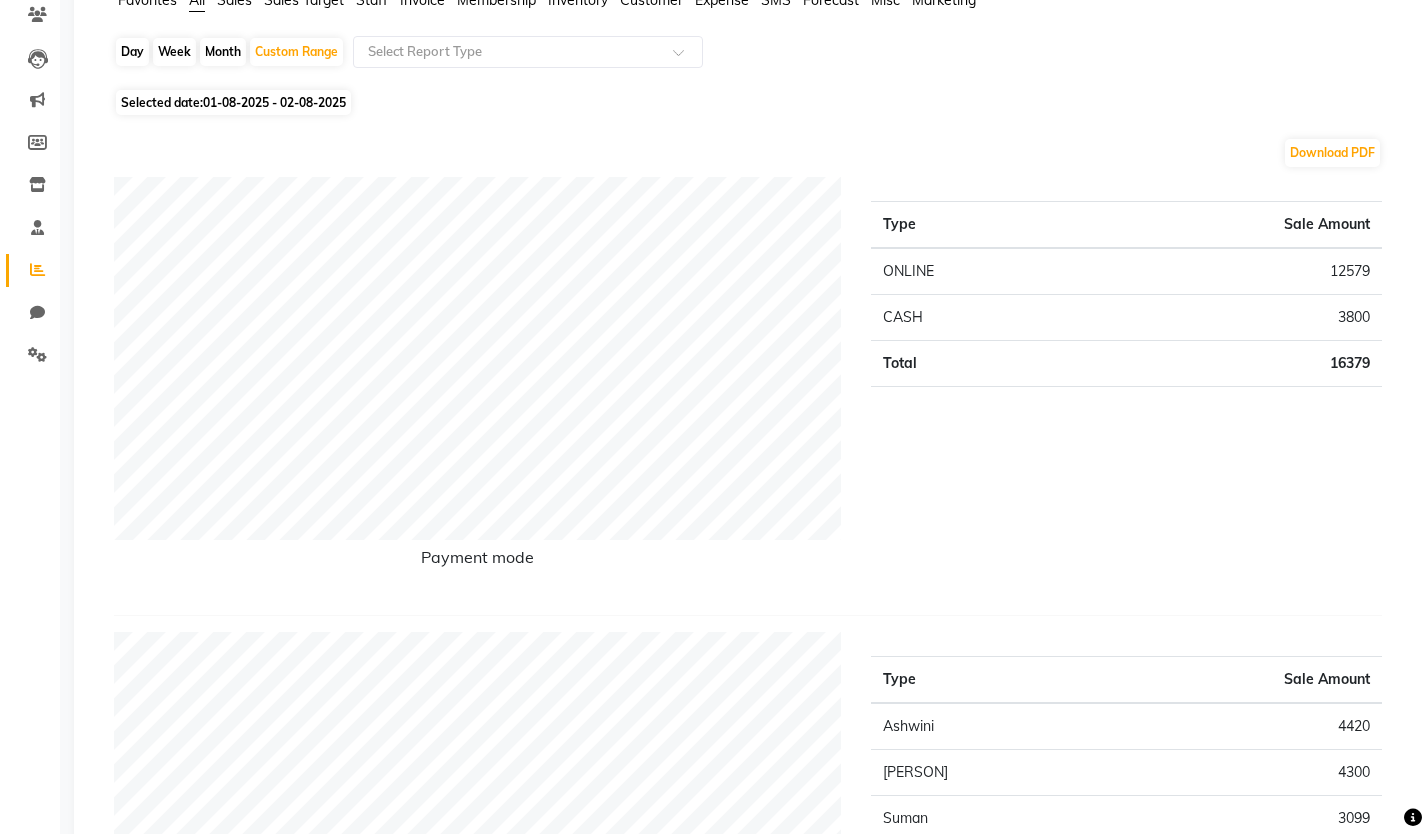 scroll, scrollTop: 0, scrollLeft: 0, axis: both 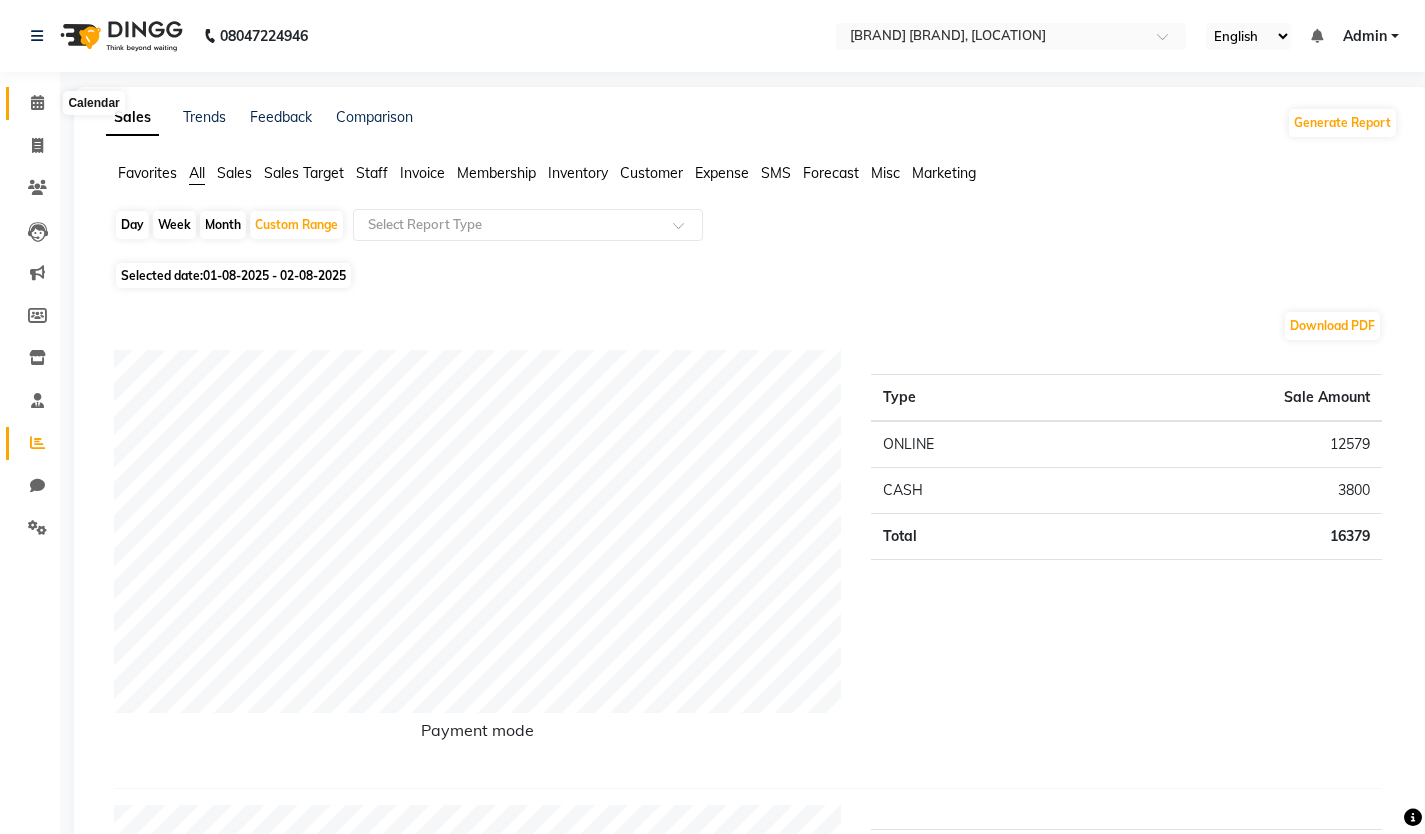 click 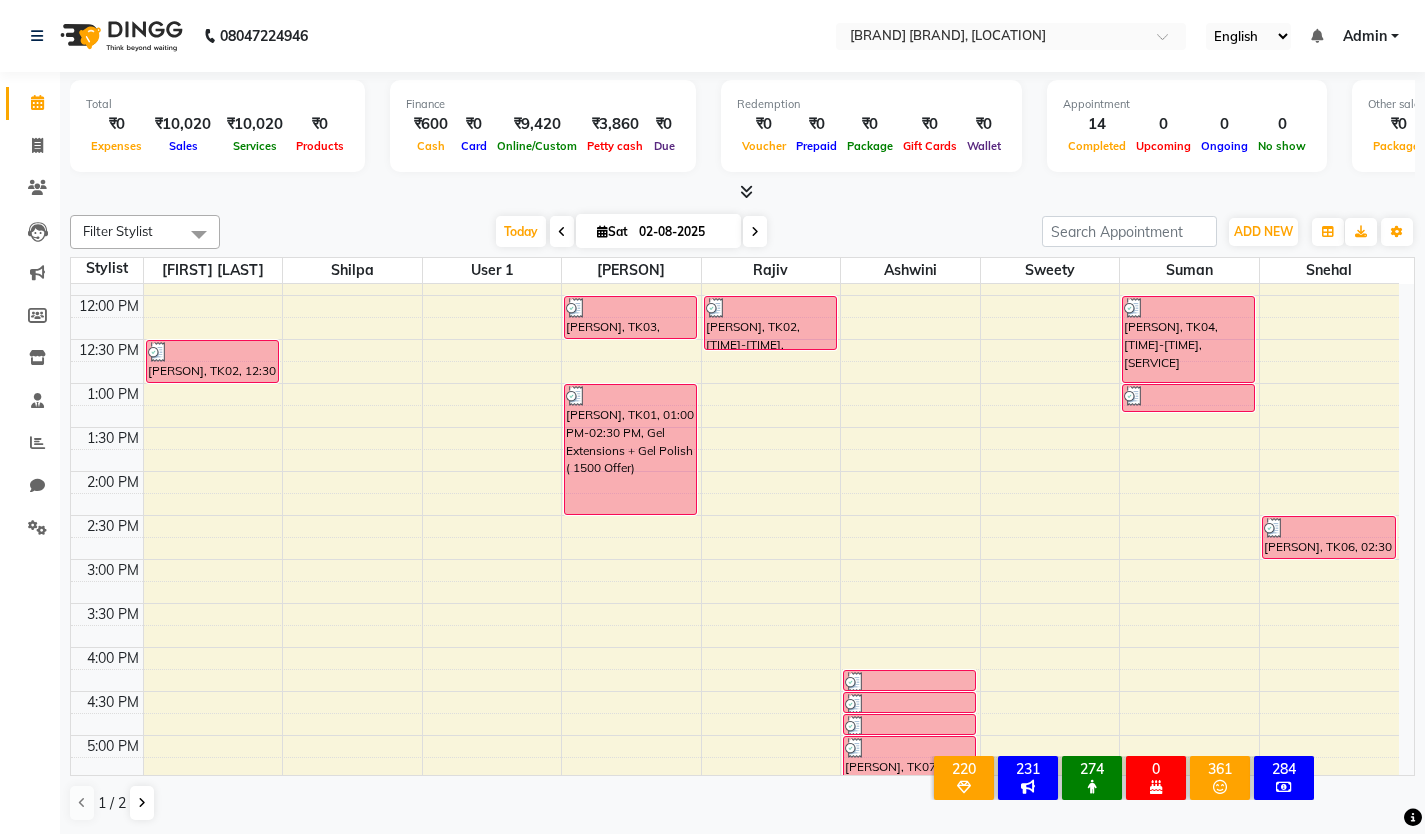 scroll, scrollTop: 300, scrollLeft: 0, axis: vertical 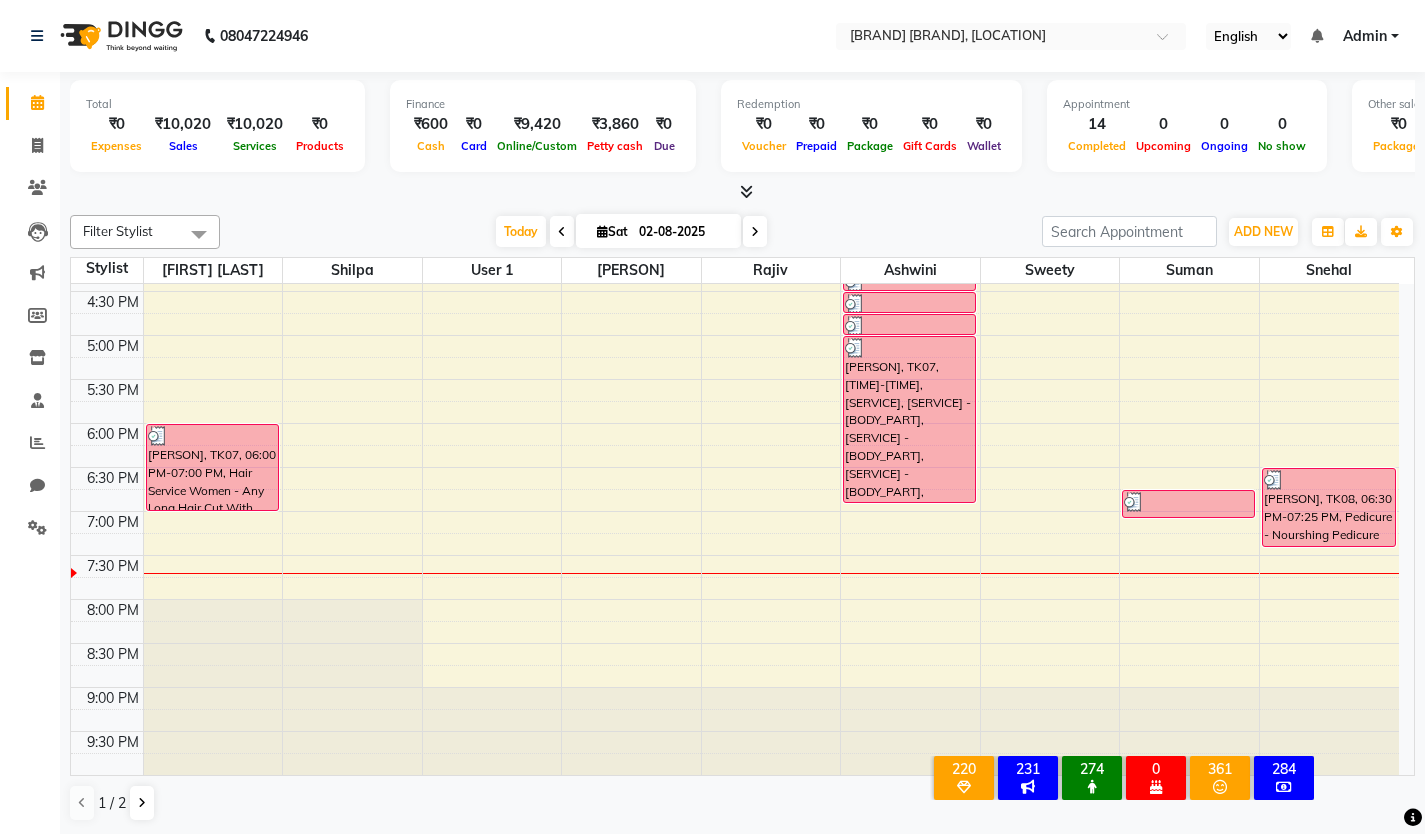 click on "9:00 AM 9:30 AM 10:00 AM 10:30 AM 11:00 AM 11:30 AM 12:00 PM 12:30 PM 1:00 PM 1:30 PM 2:00 PM 2:30 PM 3:00 PM 3:30 PM 4:00 PM 4:30 PM 5:00 PM 5:30 PM 6:00 PM 6:30 PM 7:00 PM 7:30 PM 8:00 PM 8:30 PM 9:00 PM 9:30 PM     [PERSON], TK02, 12:30 PM-01:00 PM, Hair Service Women - Frings Cut ([PRICE])     [PERSON], TK07, 06:00 PM-07:00 PM, Hair Service Women - Any Long Hair Cut With Wash     [PERSON], TK03, 12:00 PM-12:30 PM, Hand Gel Polish     [PERSON], TK01, 01:00 PM-02:30 PM, Gel Extensions + Gel Polish ( 1500 Offer)     [PERSON], TK02, 12:00 PM-12:38 PM, Hand Gel Polish,Nail Arts Per Finger - Free Hand Art ([PRICE])     [PERSON], TK07, 04:15 PM-04:30 PM, Peel Off Waxing - Upper Lips     [PERSON], TK07, 04:30 PM-04:45 PM, Threading - Eybrow'S     [PERSON], TK07, 04:45 PM-05:00 PM, Threading - Fore Head     [PERSON], TK07, 05:00 PM-06:55 PM, Hair Spa - Hair Upto Waist,Threading - Eybrow'S,Threading - Fore Head,Peel Off Waxing - Upper Lips,Clean Up'S - Clean & Clear ([PRICE]),D-Tan - Face & Neck ([PRICE])" at bounding box center (735, 203) 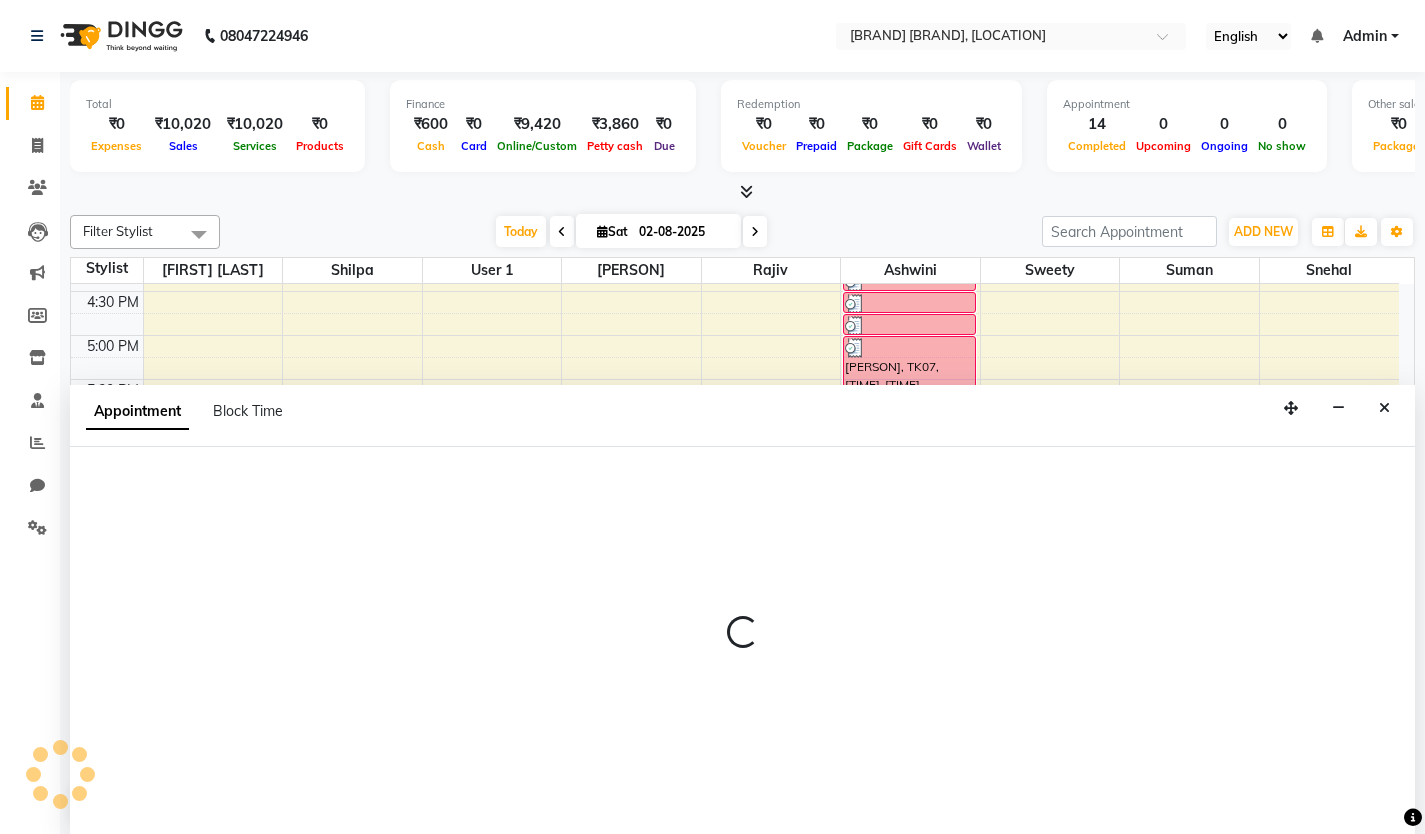 scroll, scrollTop: 1, scrollLeft: 0, axis: vertical 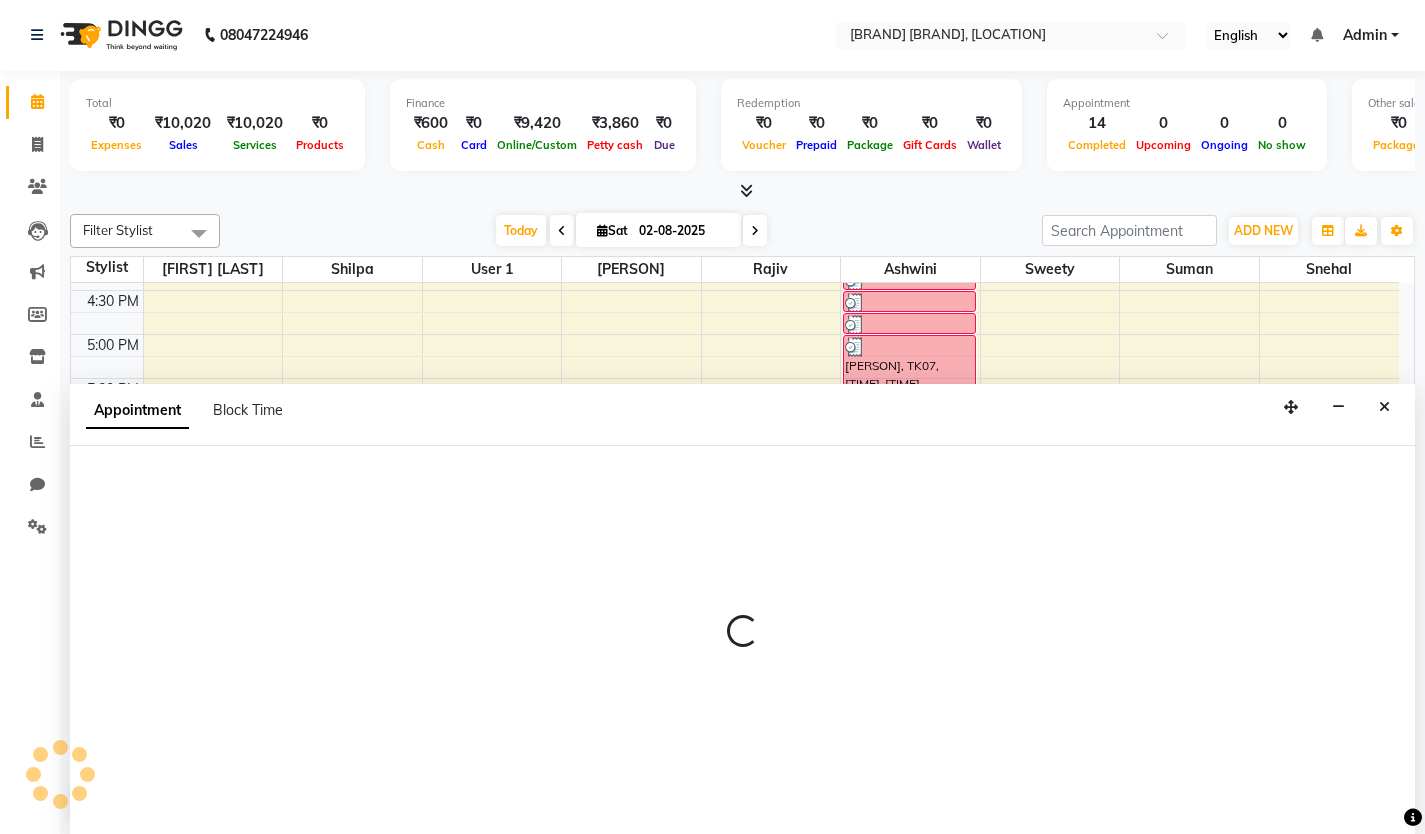 select on "77735" 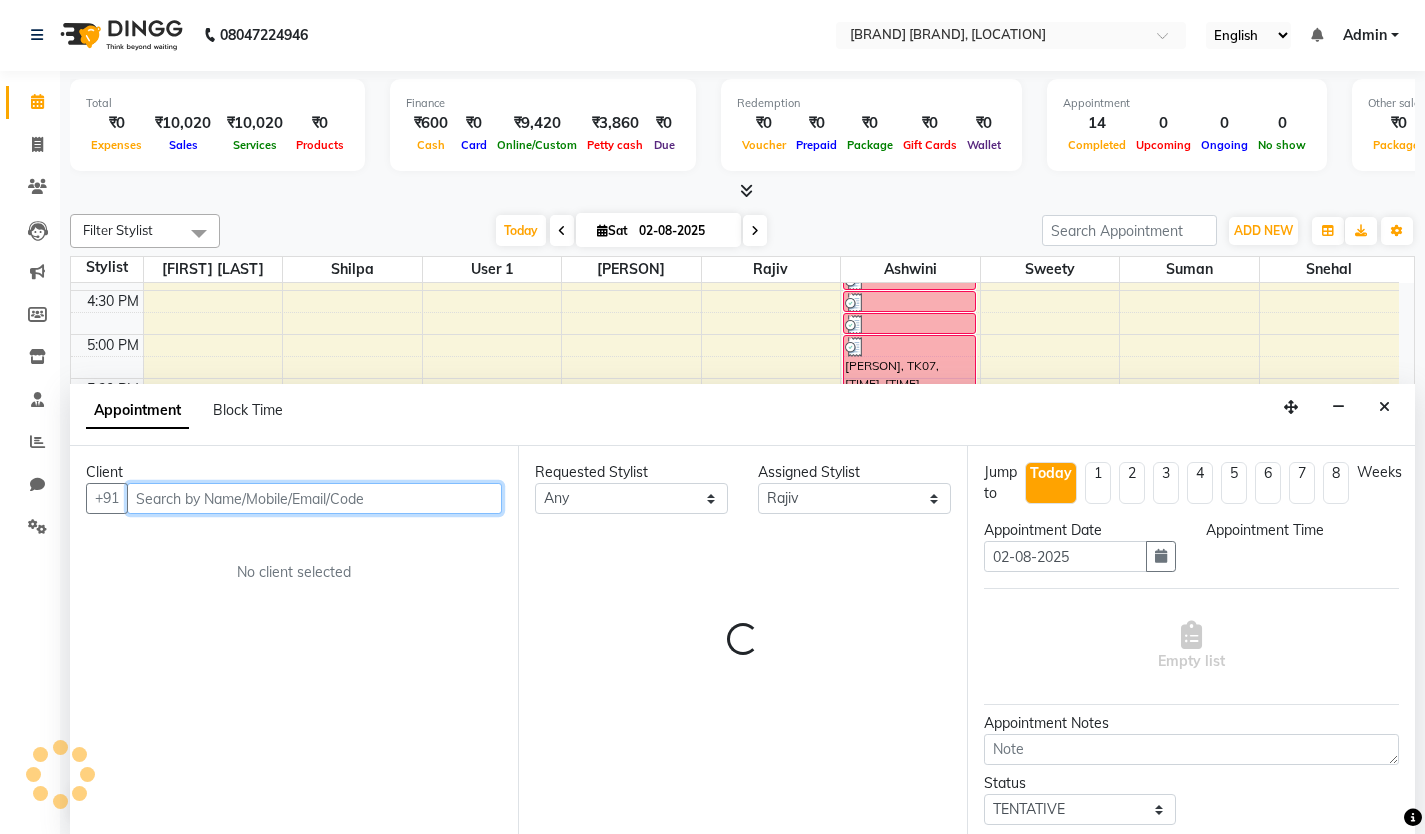 select on "1140" 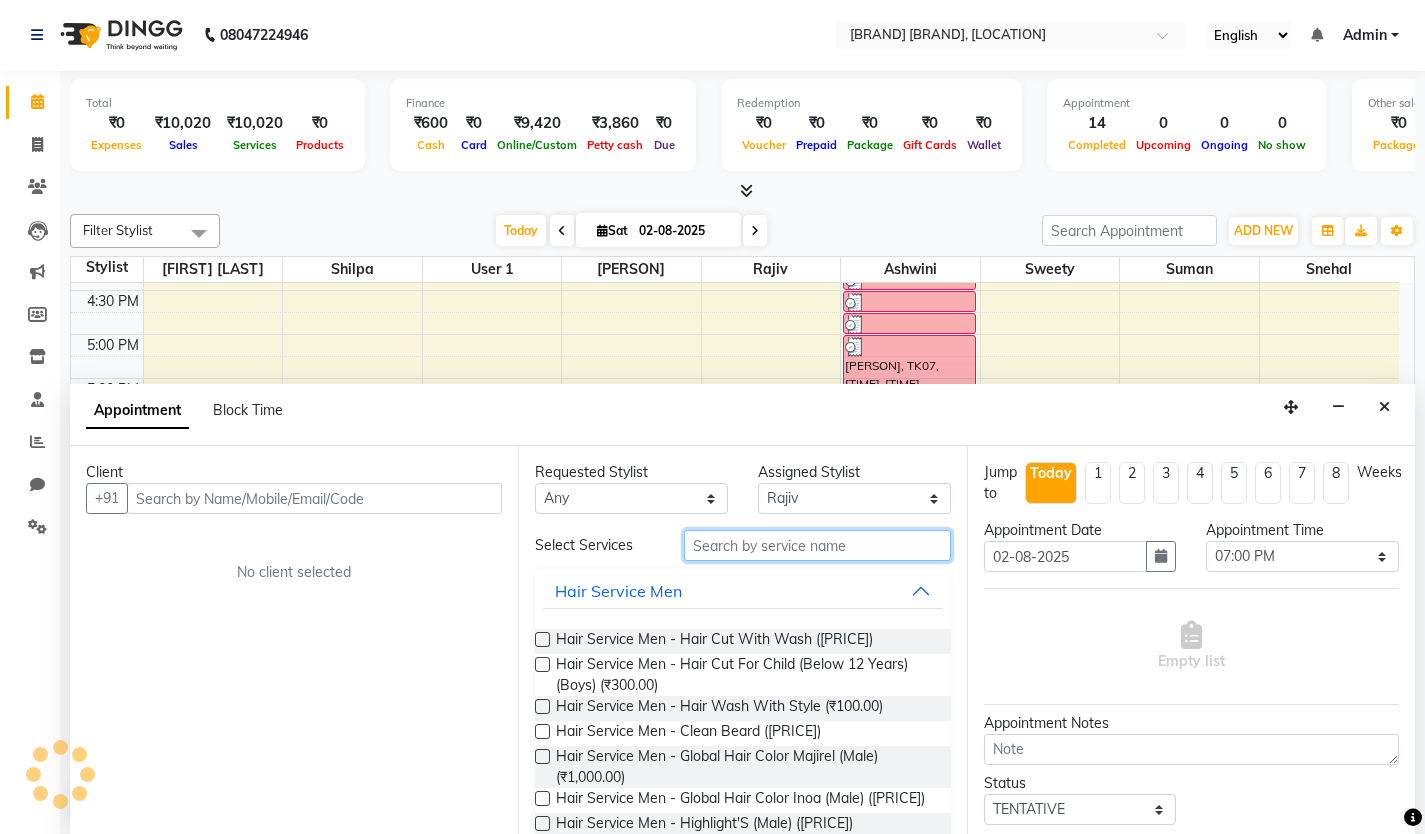 click at bounding box center [817, 545] 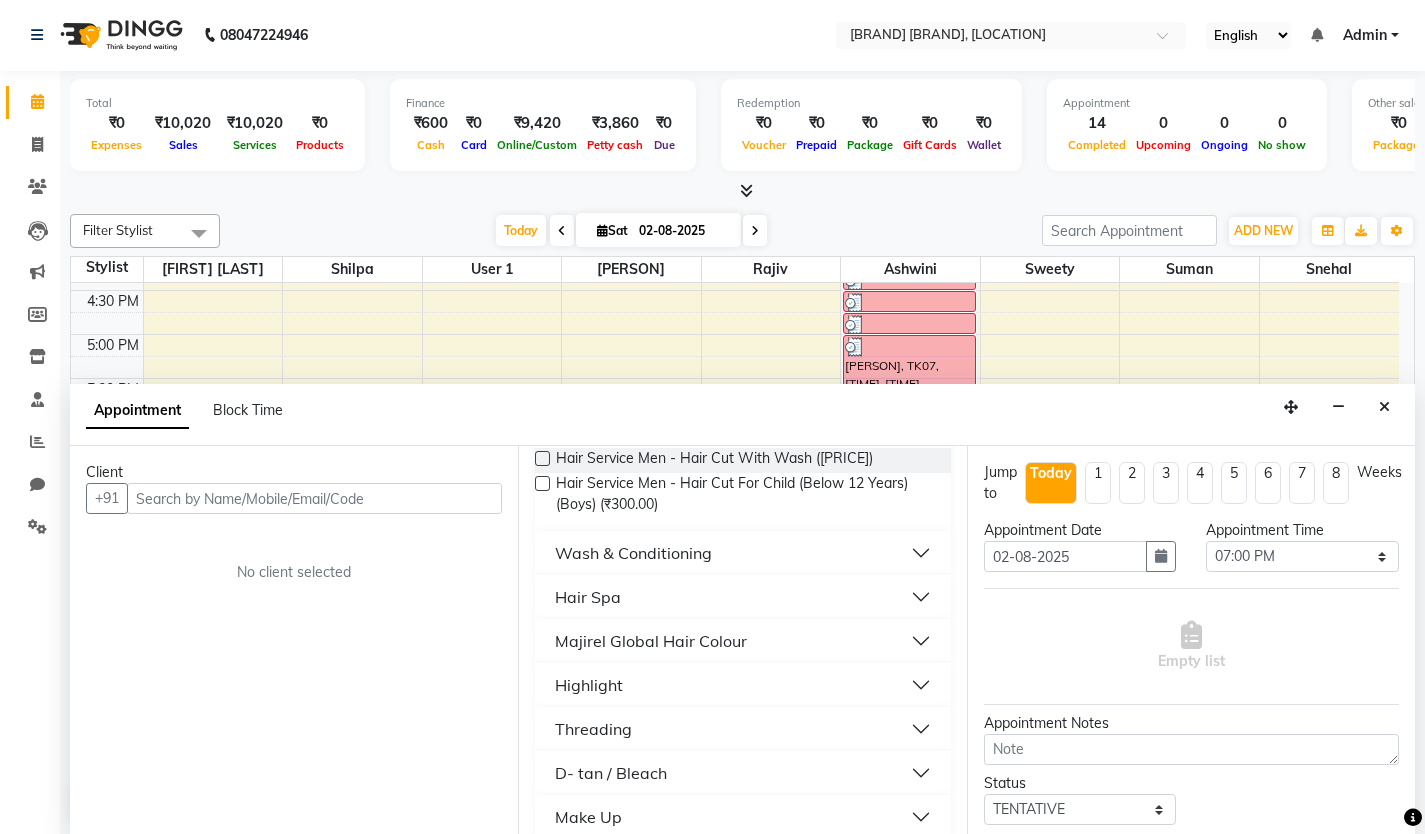 scroll, scrollTop: 290, scrollLeft: 0, axis: vertical 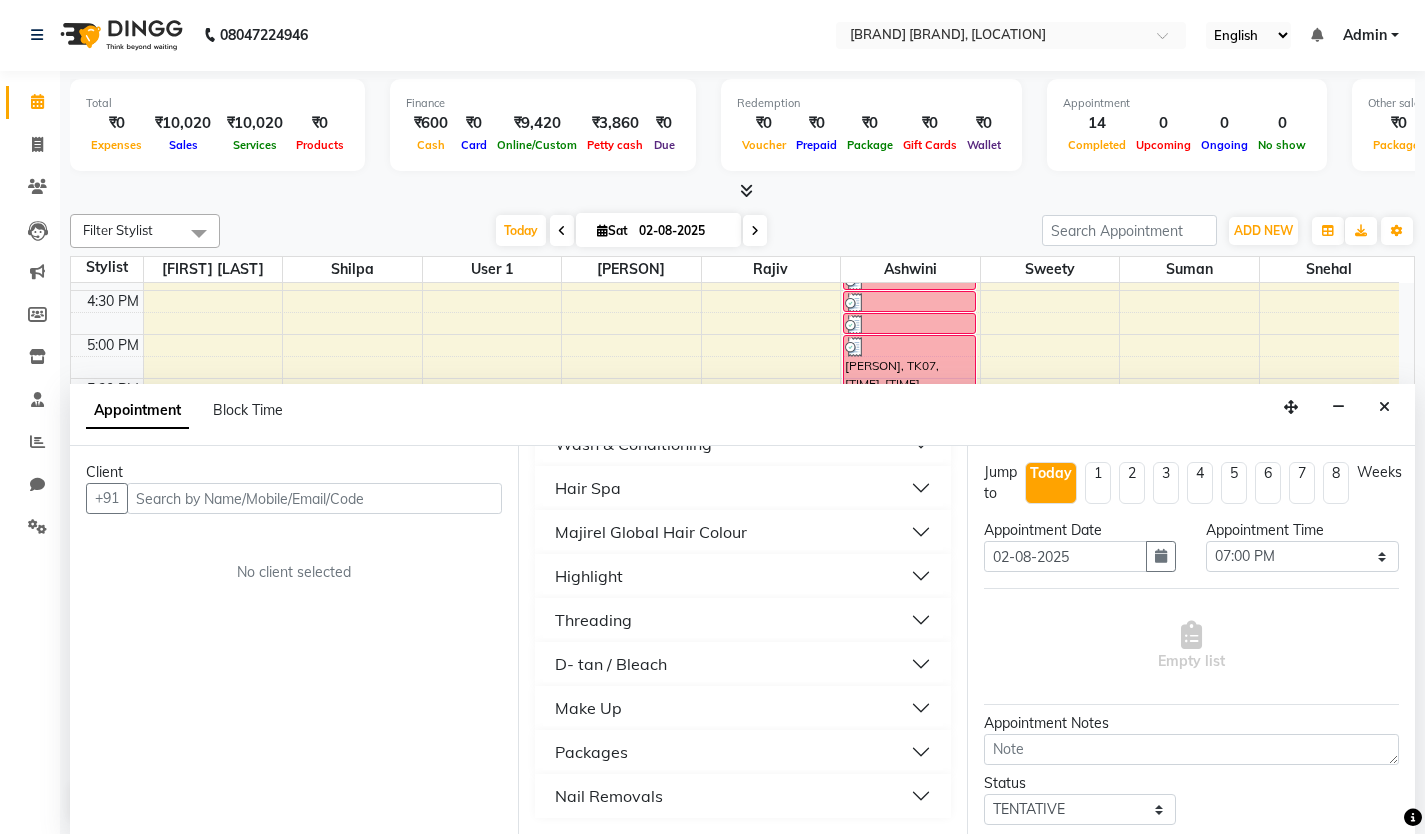 type on "300" 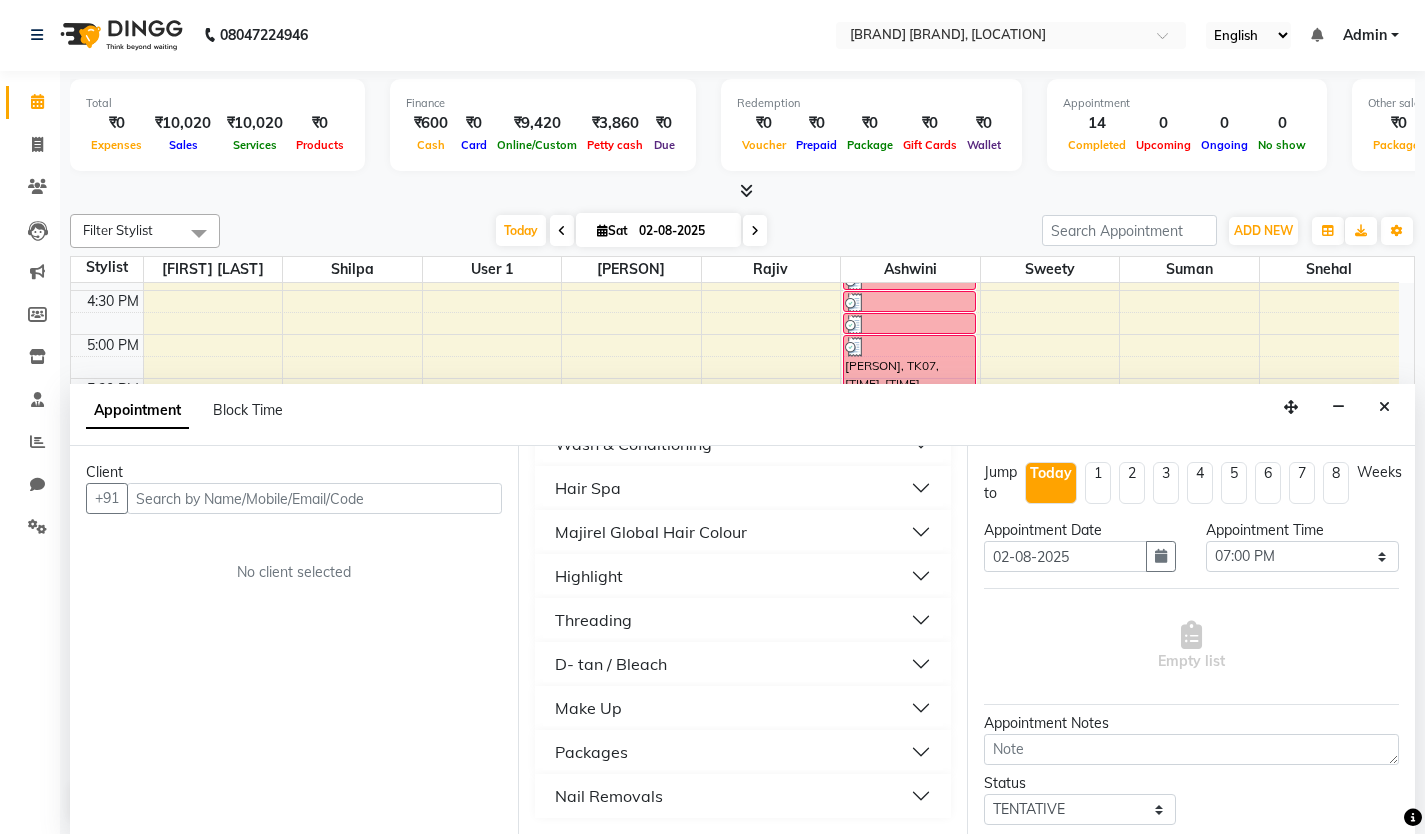 click on "Nail Removals" at bounding box center (609, 796) 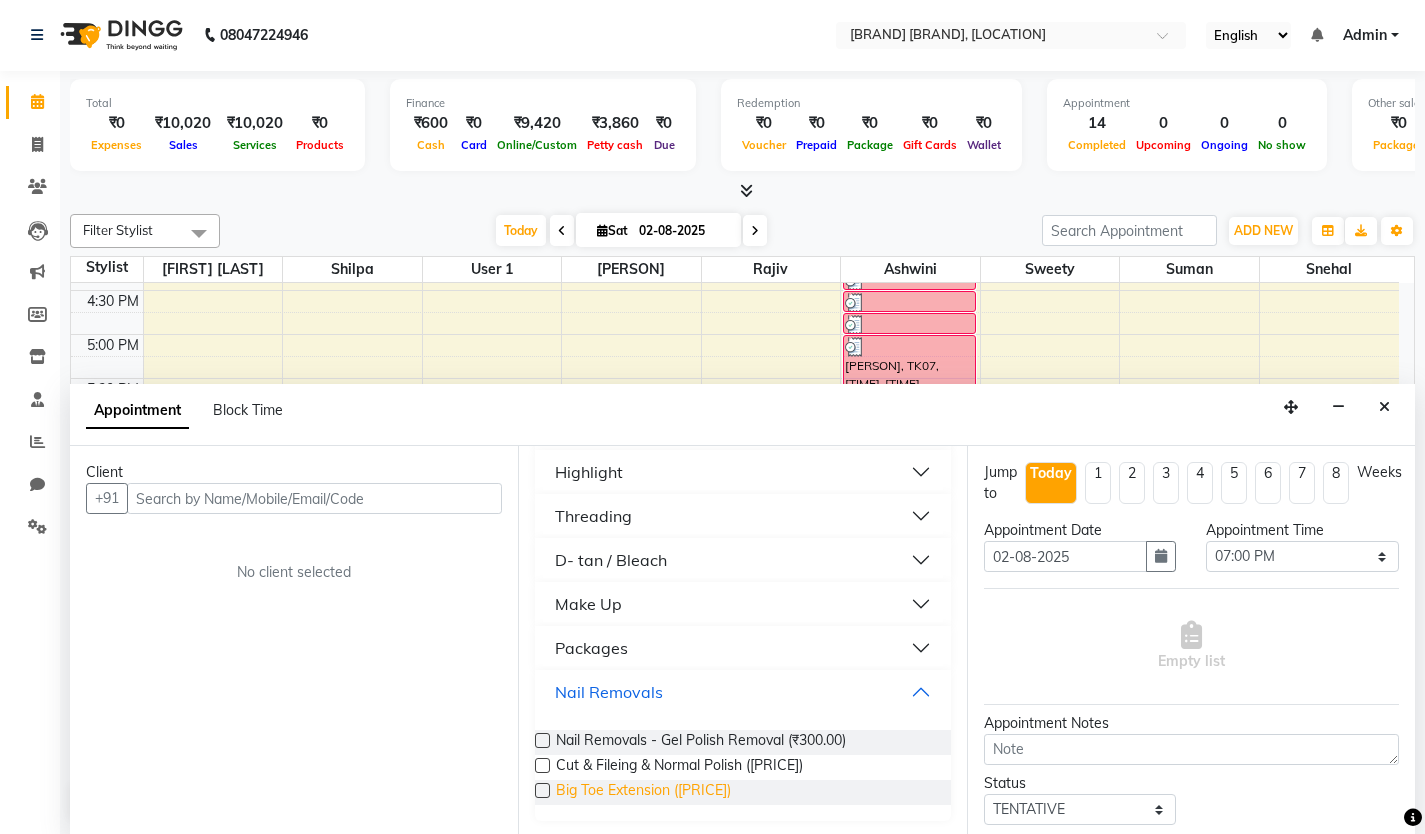 scroll, scrollTop: 396, scrollLeft: 0, axis: vertical 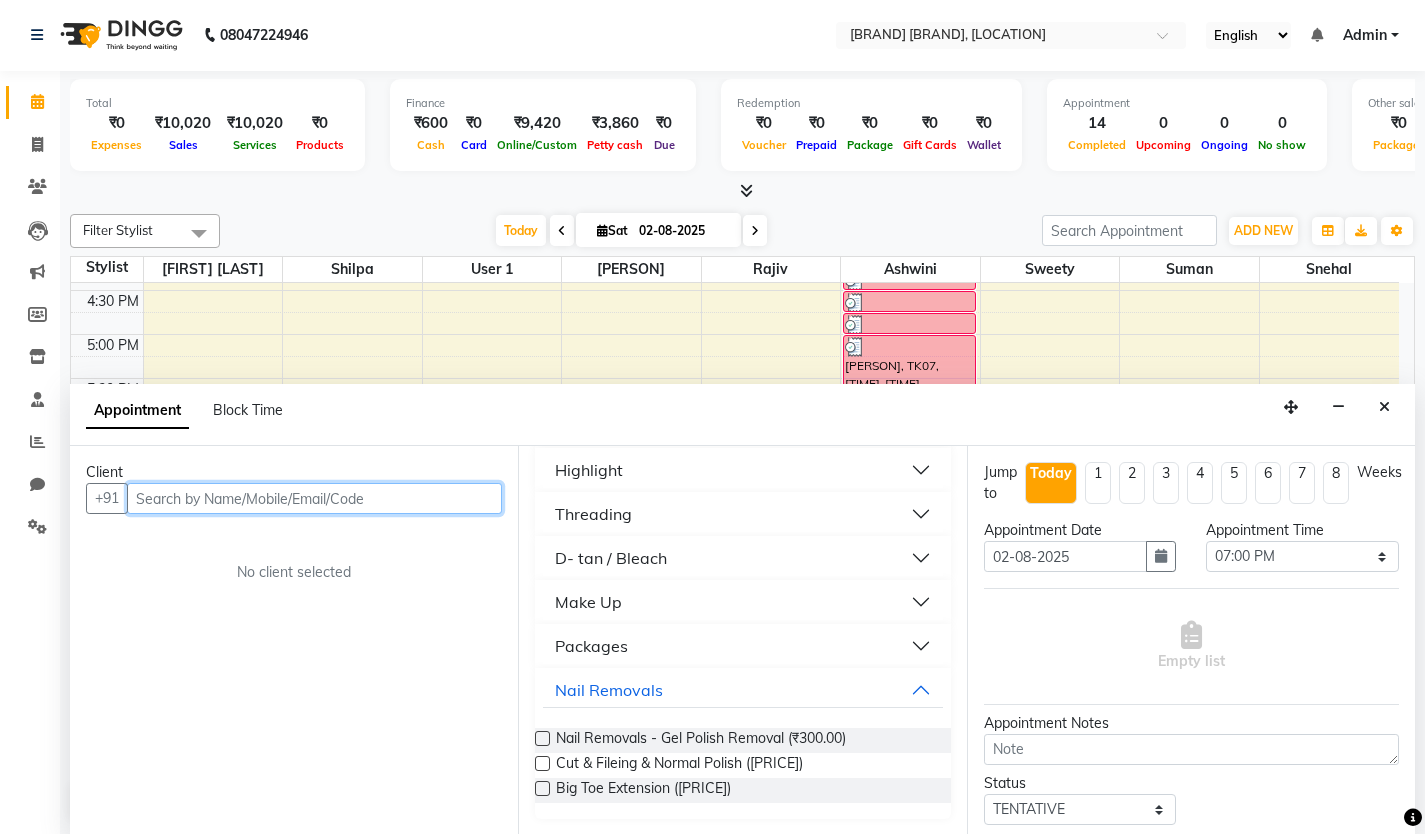 click at bounding box center (314, 498) 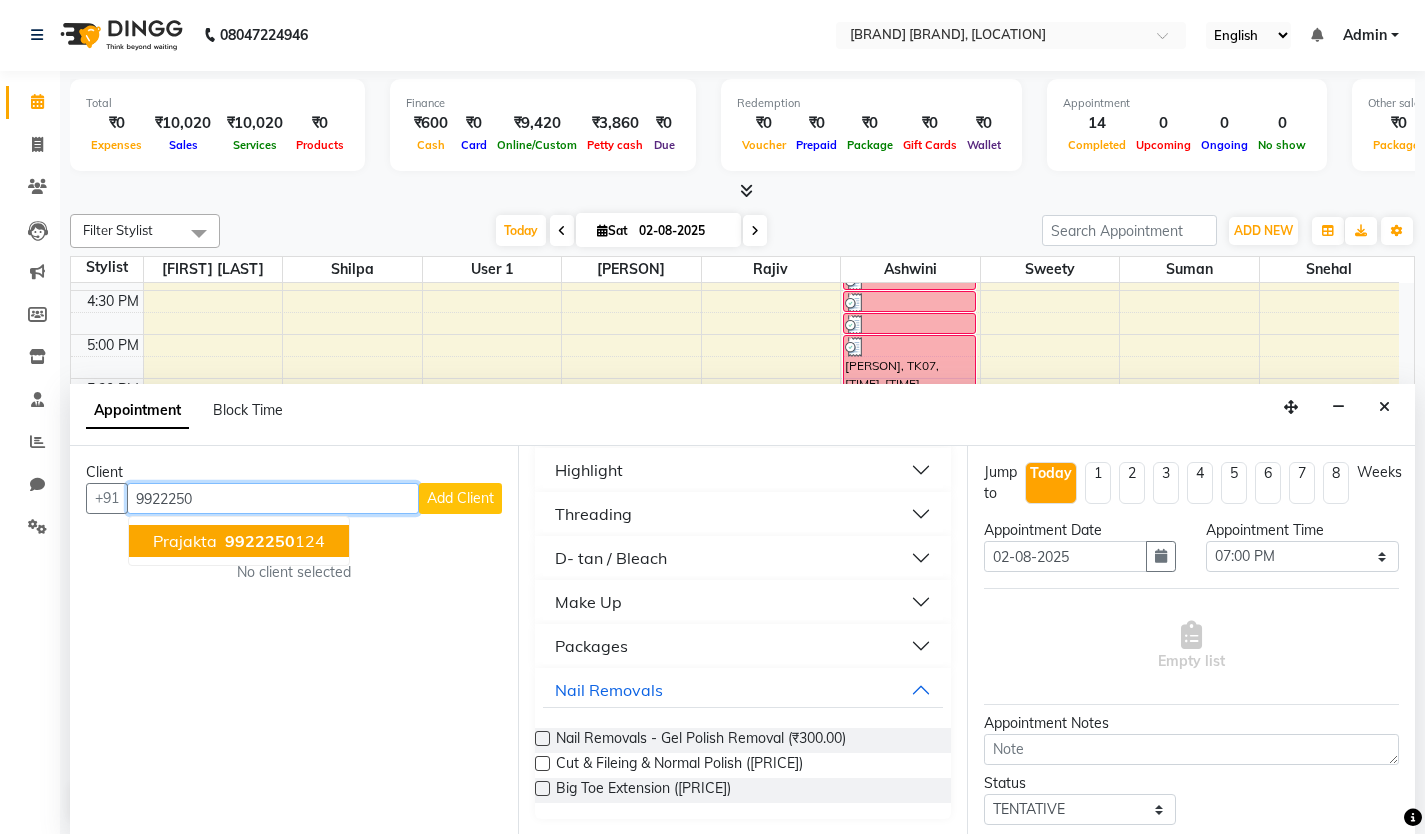 click on "9922250" at bounding box center (260, 541) 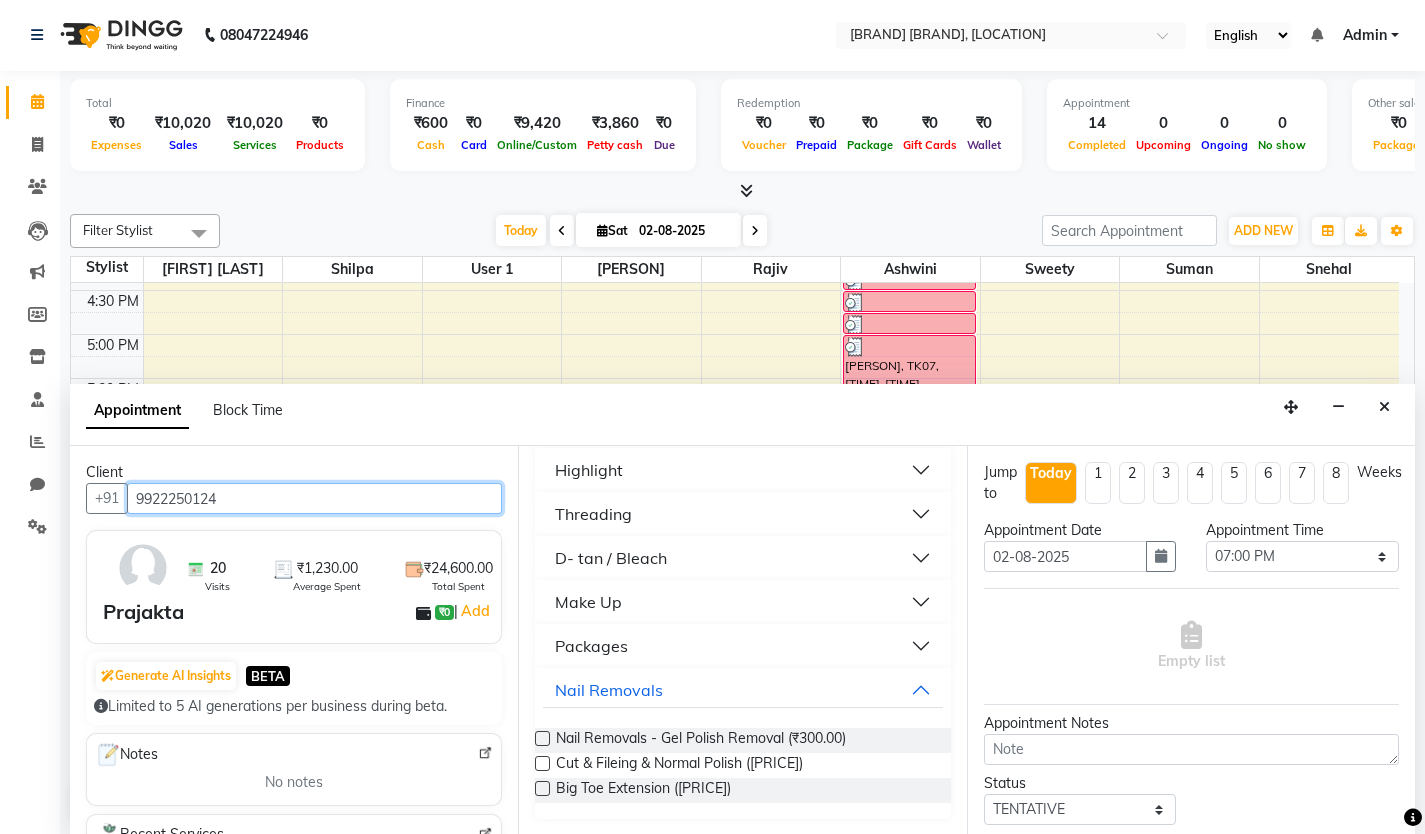 type on "9922250124" 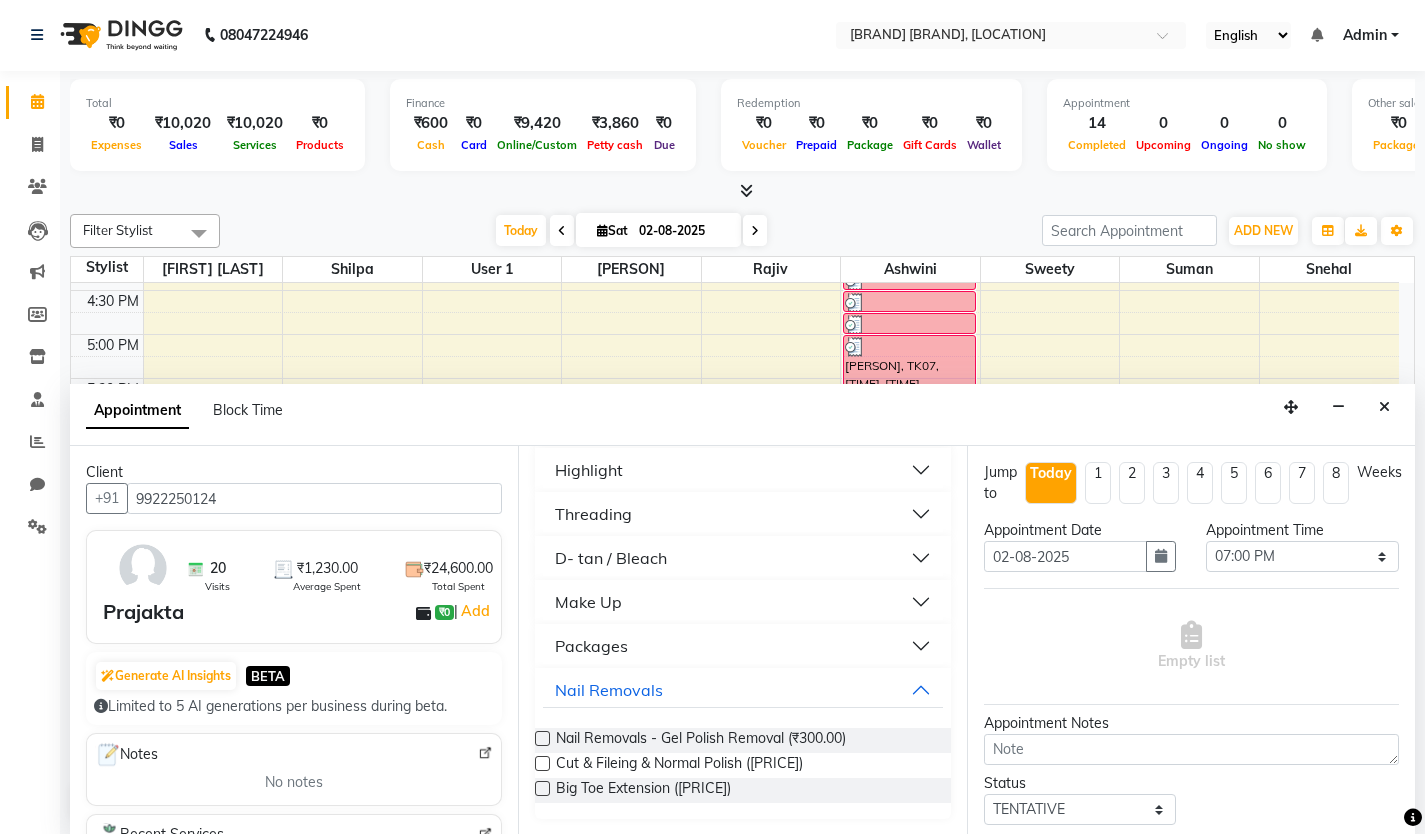 click at bounding box center [542, 738] 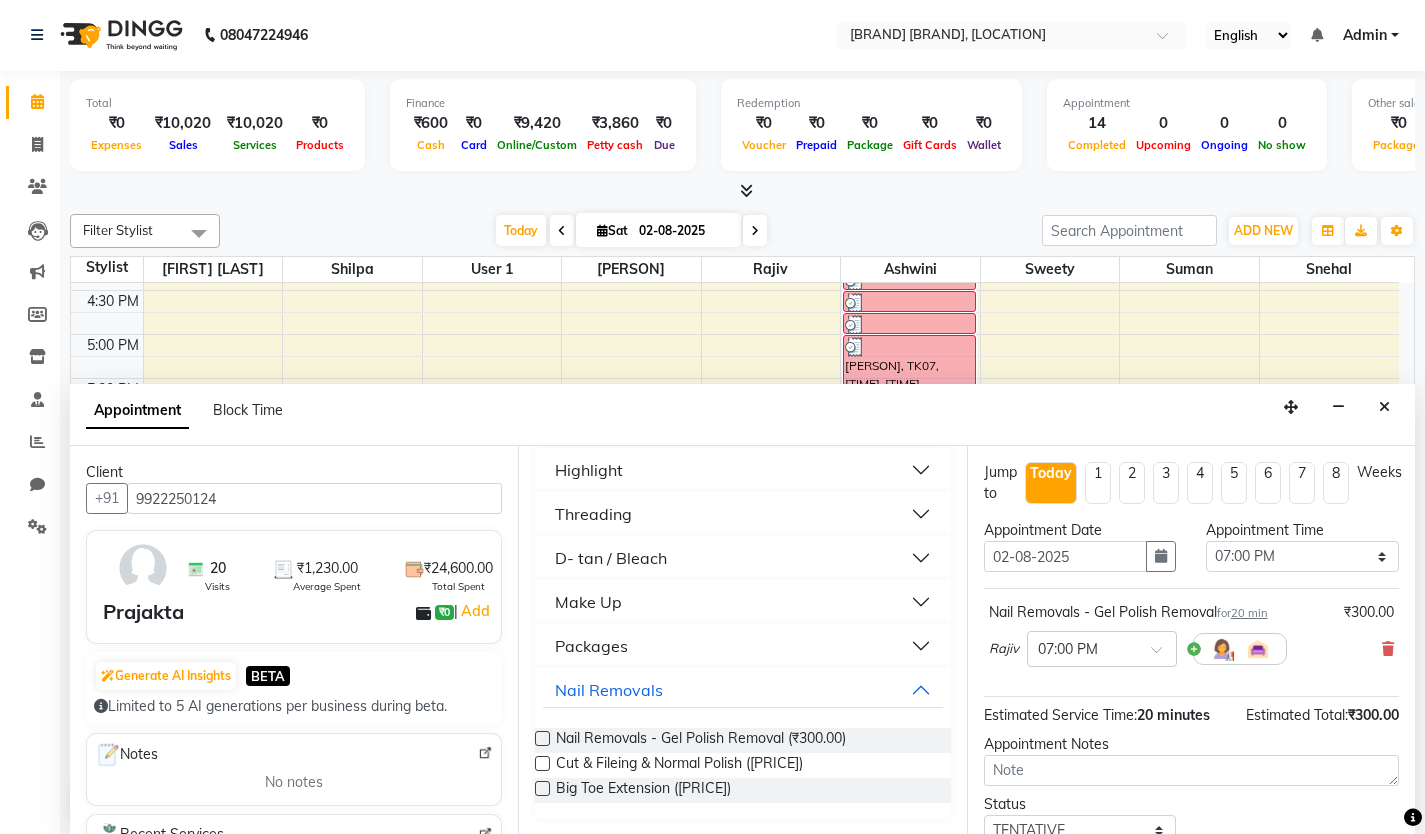 click at bounding box center [542, 738] 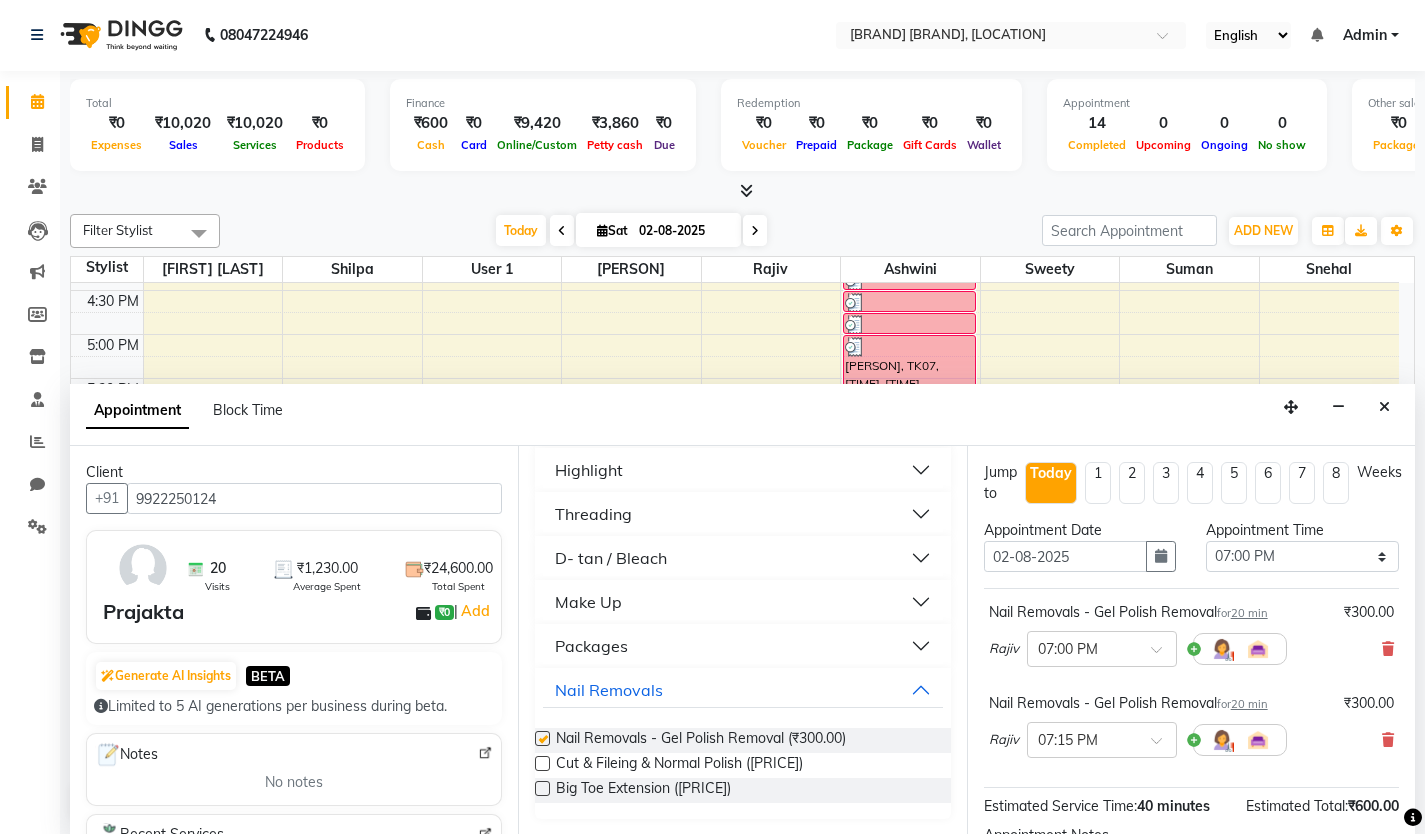 checkbox on "false" 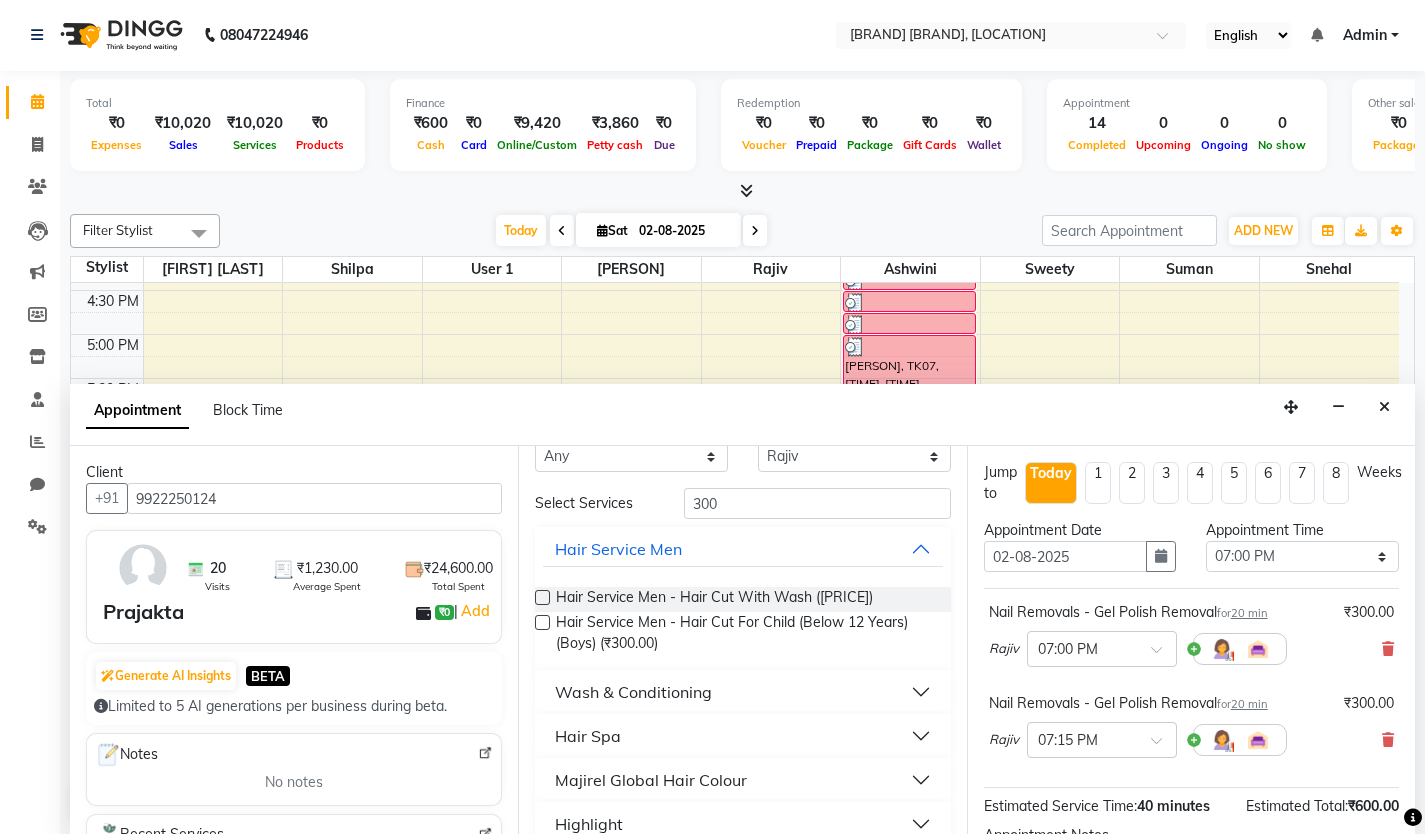 scroll, scrollTop: 0, scrollLeft: 0, axis: both 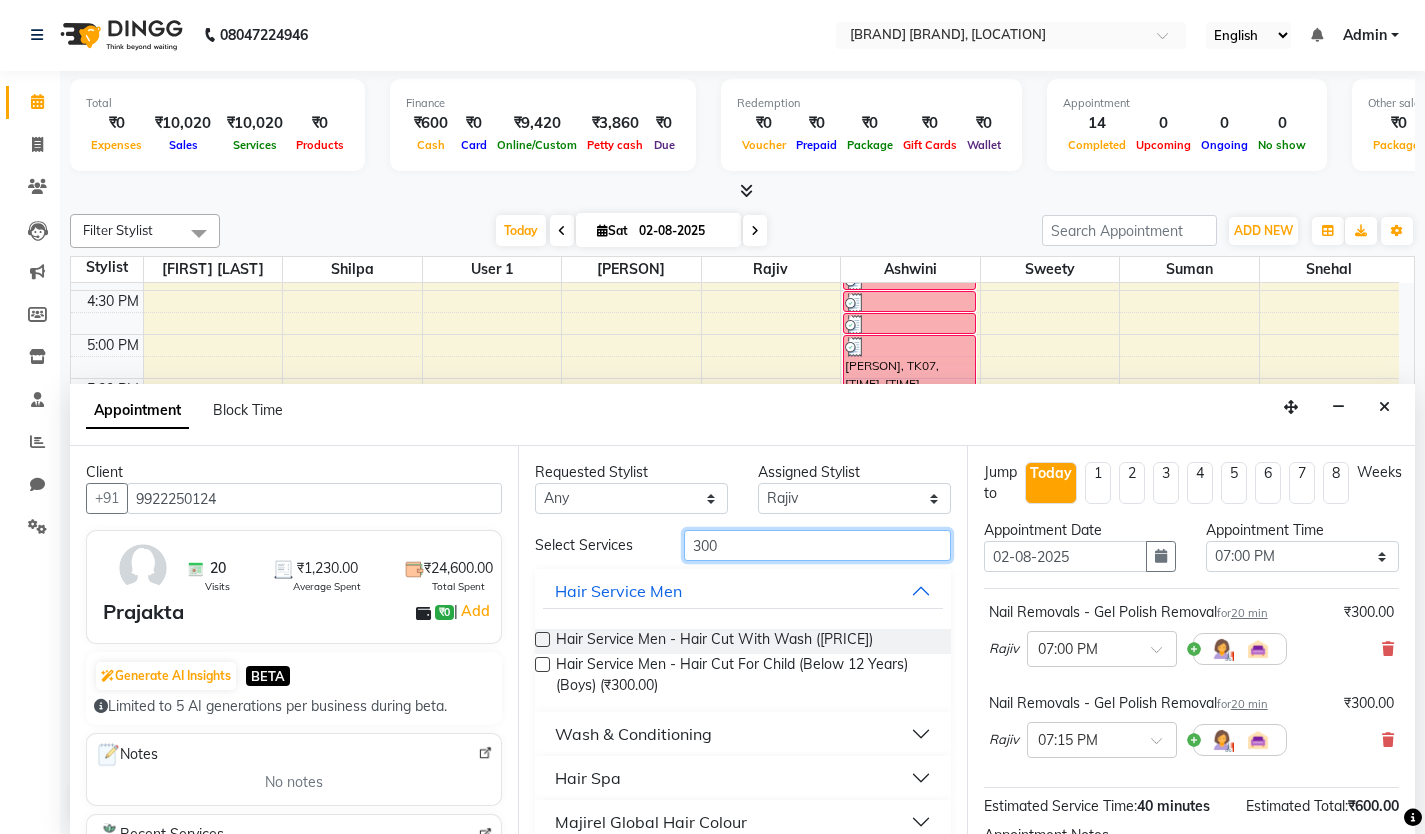 click on "300" at bounding box center (817, 545) 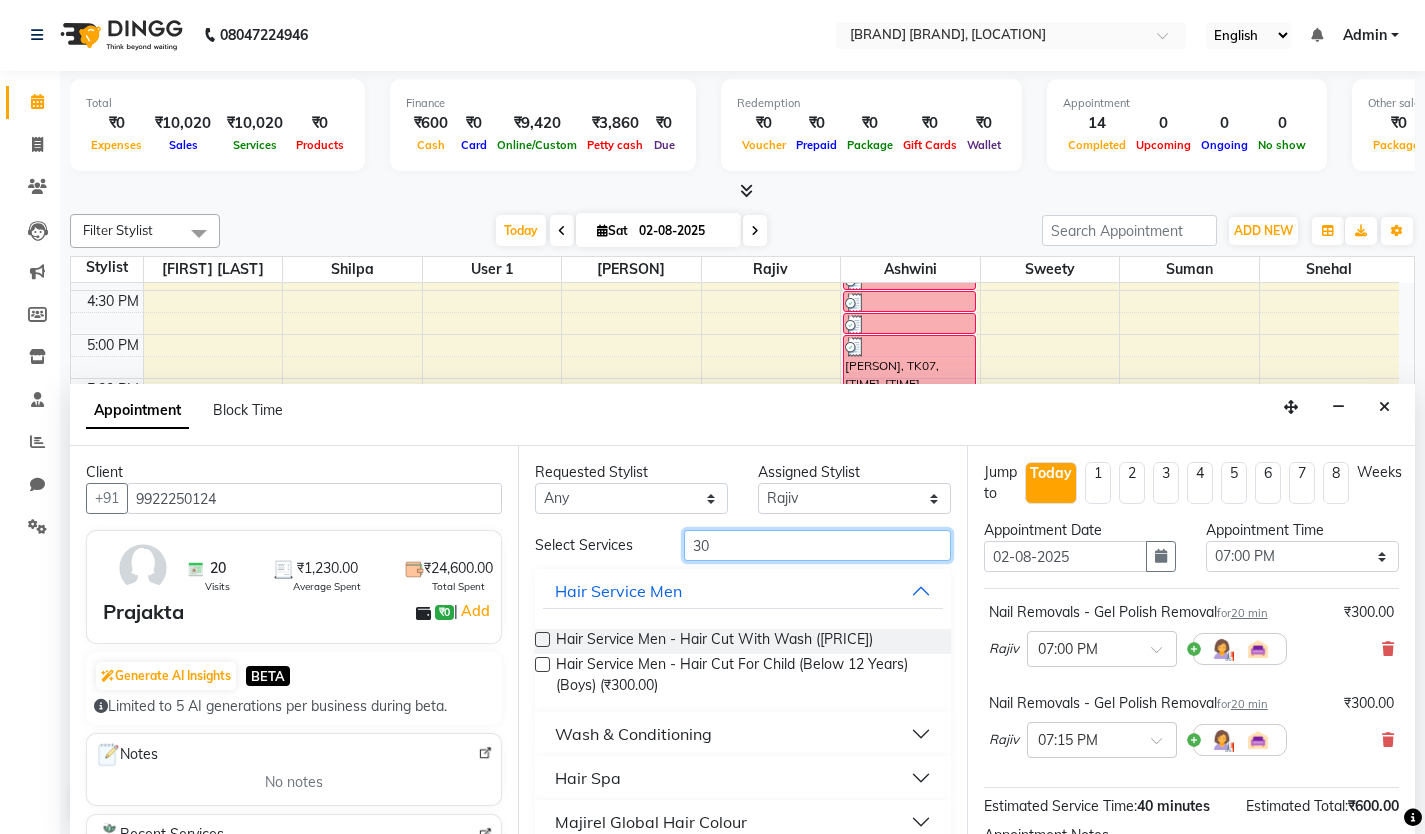 type on "3" 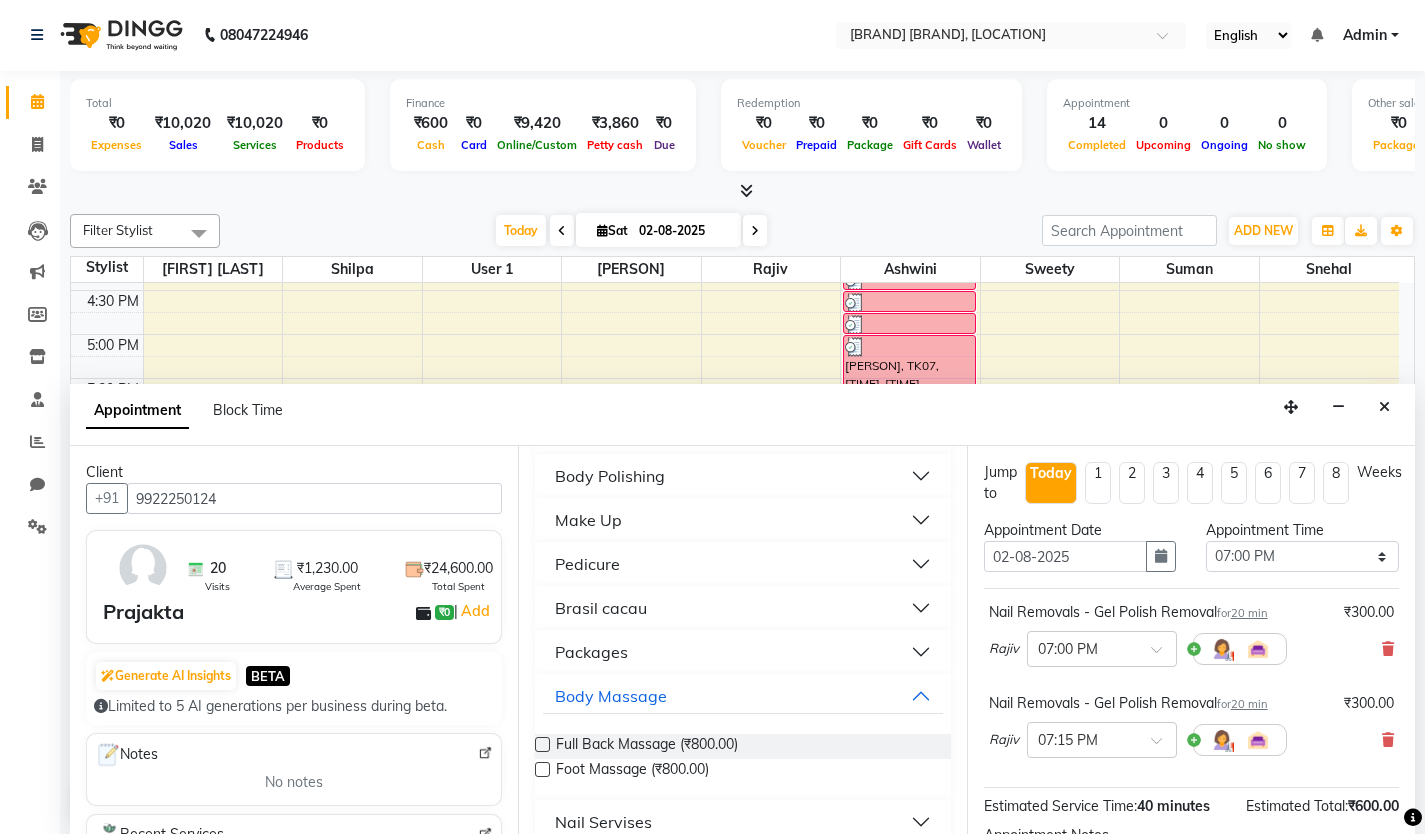 scroll, scrollTop: 374, scrollLeft: 0, axis: vertical 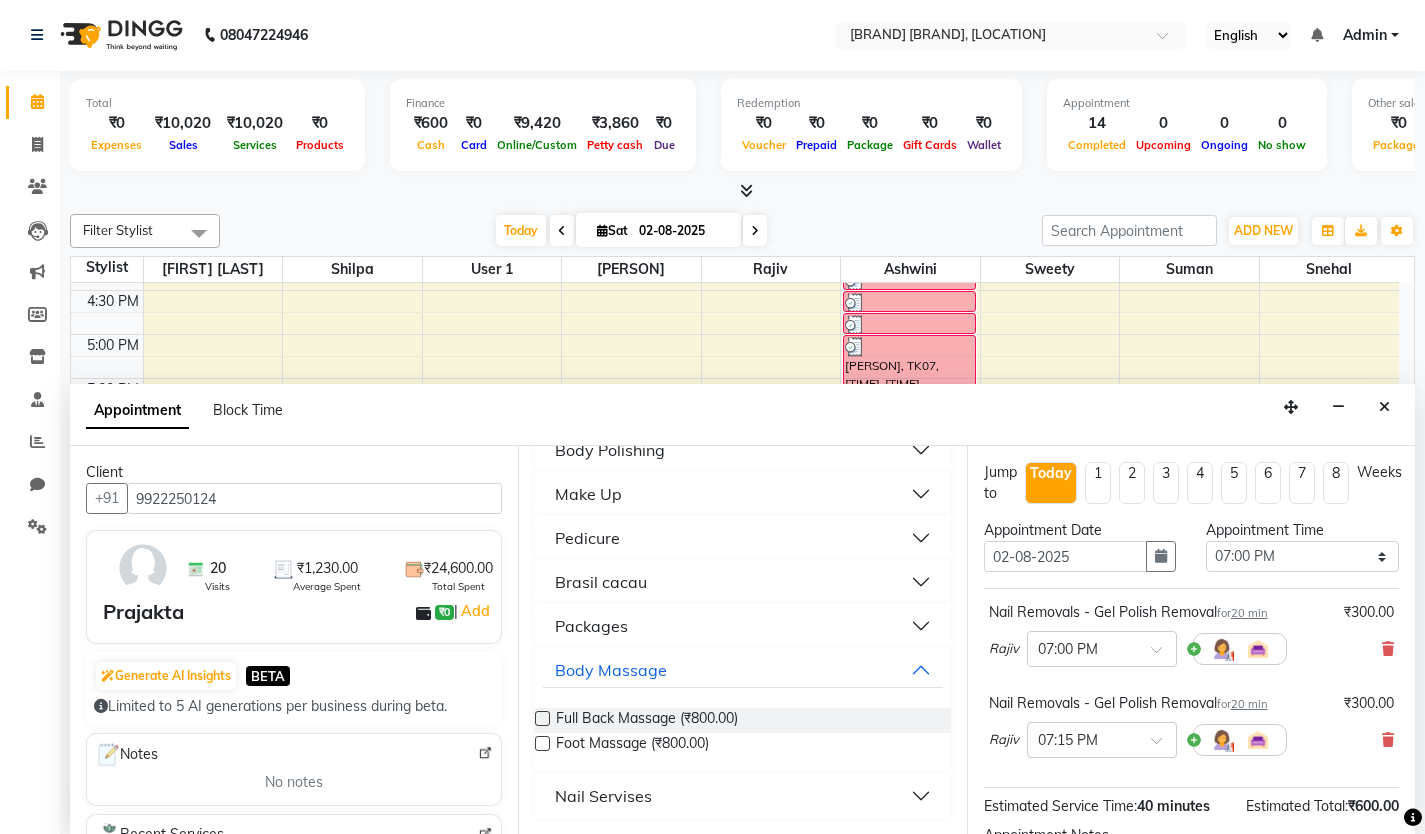 type on "800" 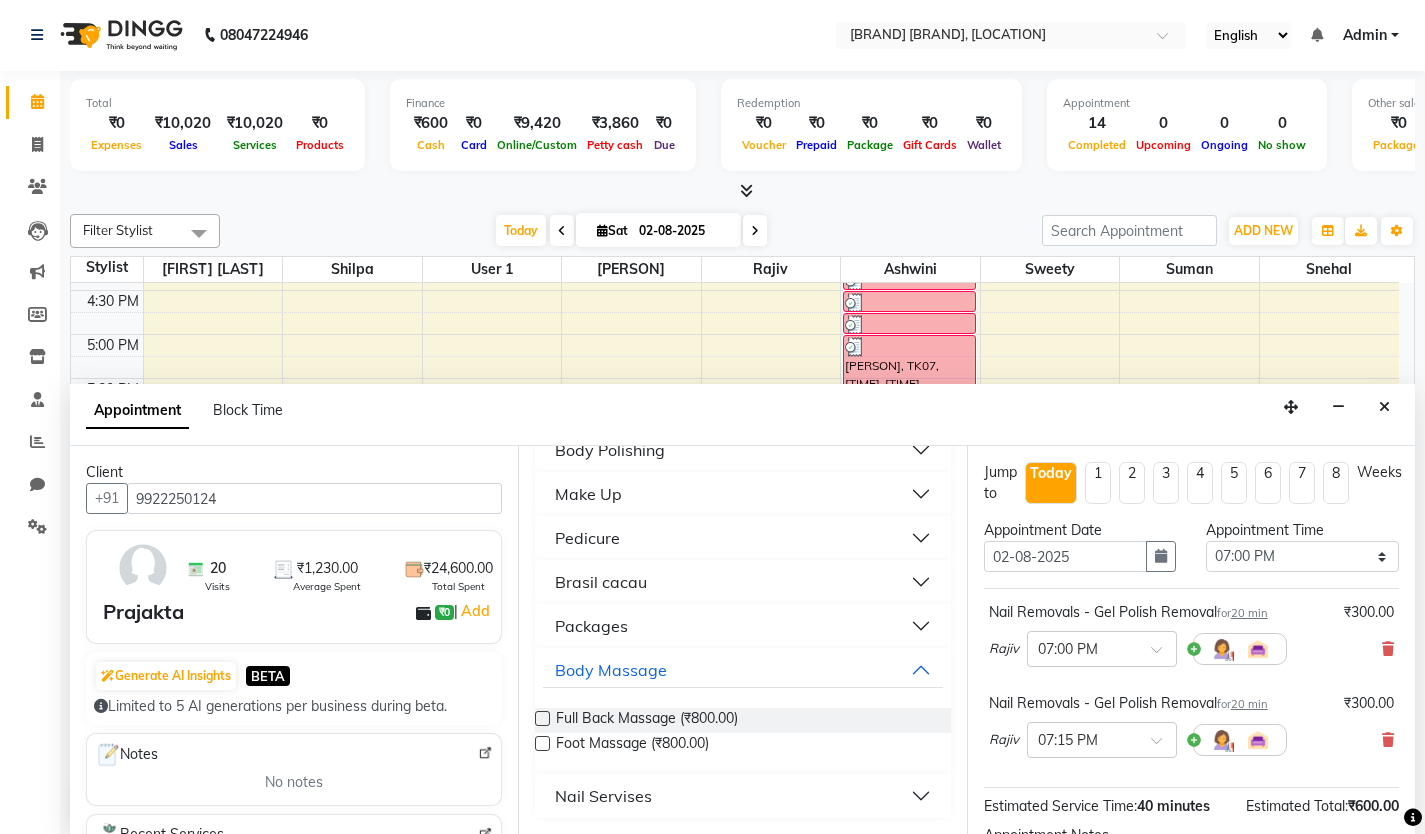 click on "Nail Servises" at bounding box center (603, 796) 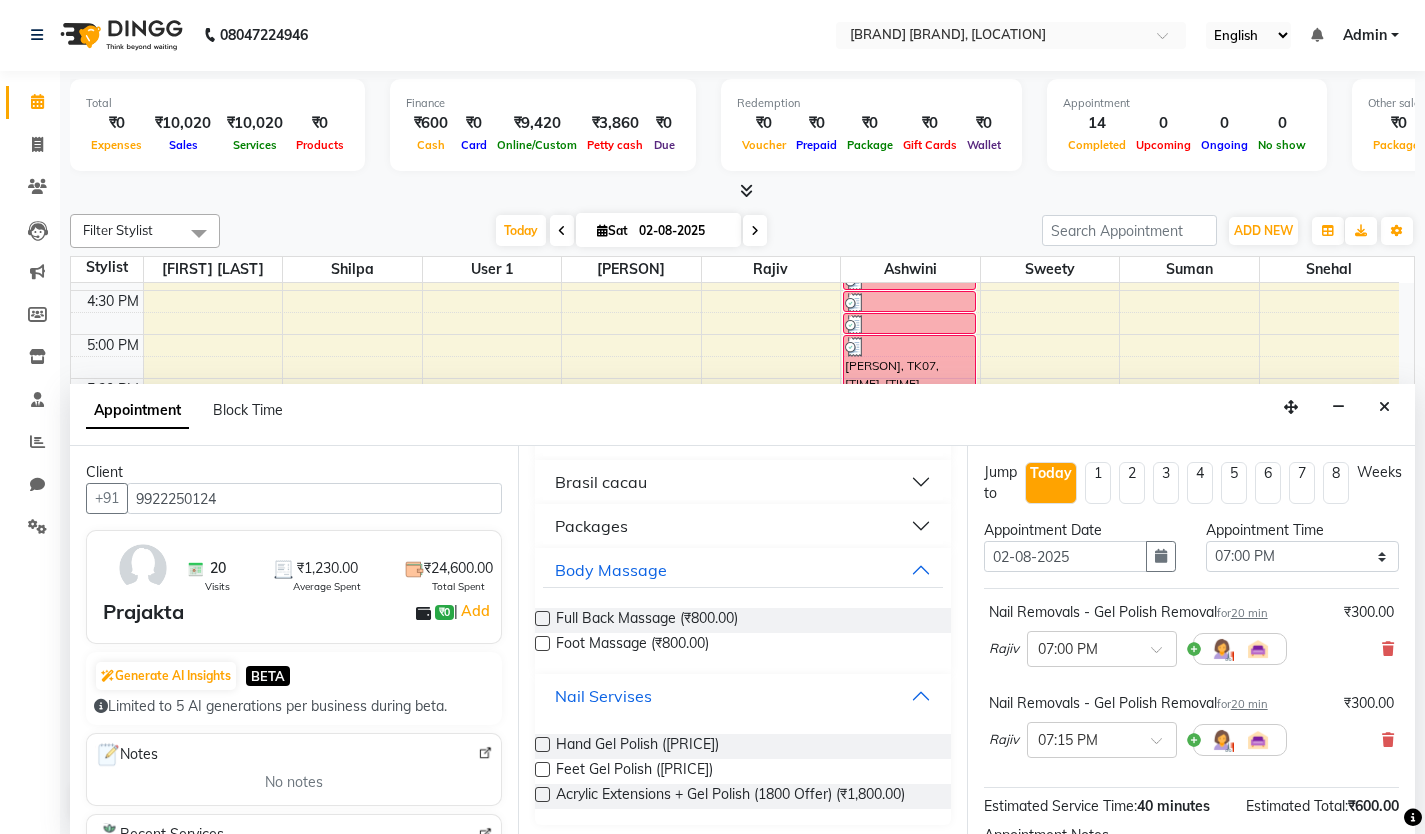 scroll, scrollTop: 475, scrollLeft: 0, axis: vertical 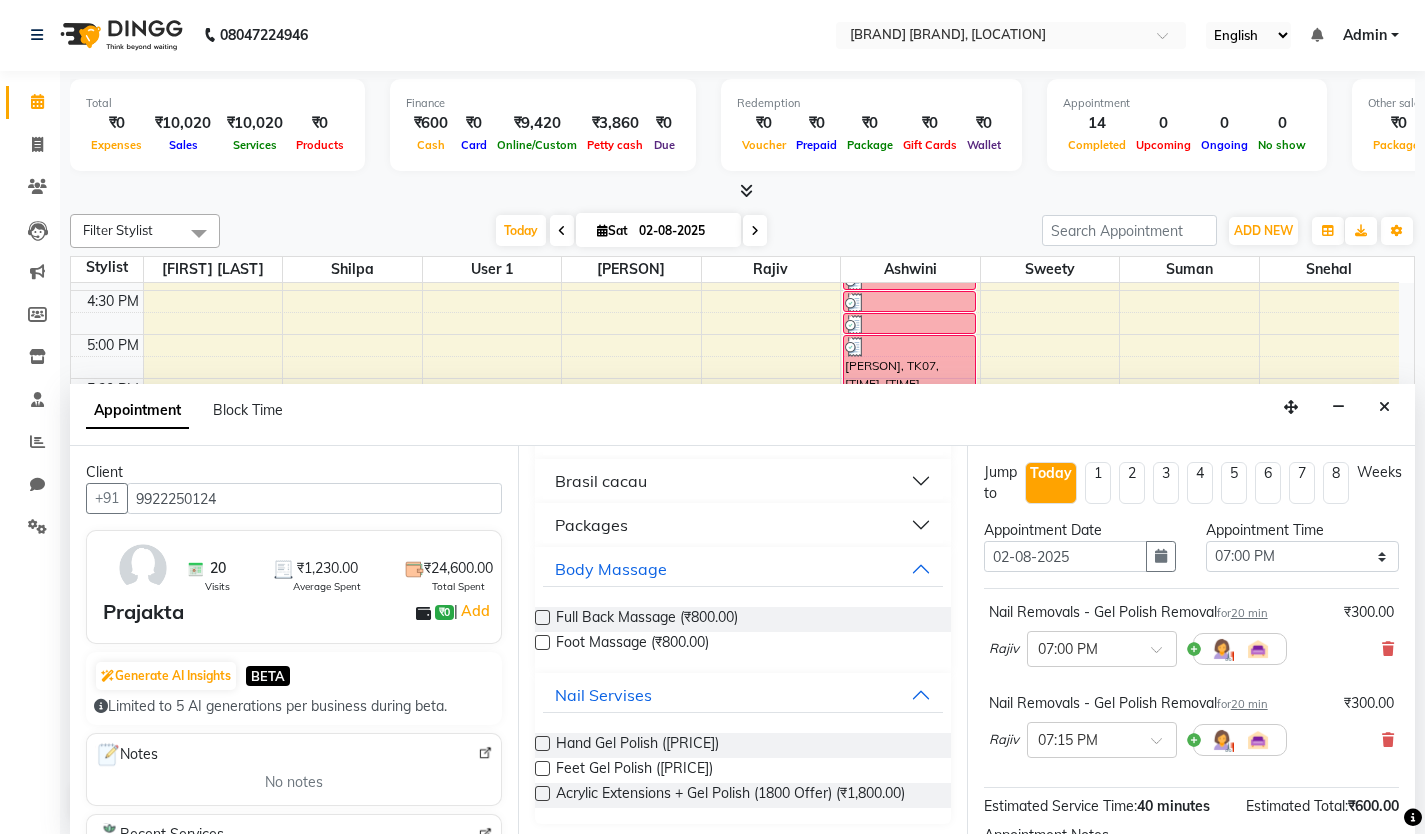 click at bounding box center [542, 743] 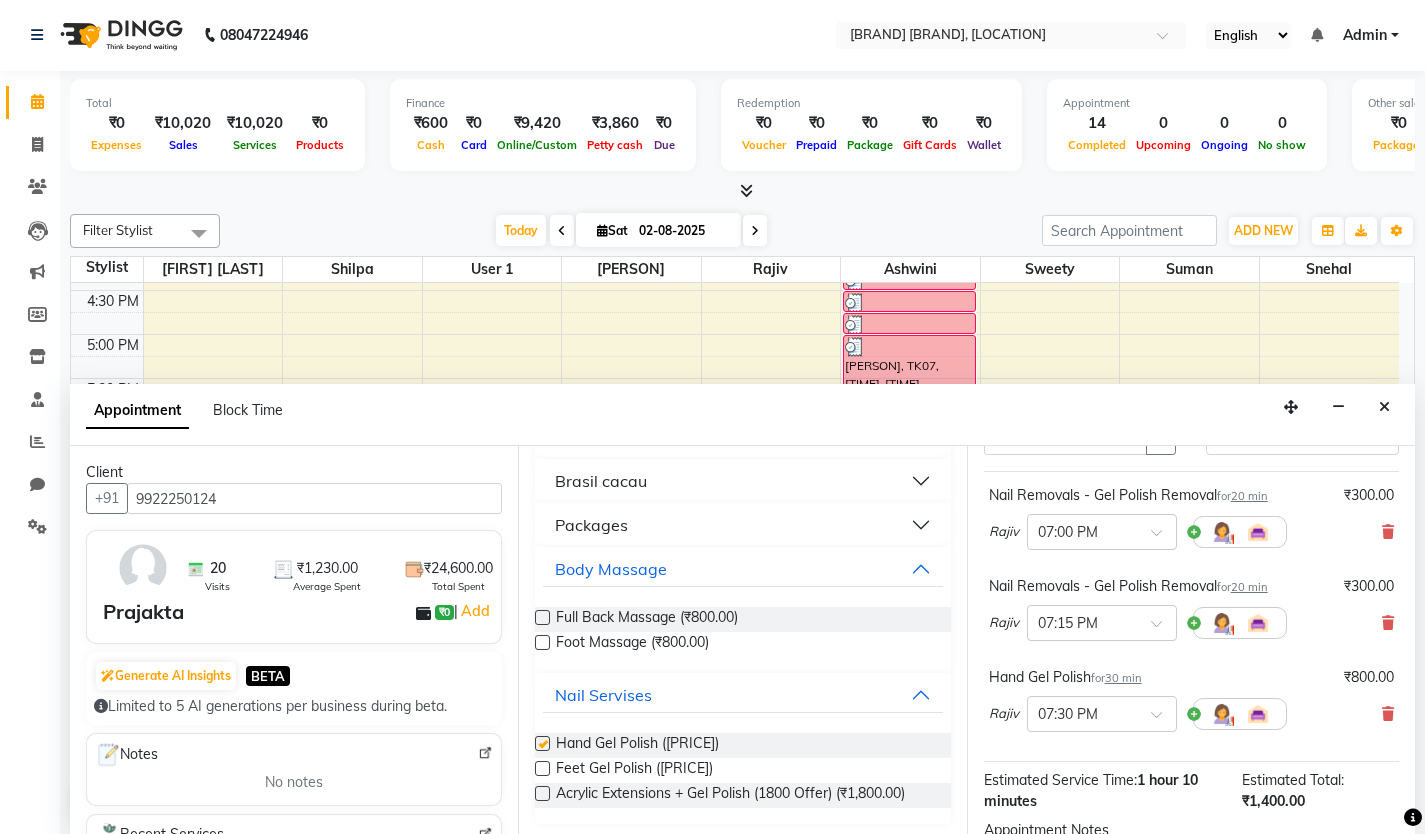 checkbox on "false" 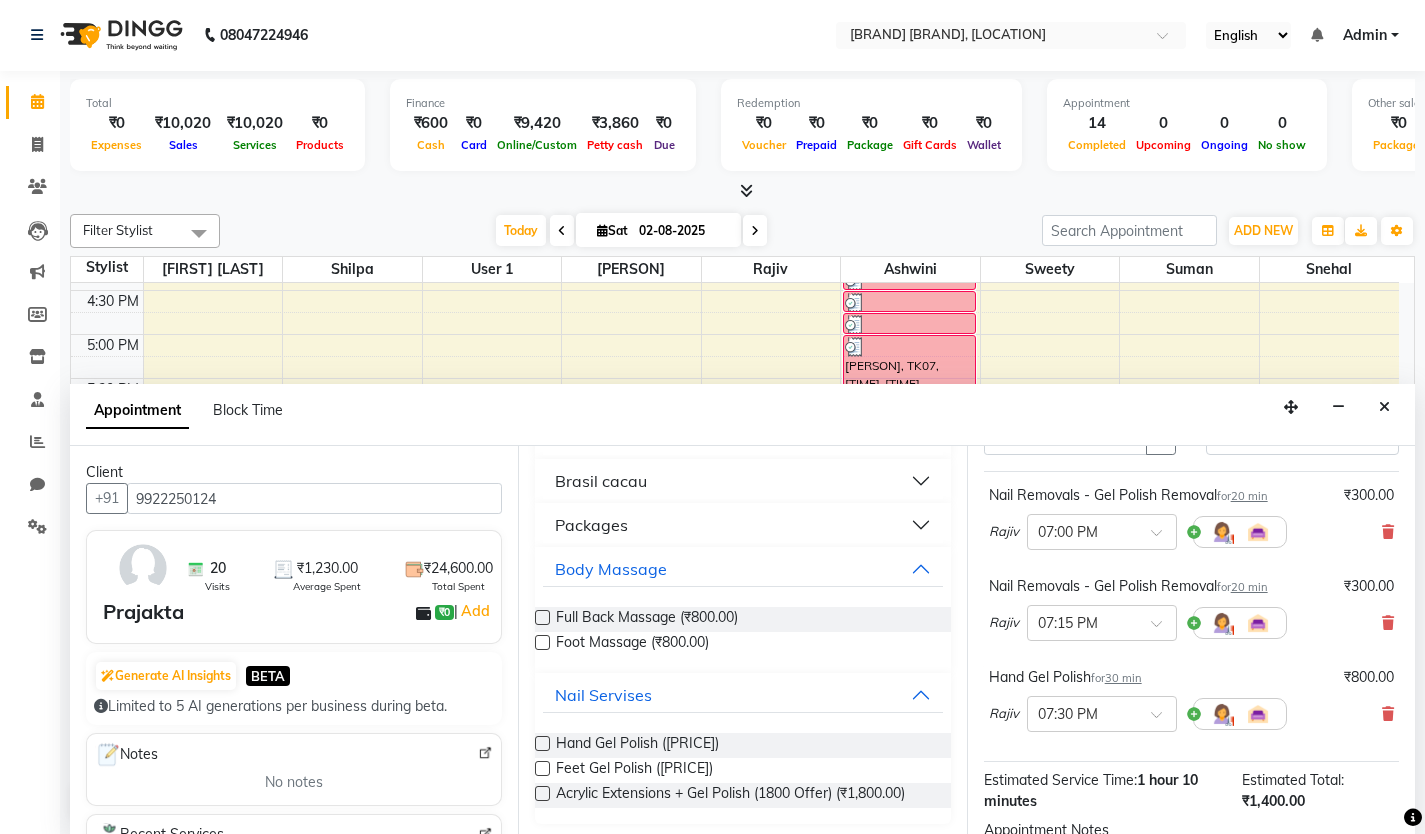 scroll, scrollTop: 300, scrollLeft: 0, axis: vertical 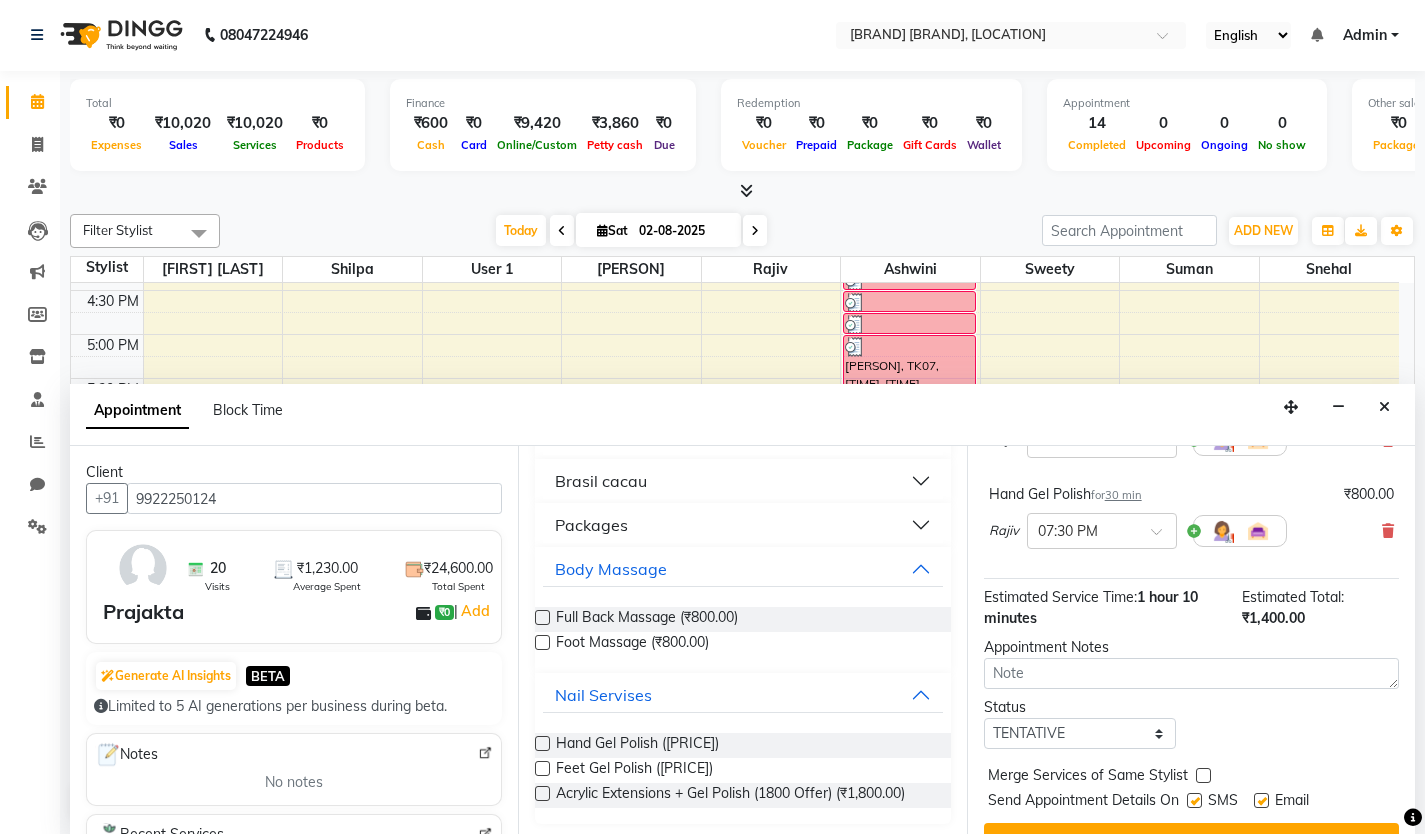 click at bounding box center [1194, 800] 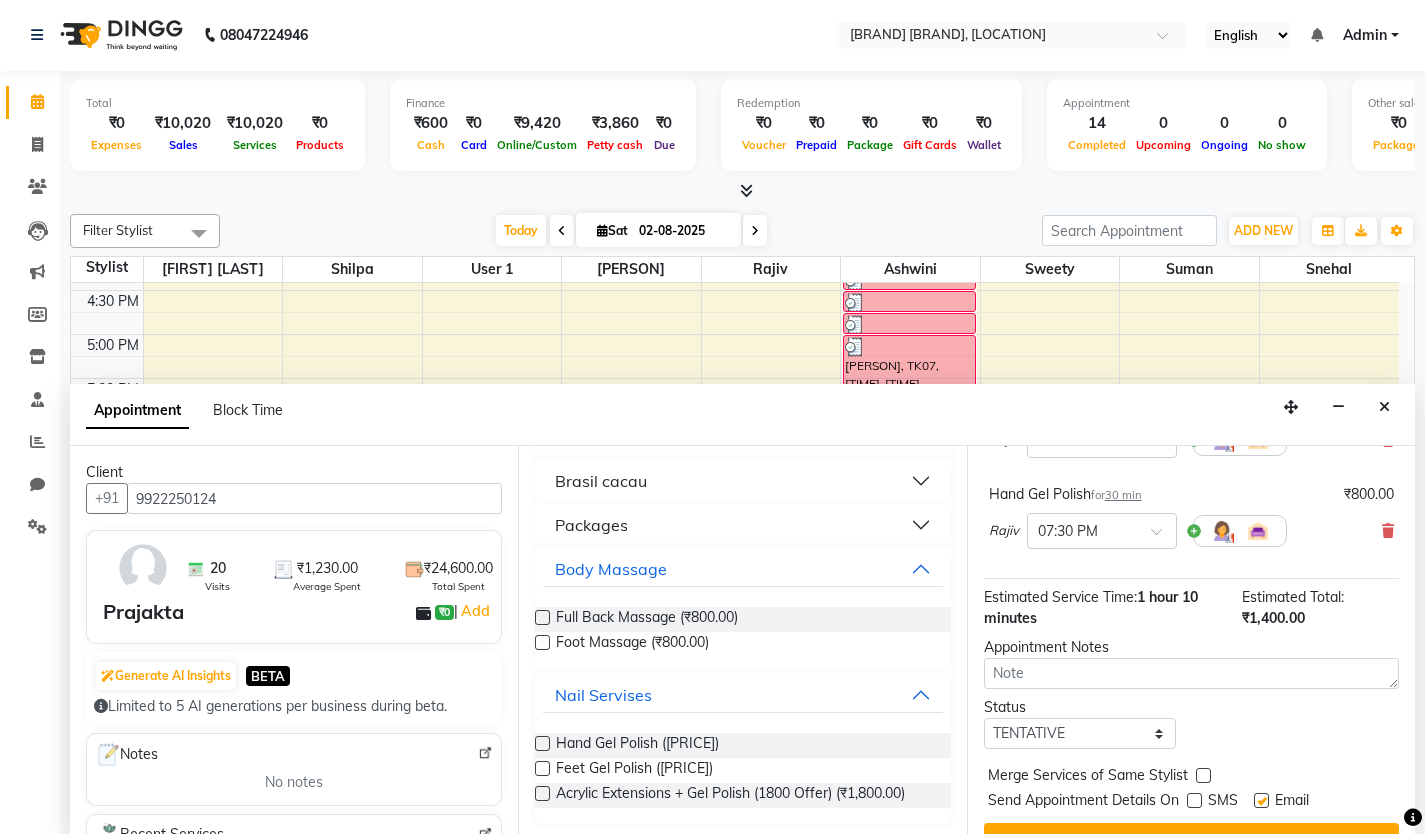 click at bounding box center (1261, 800) 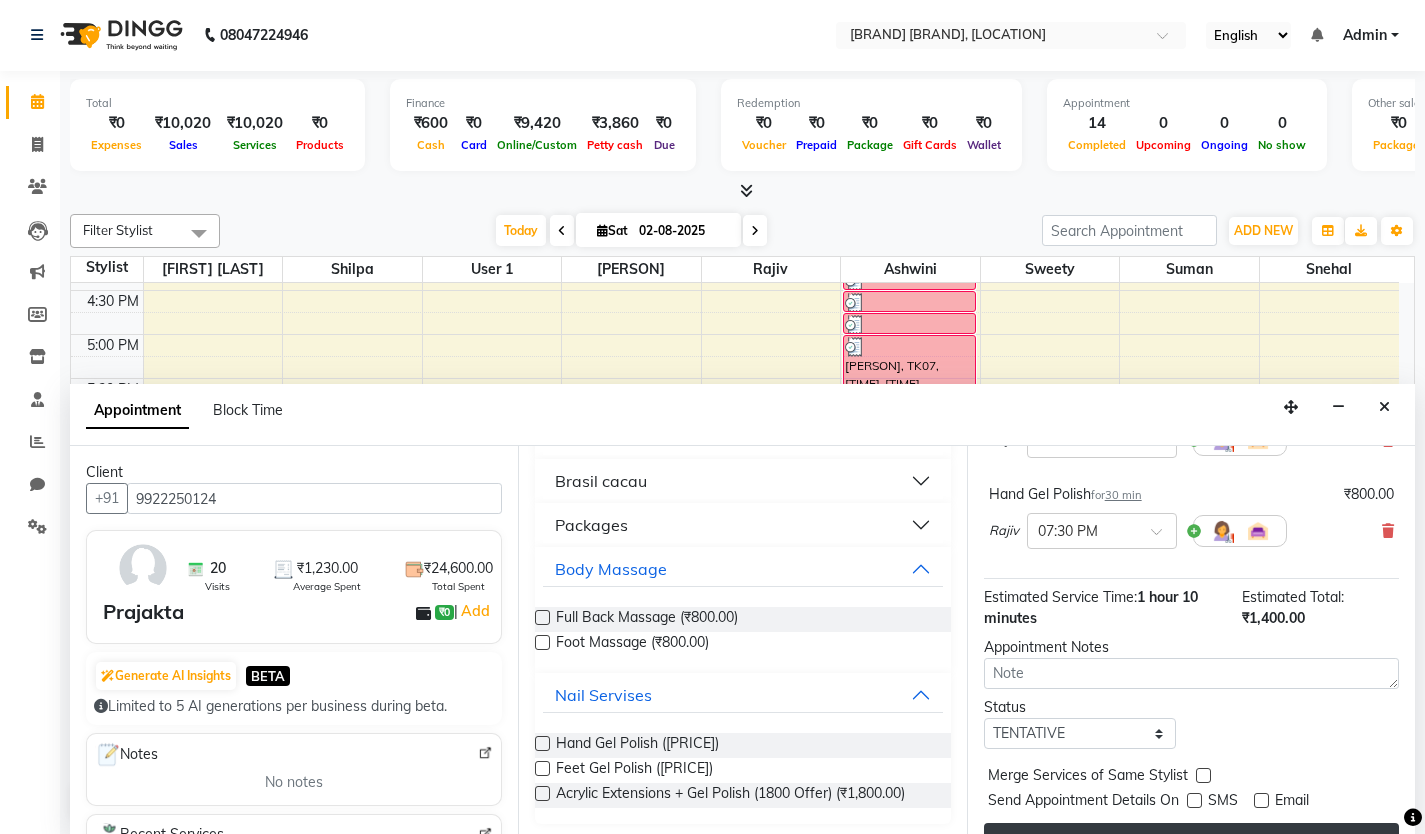 click on "Book" at bounding box center [1191, 841] 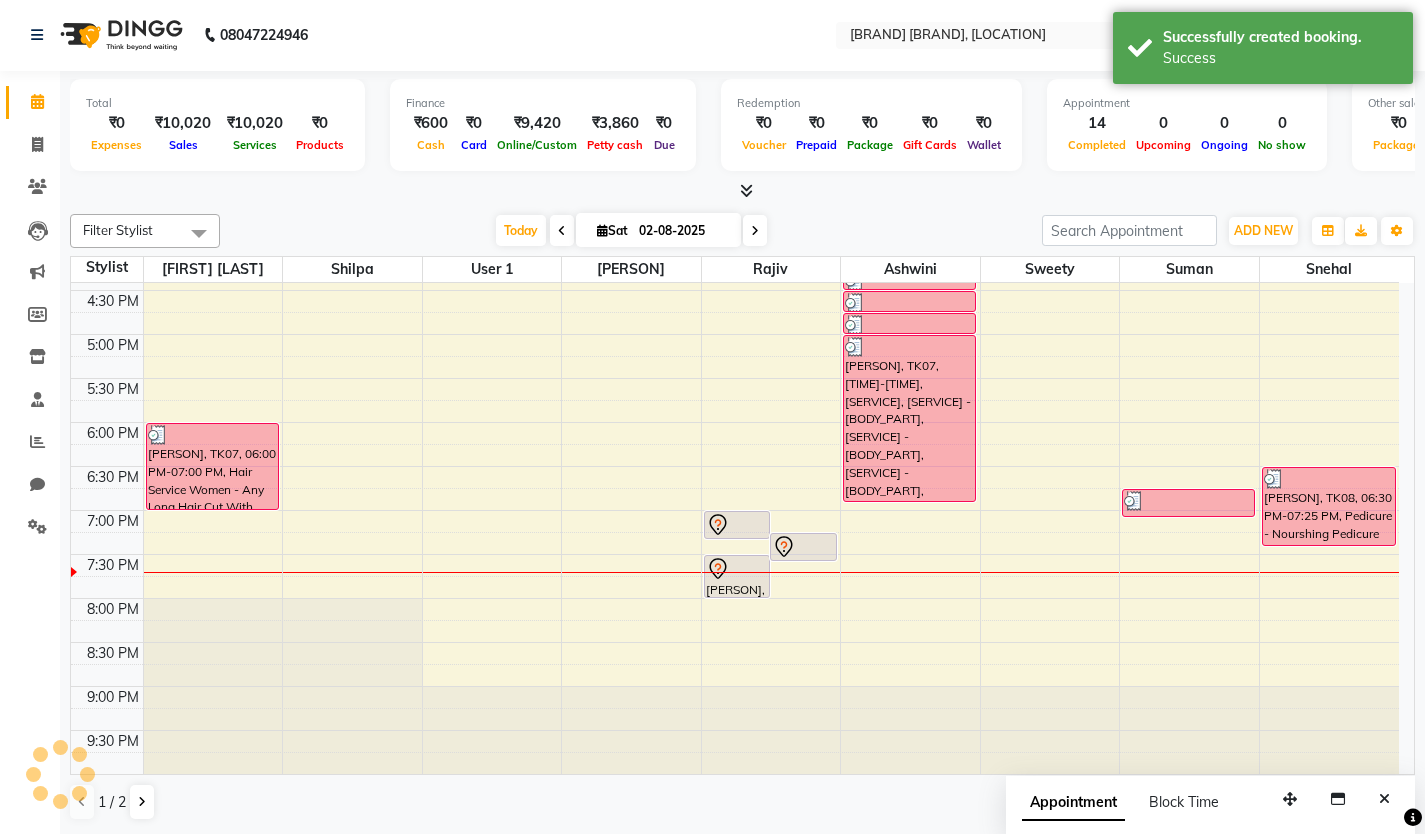 scroll, scrollTop: 0, scrollLeft: 0, axis: both 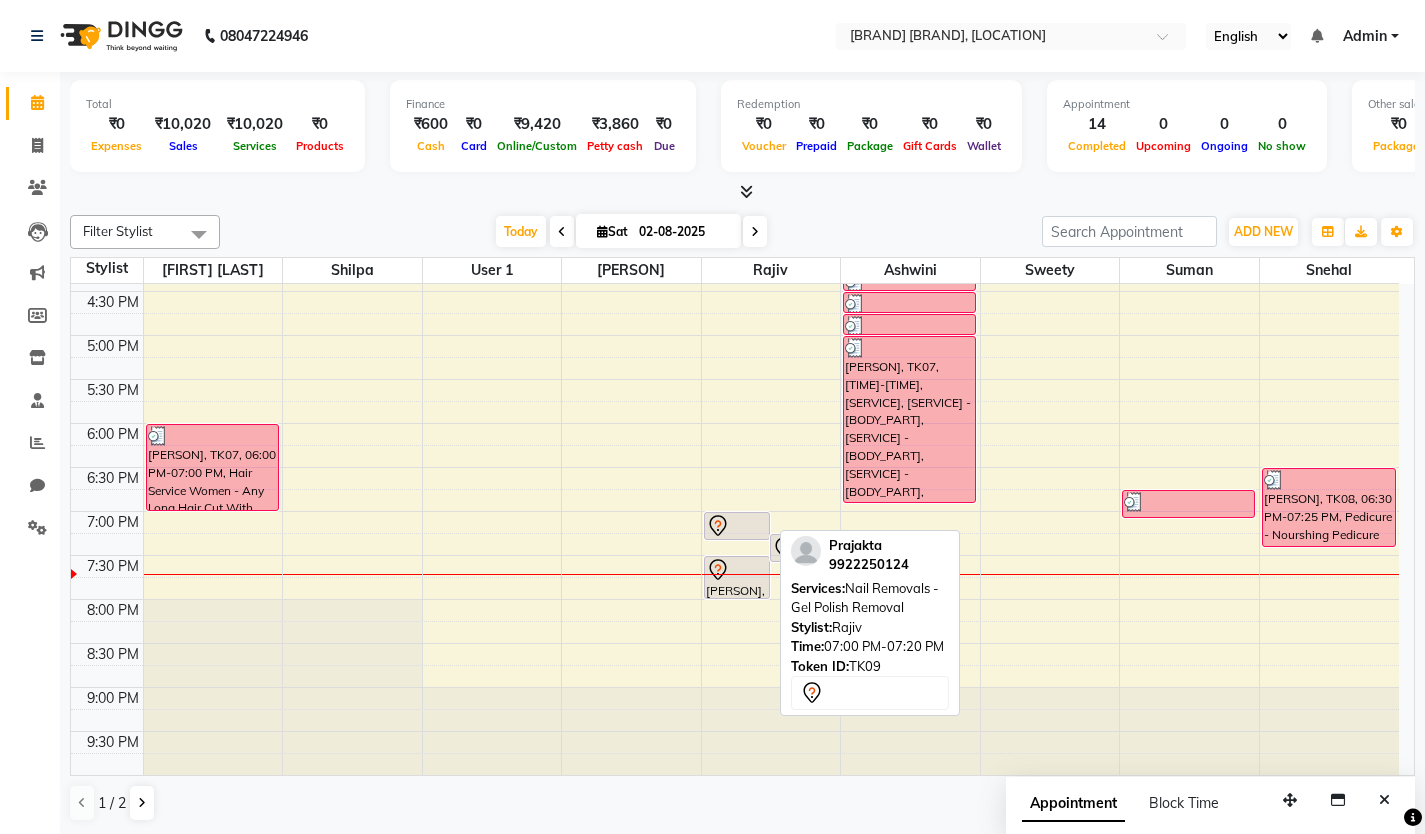 click at bounding box center (737, 526) 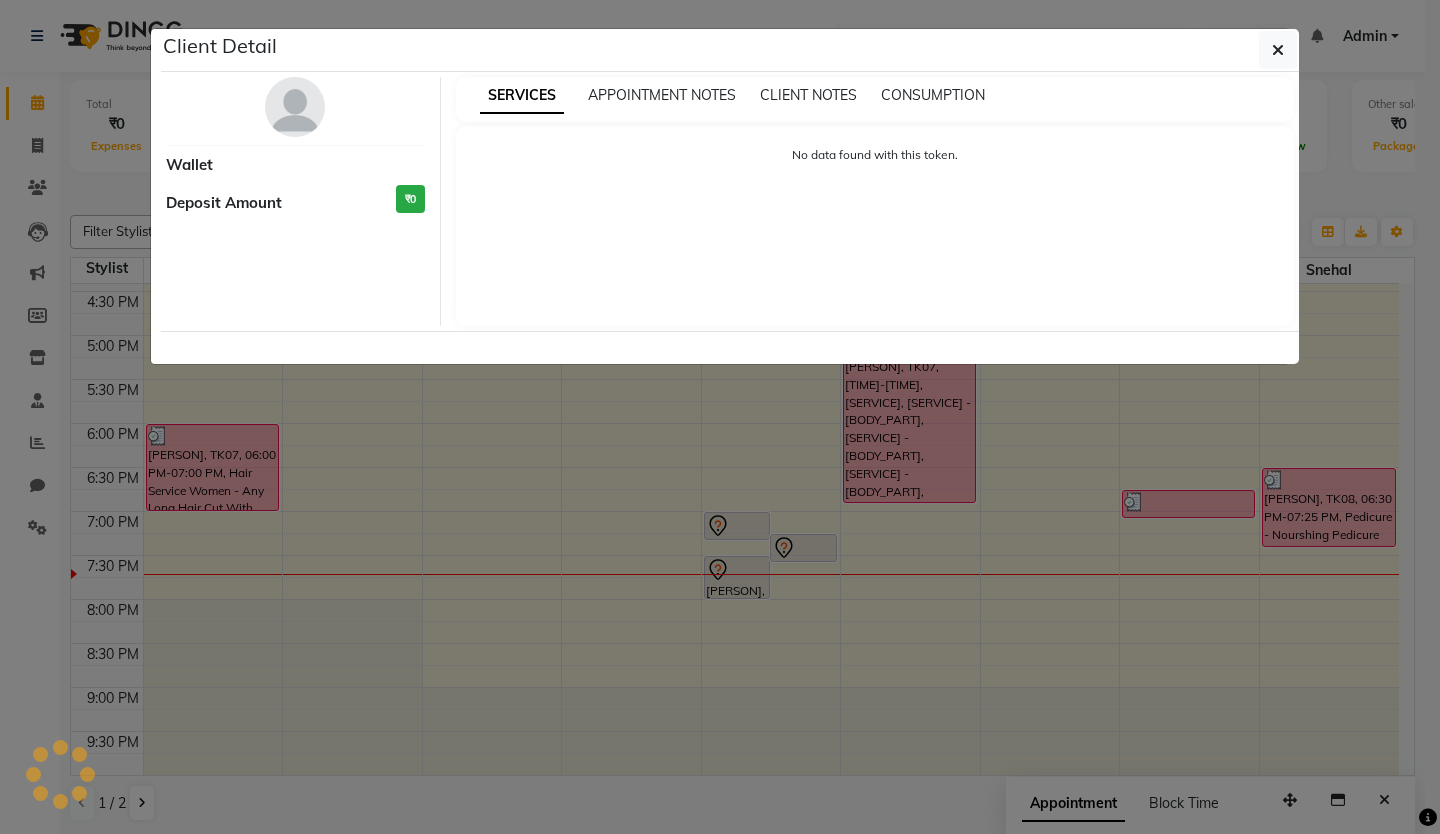 select on "7" 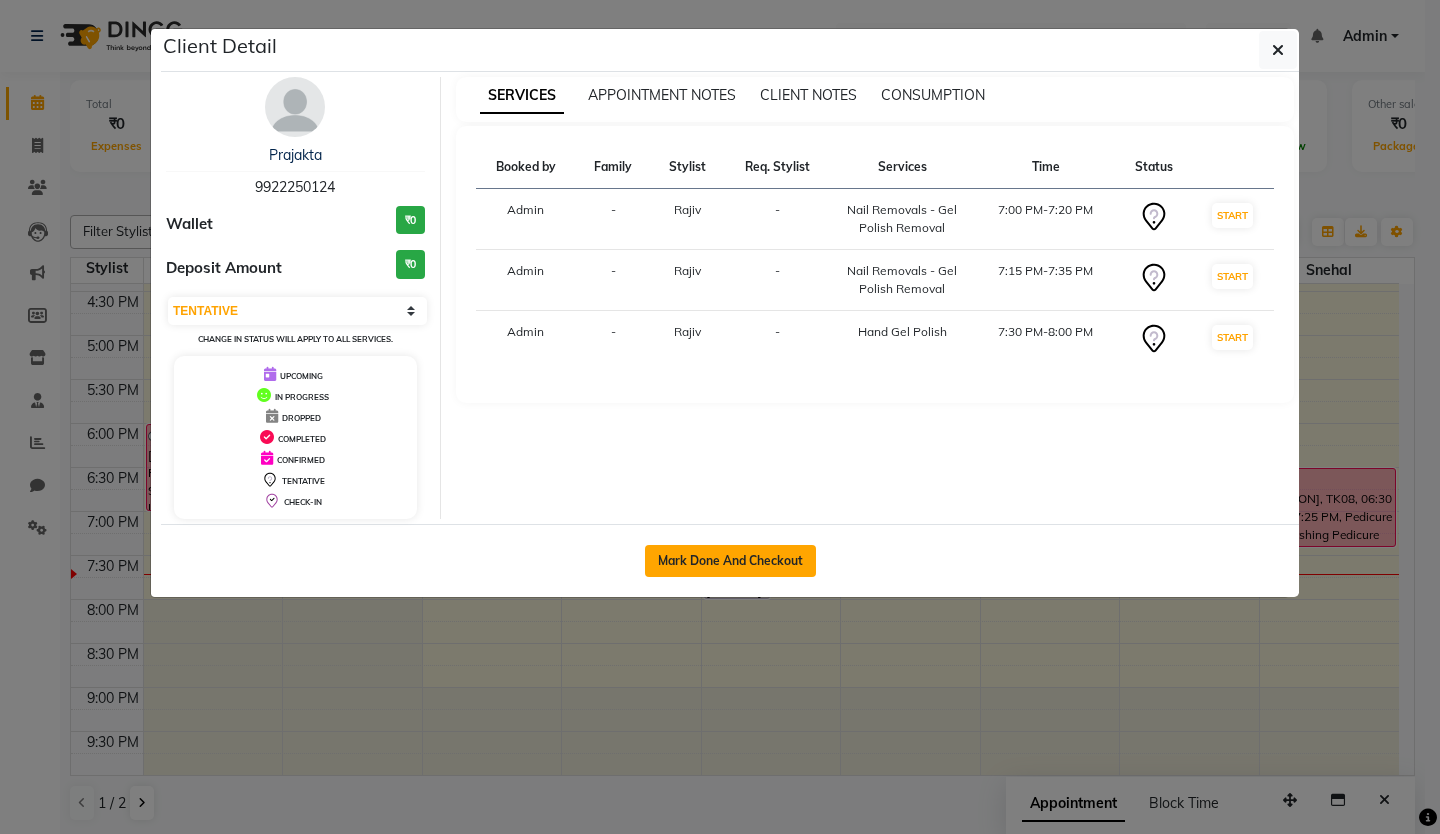 click on "Mark Done And Checkout" 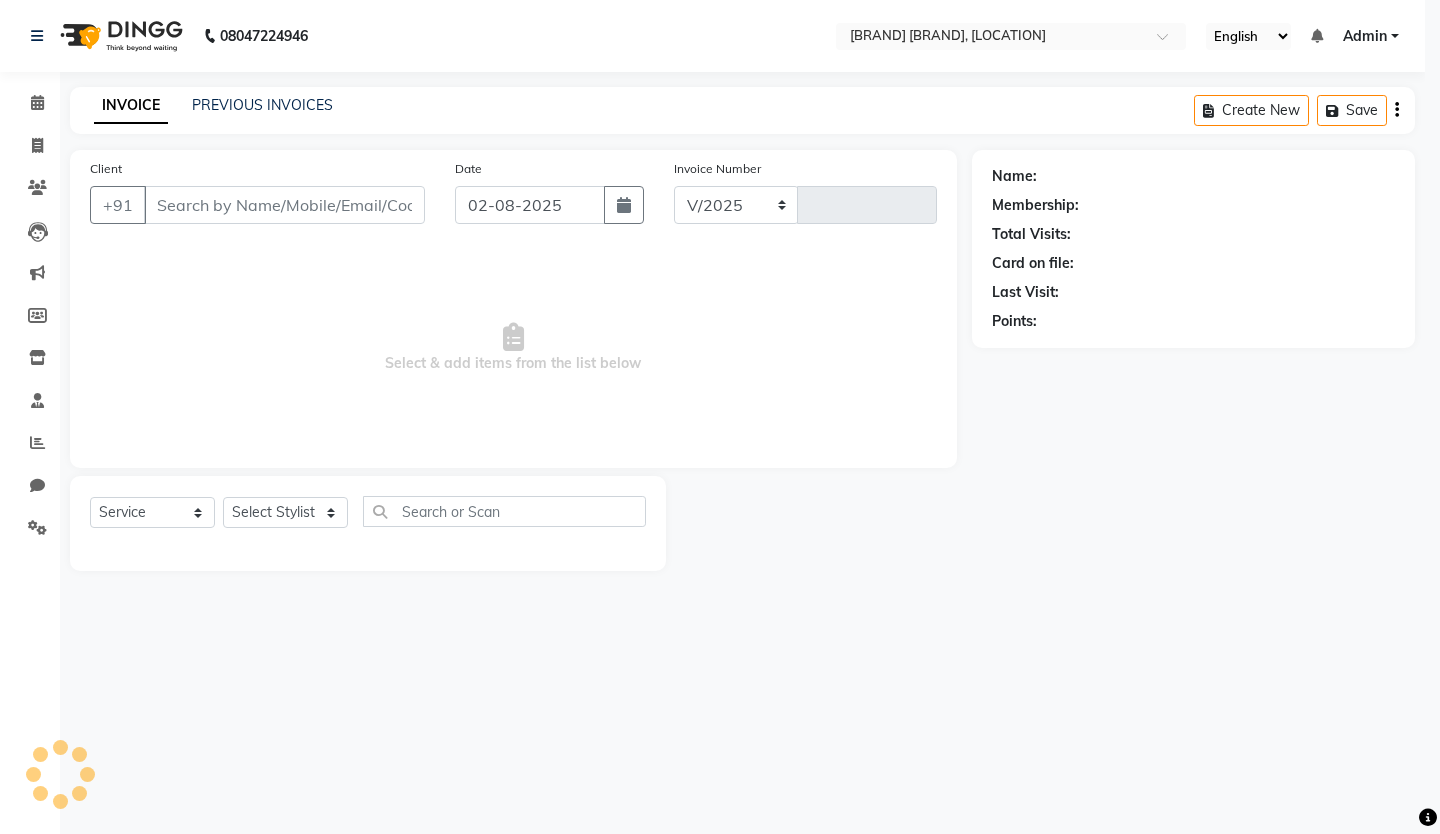 select on "766" 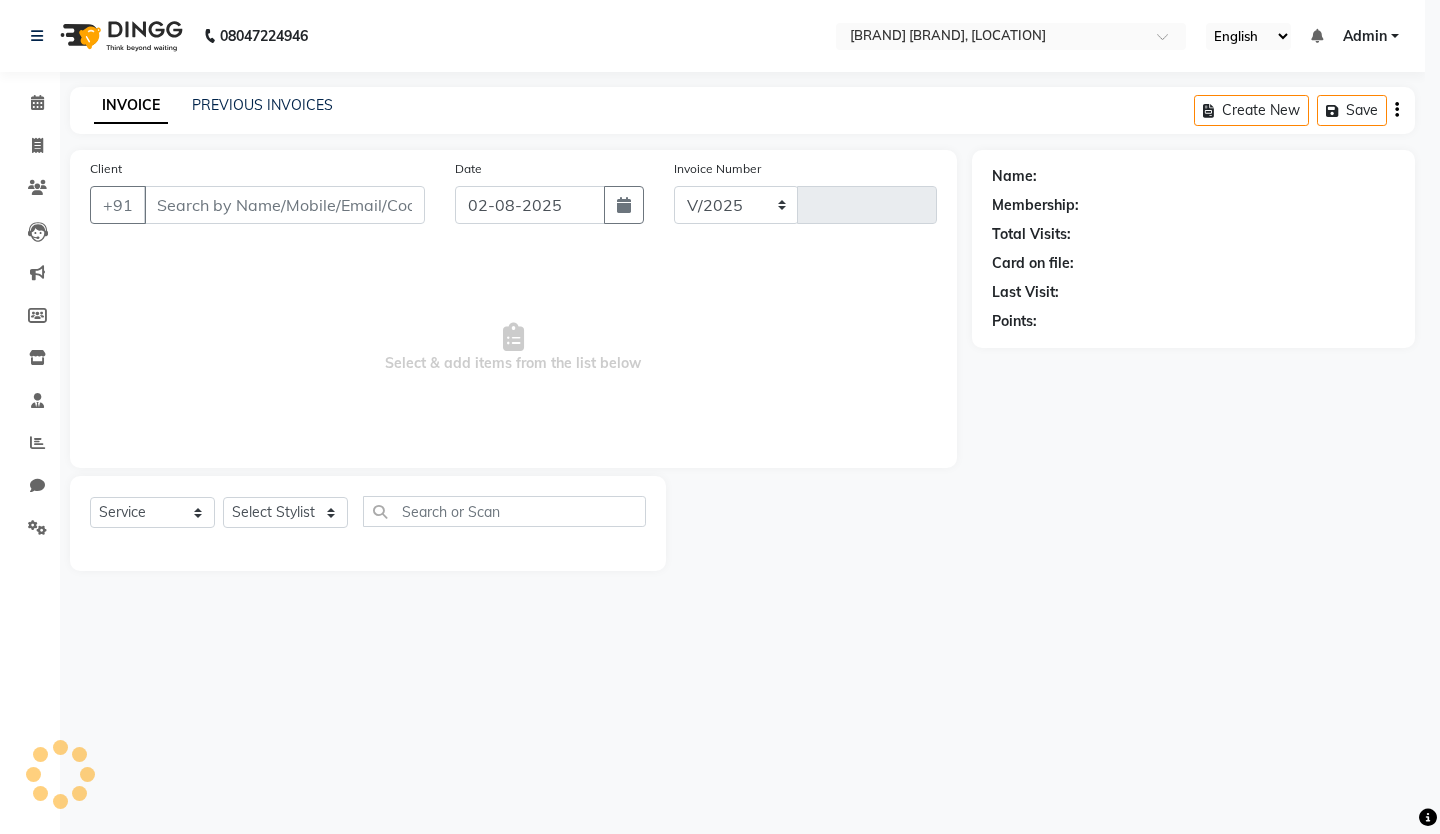 type on "0420" 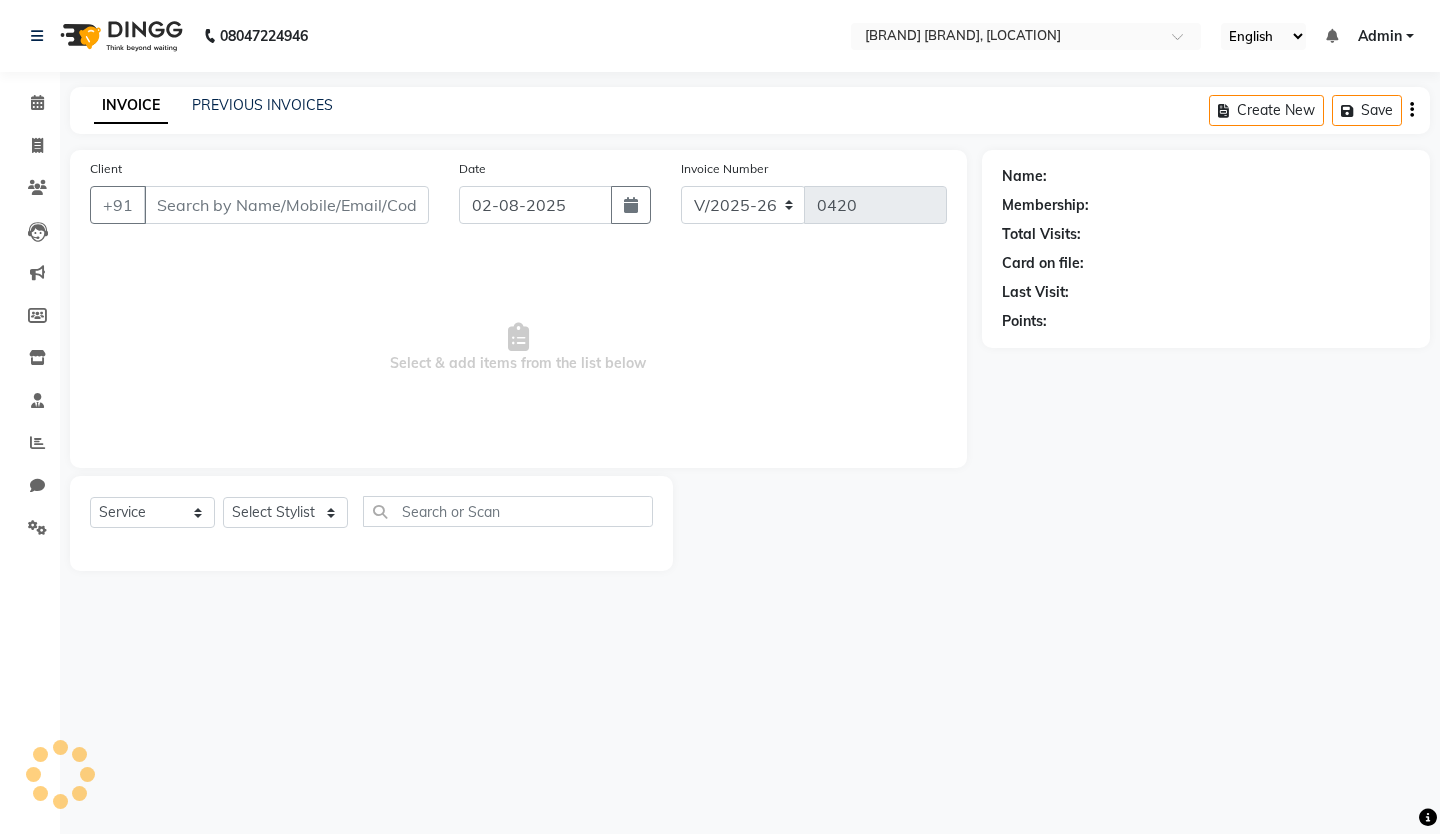 type on "9922250124" 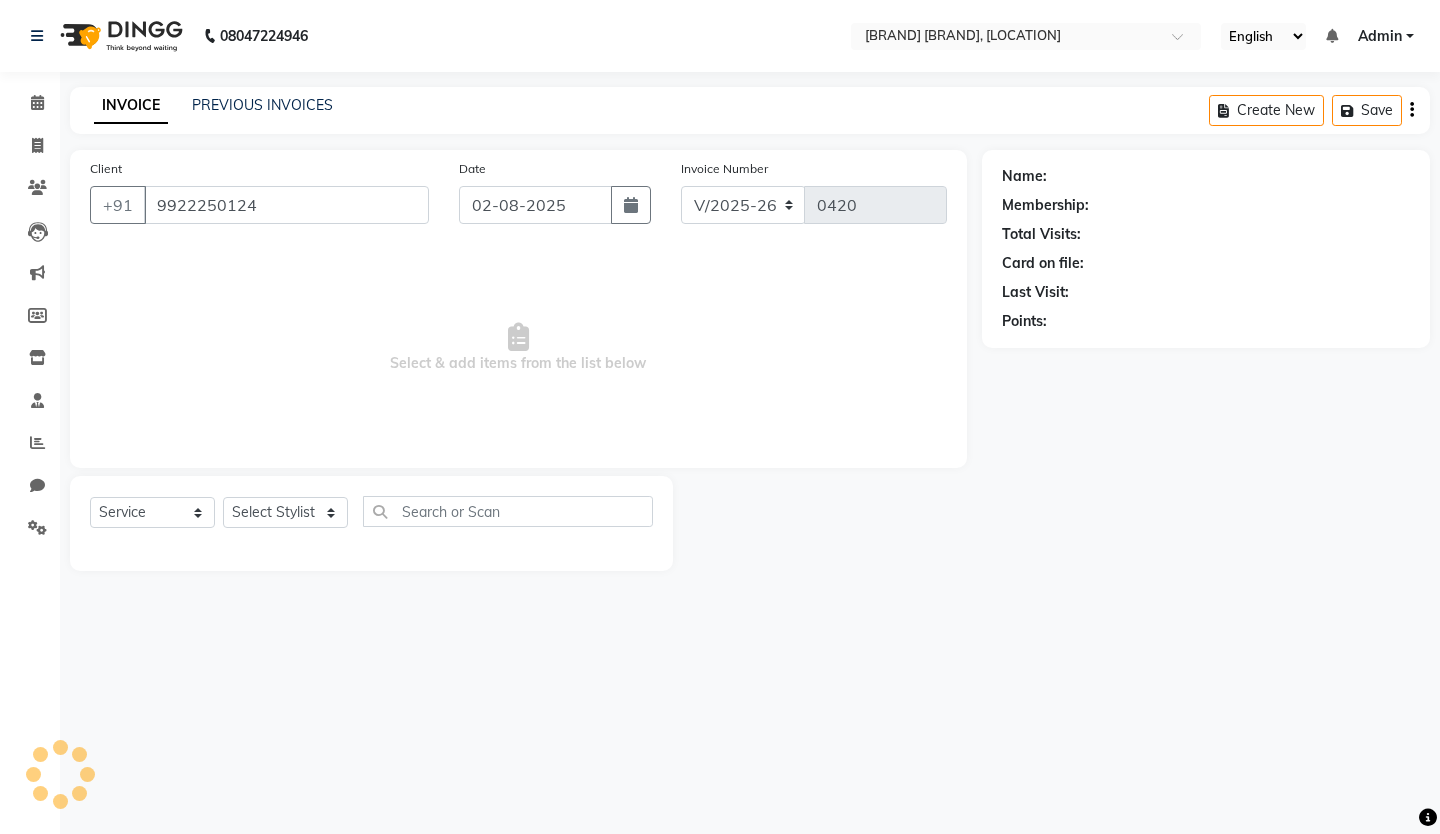select on "77735" 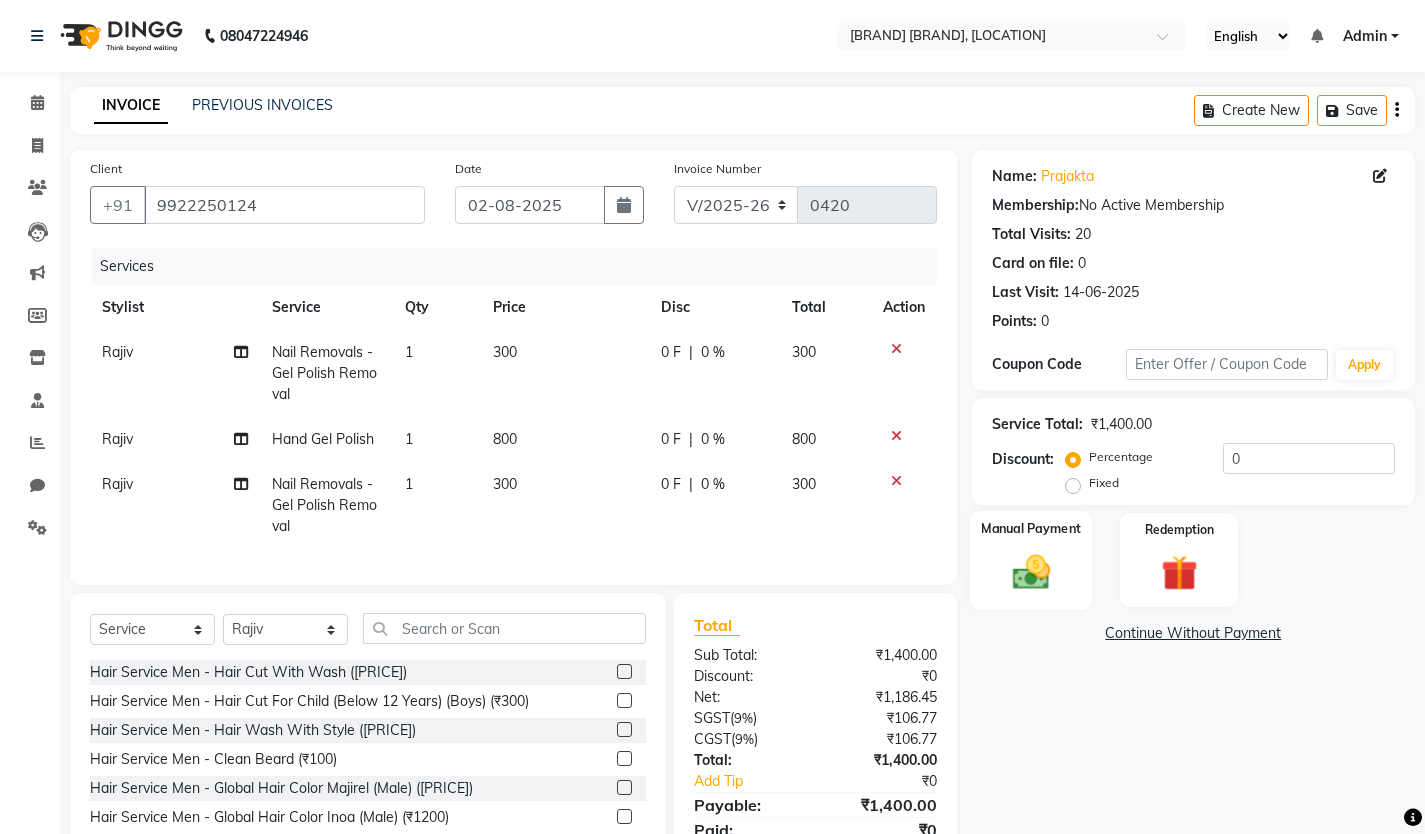 click 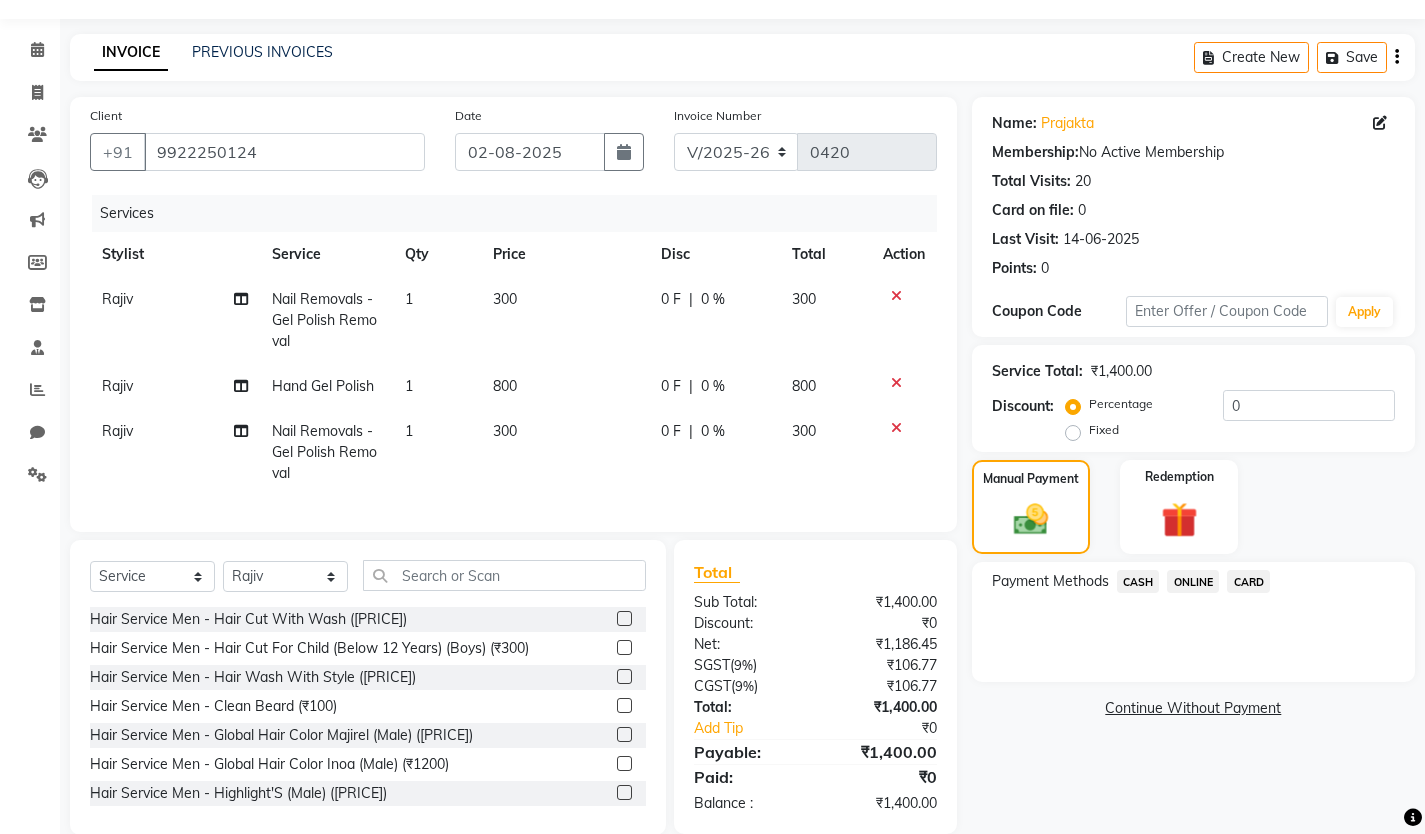 scroll, scrollTop: 99, scrollLeft: 0, axis: vertical 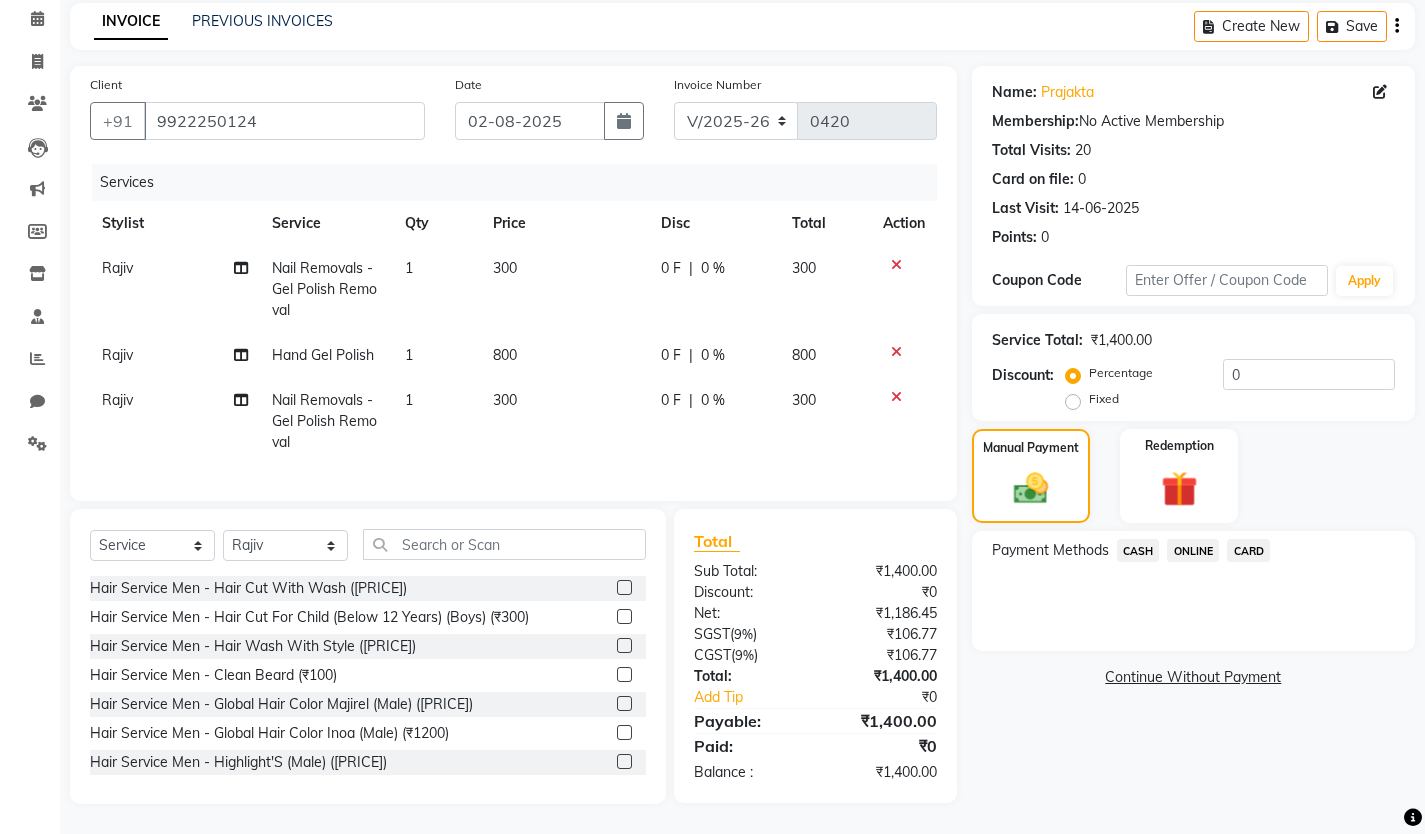click on "0 F" 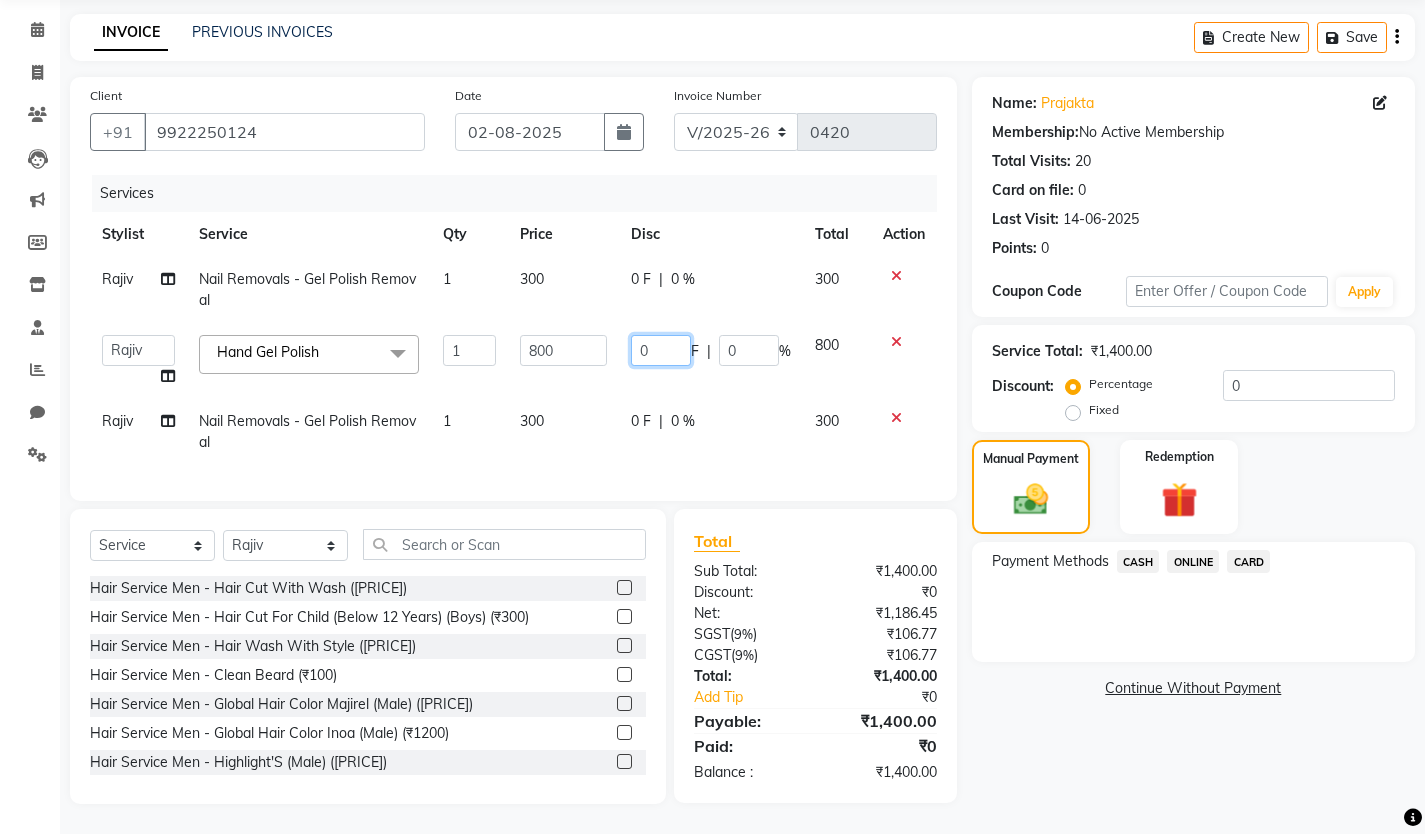 click on "0" 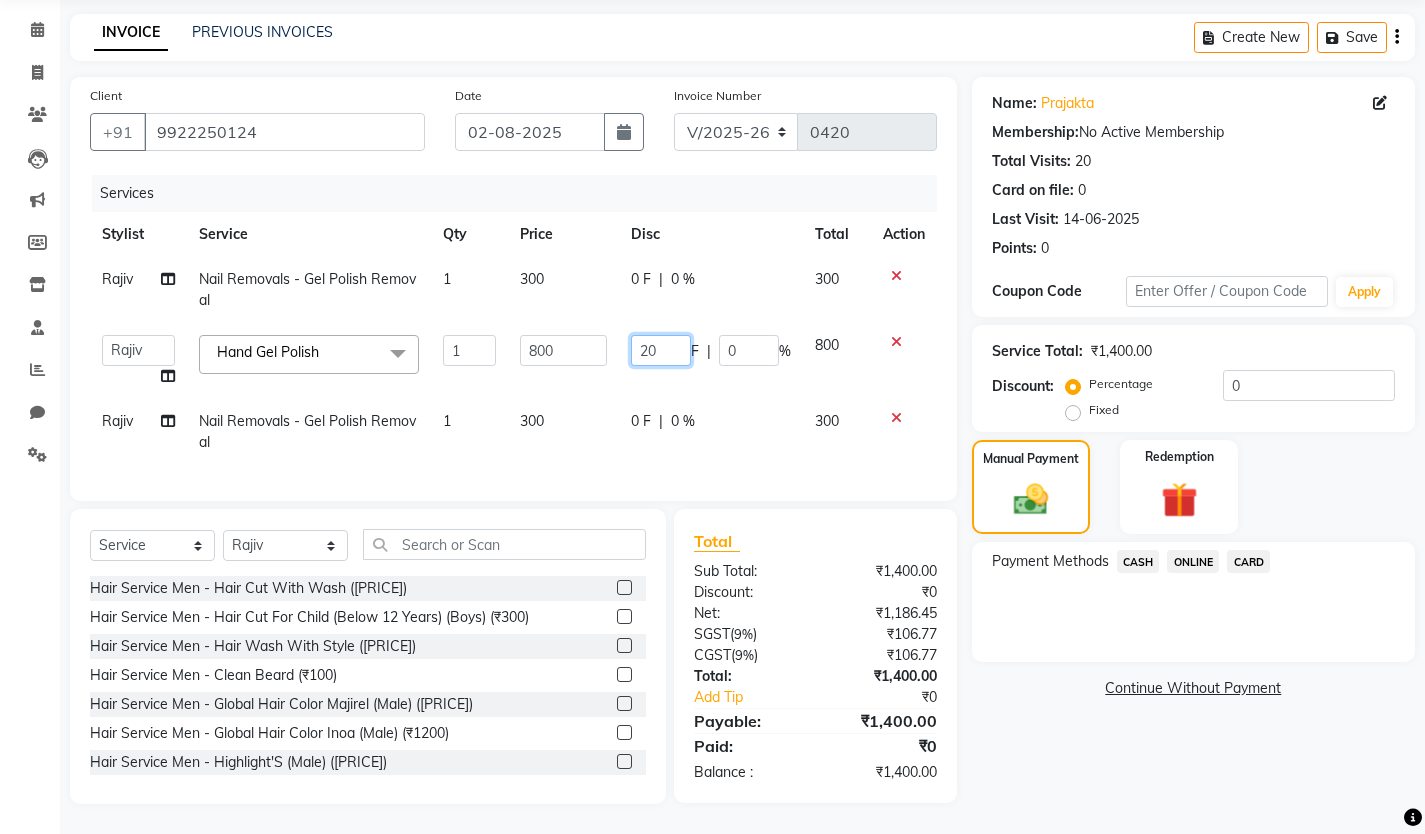 type on "200" 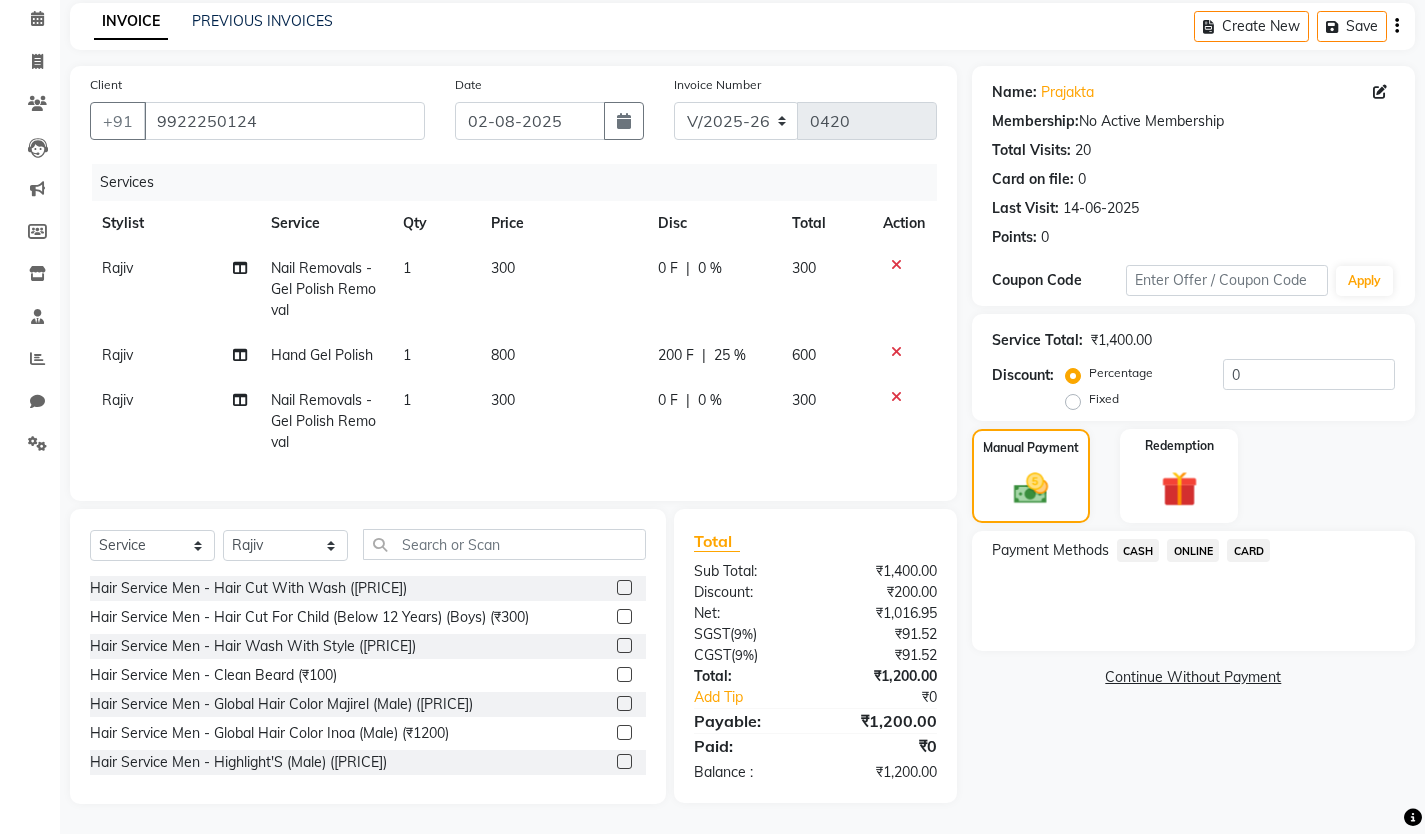 click on "200 F | 25 %" 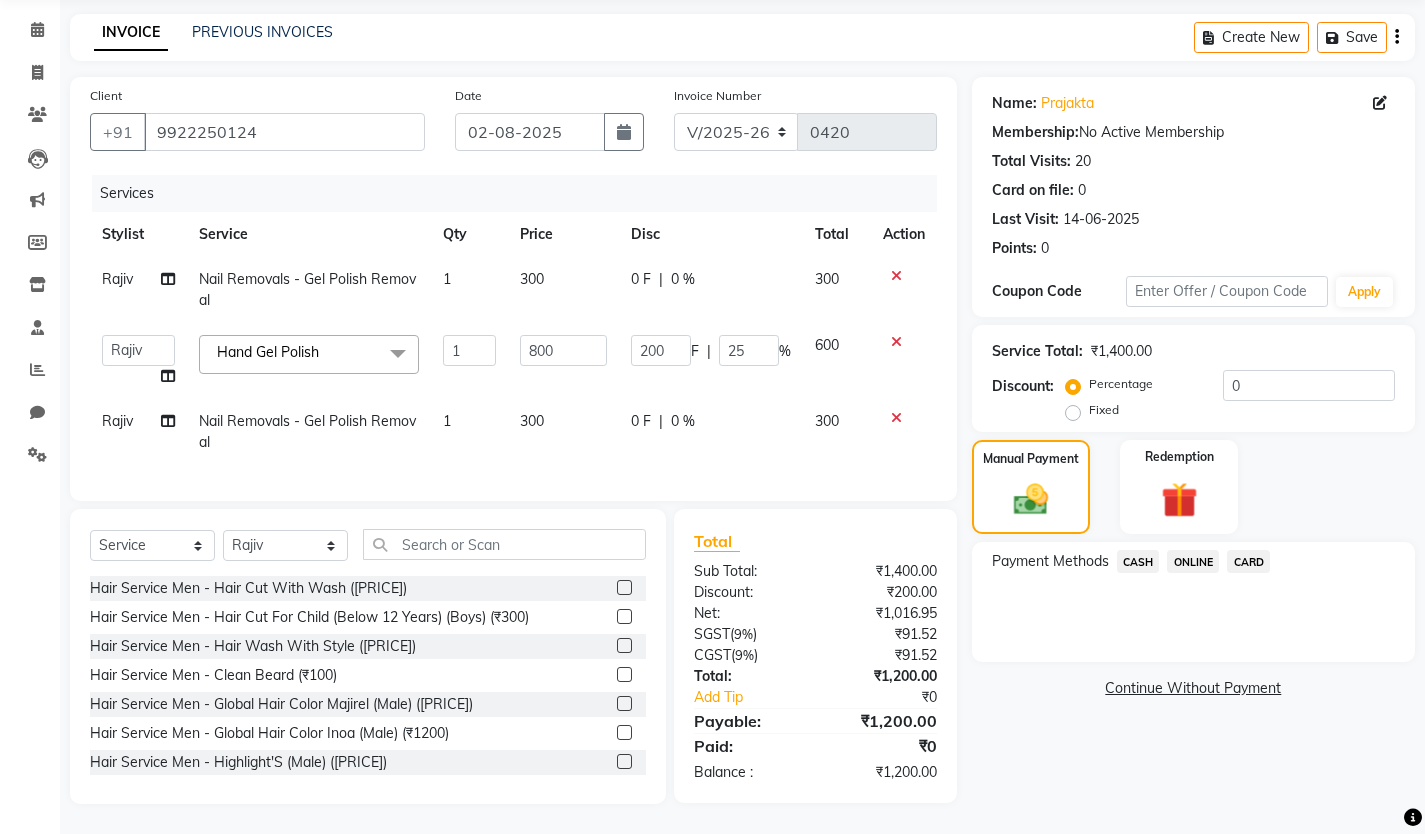 click on "ONLINE" 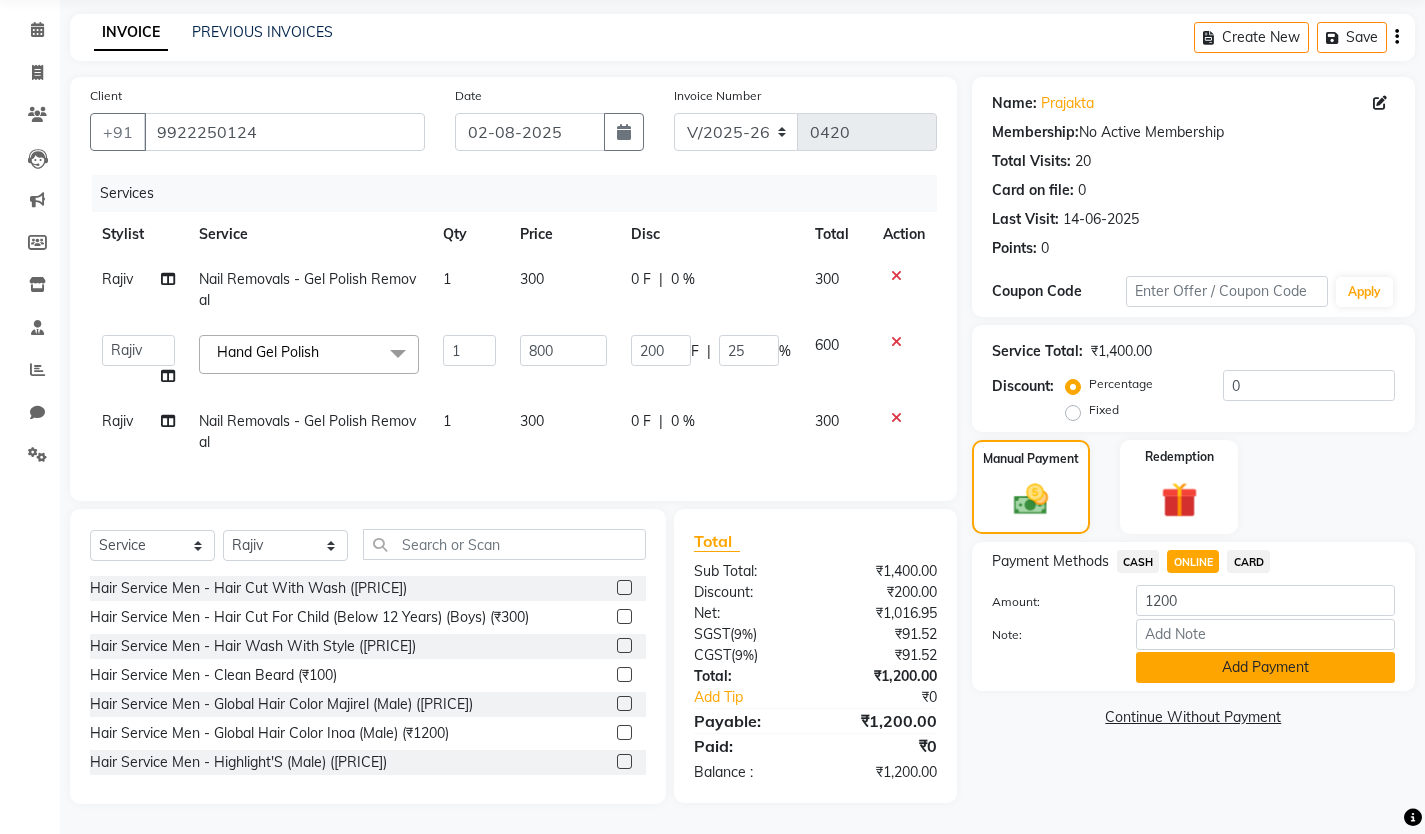 click on "Add Payment" 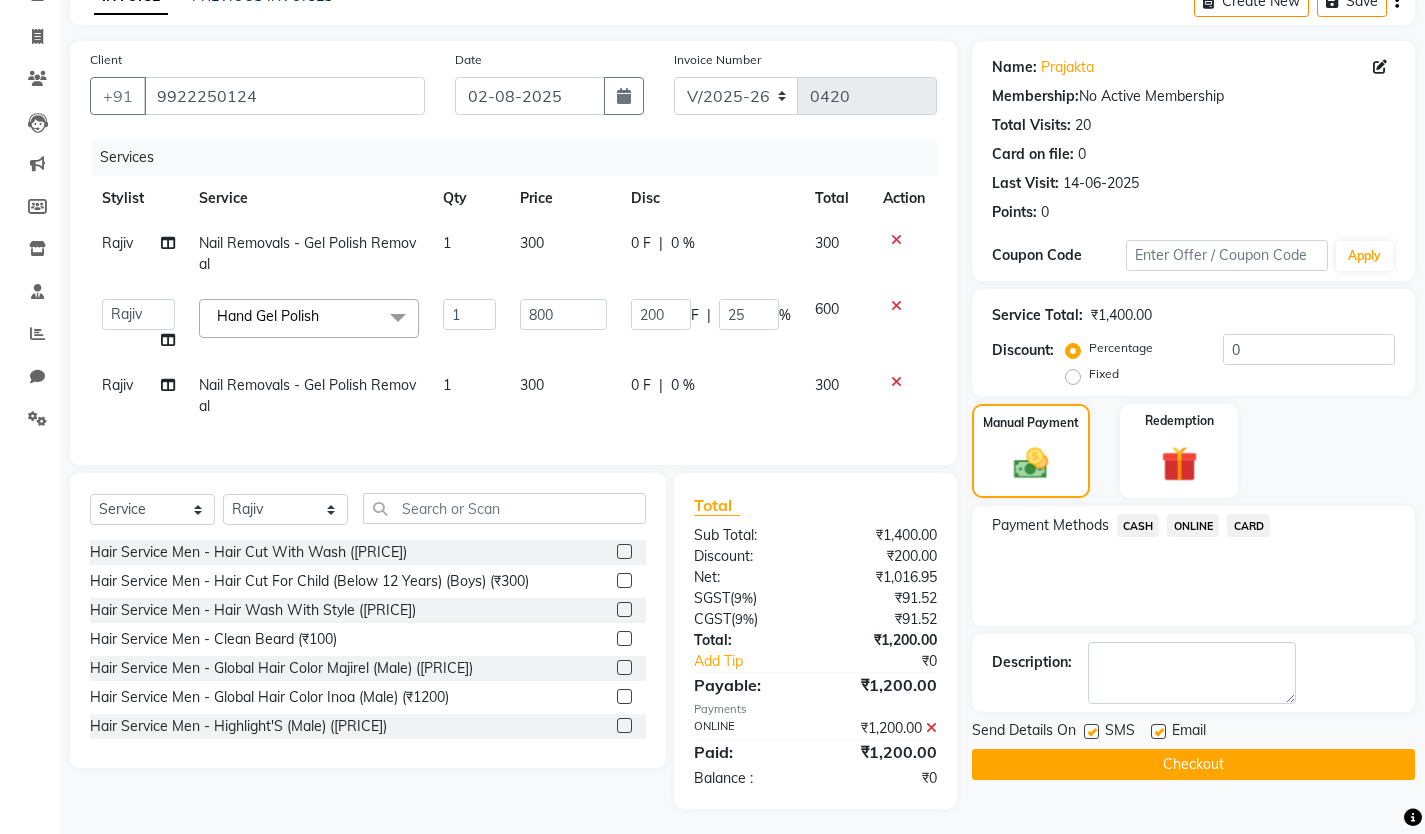 scroll, scrollTop: 129, scrollLeft: 0, axis: vertical 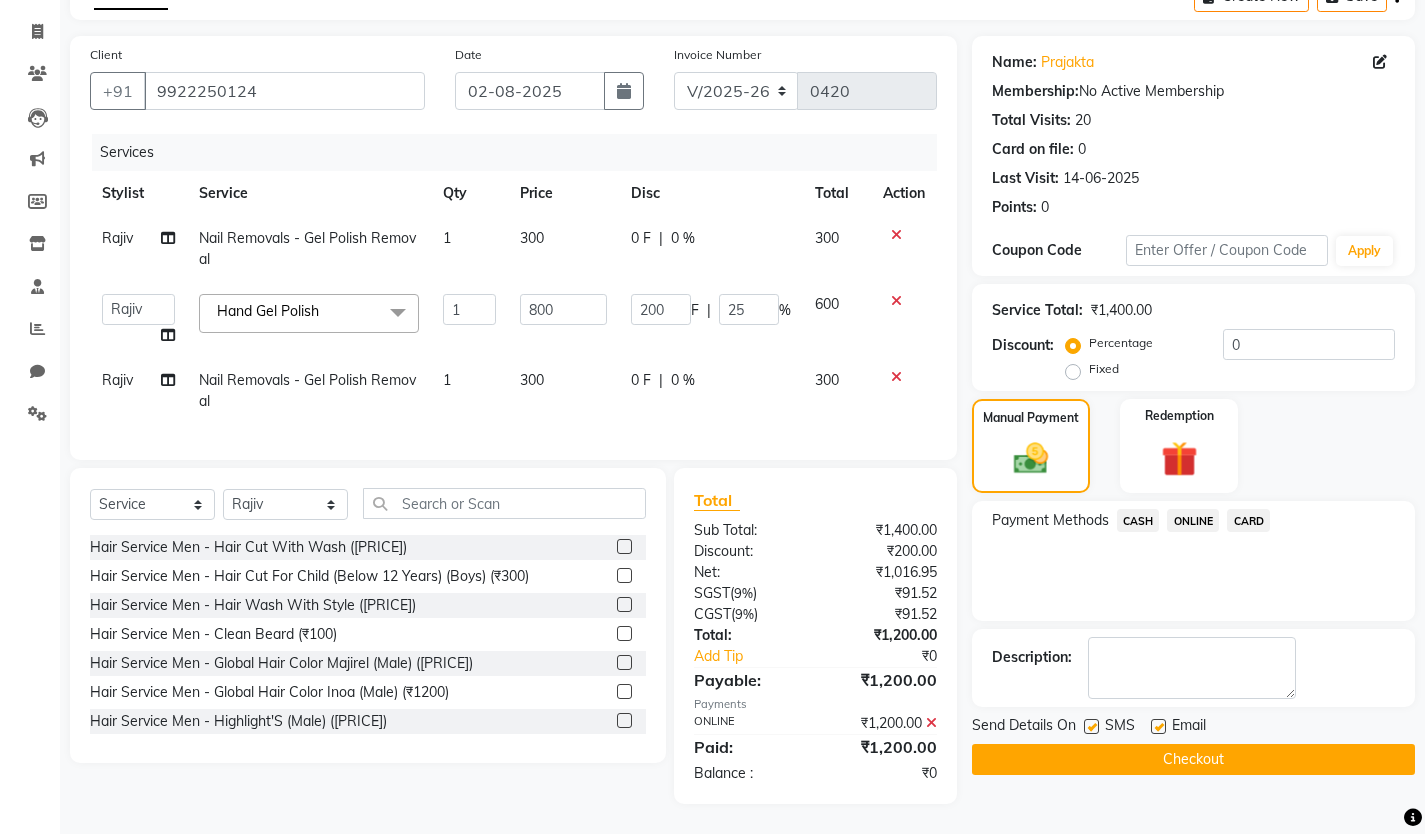 click 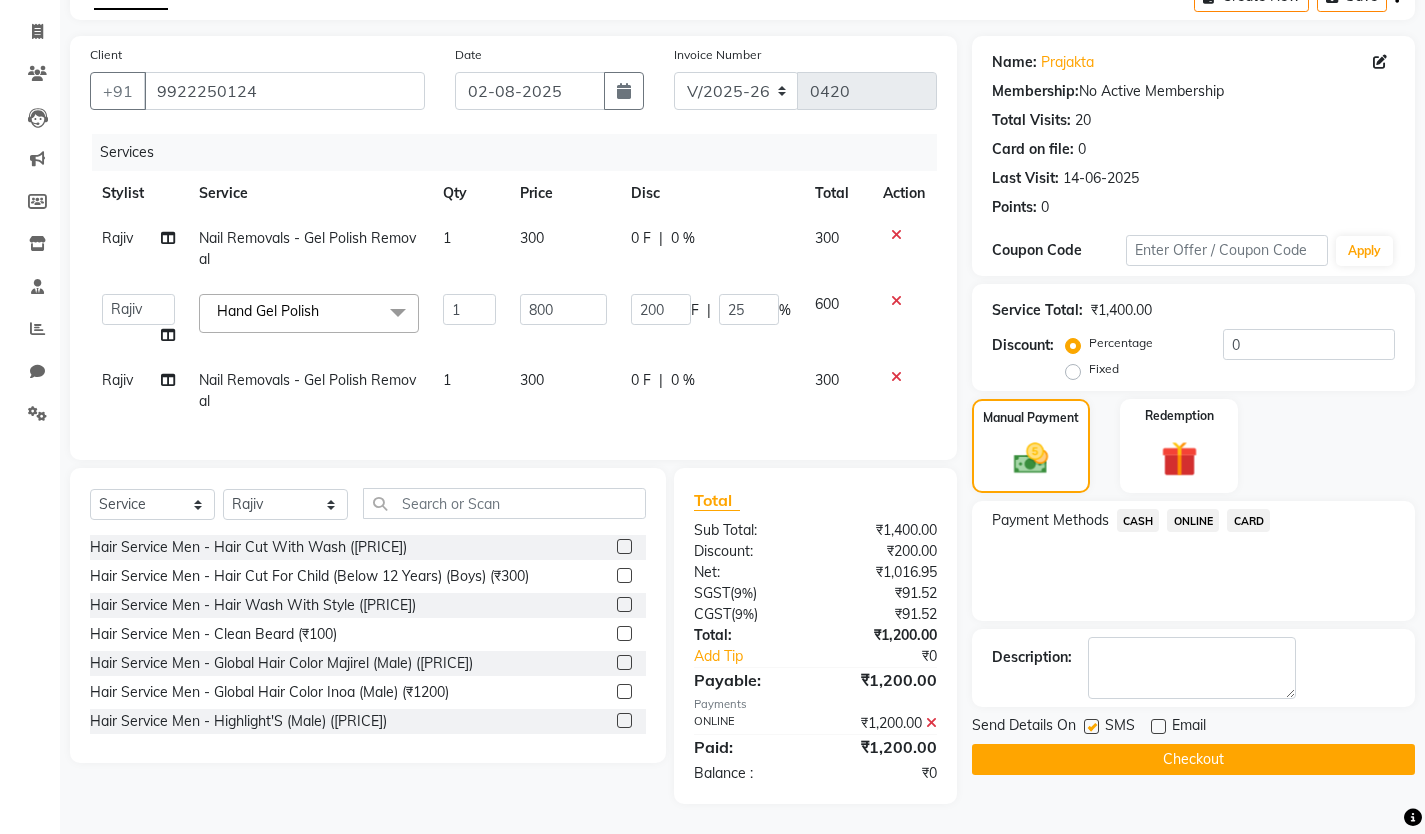 drag, startPoint x: 1088, startPoint y: 709, endPoint x: 1089, endPoint y: 726, distance: 17.029387 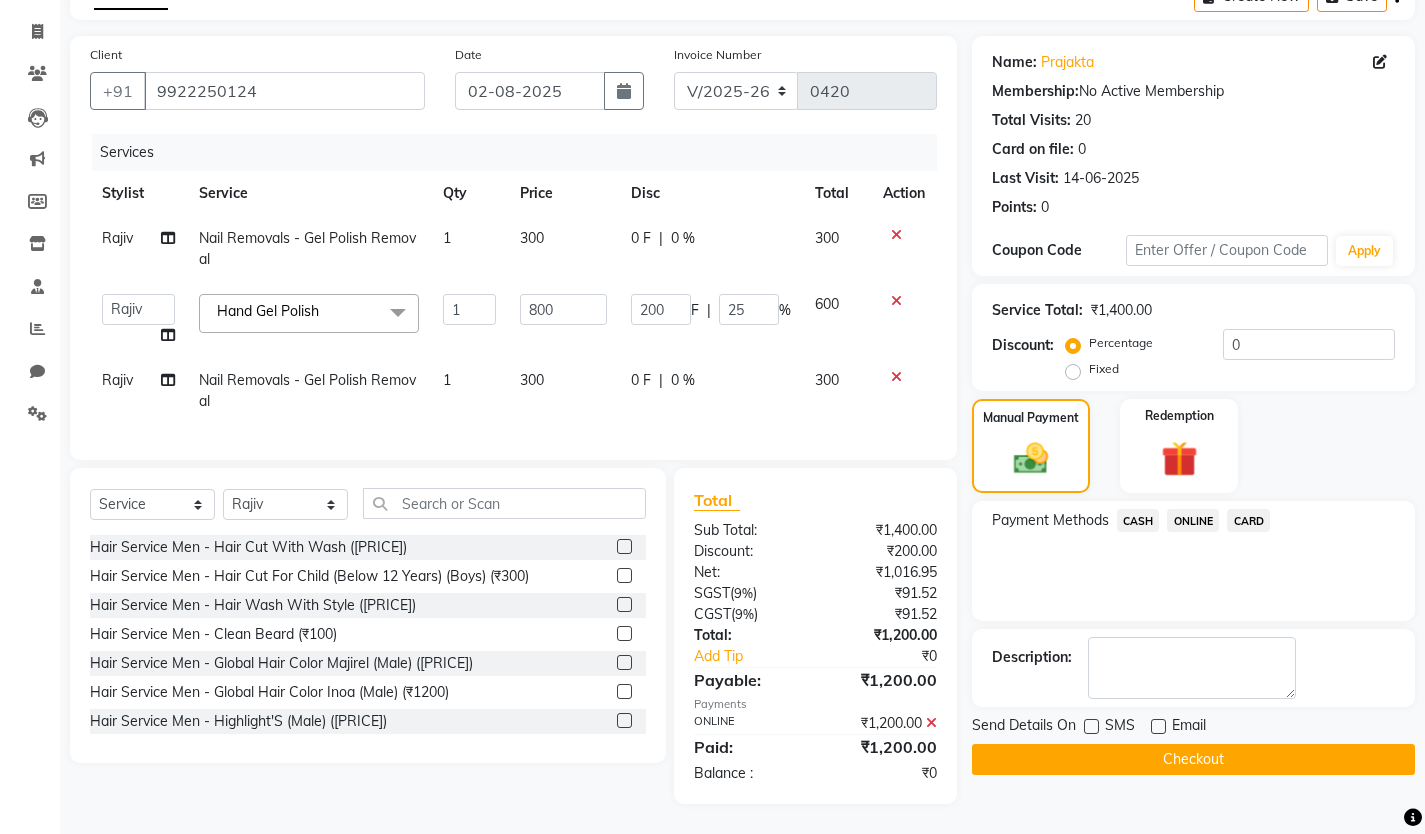 click on "Checkout" 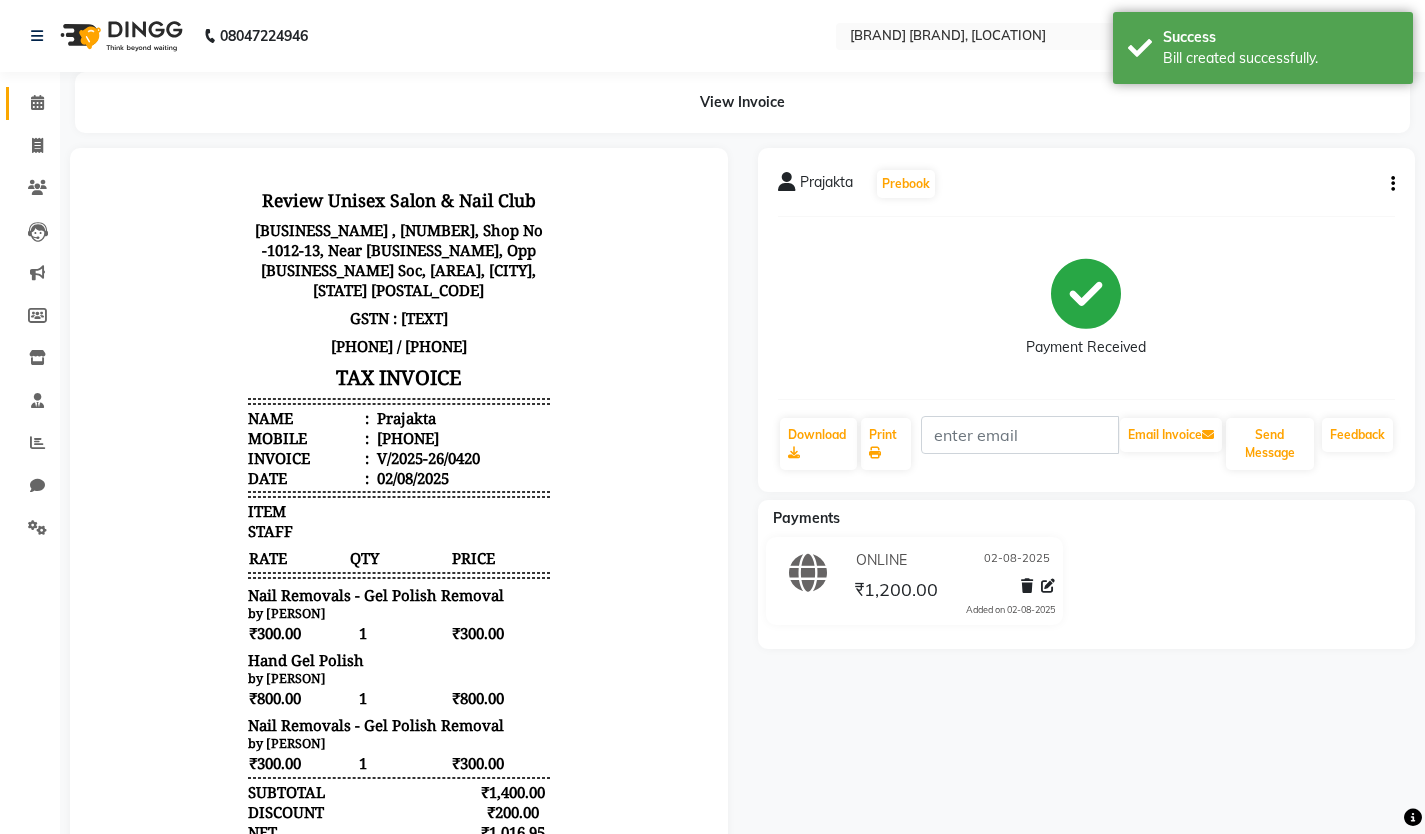scroll, scrollTop: 0, scrollLeft: 0, axis: both 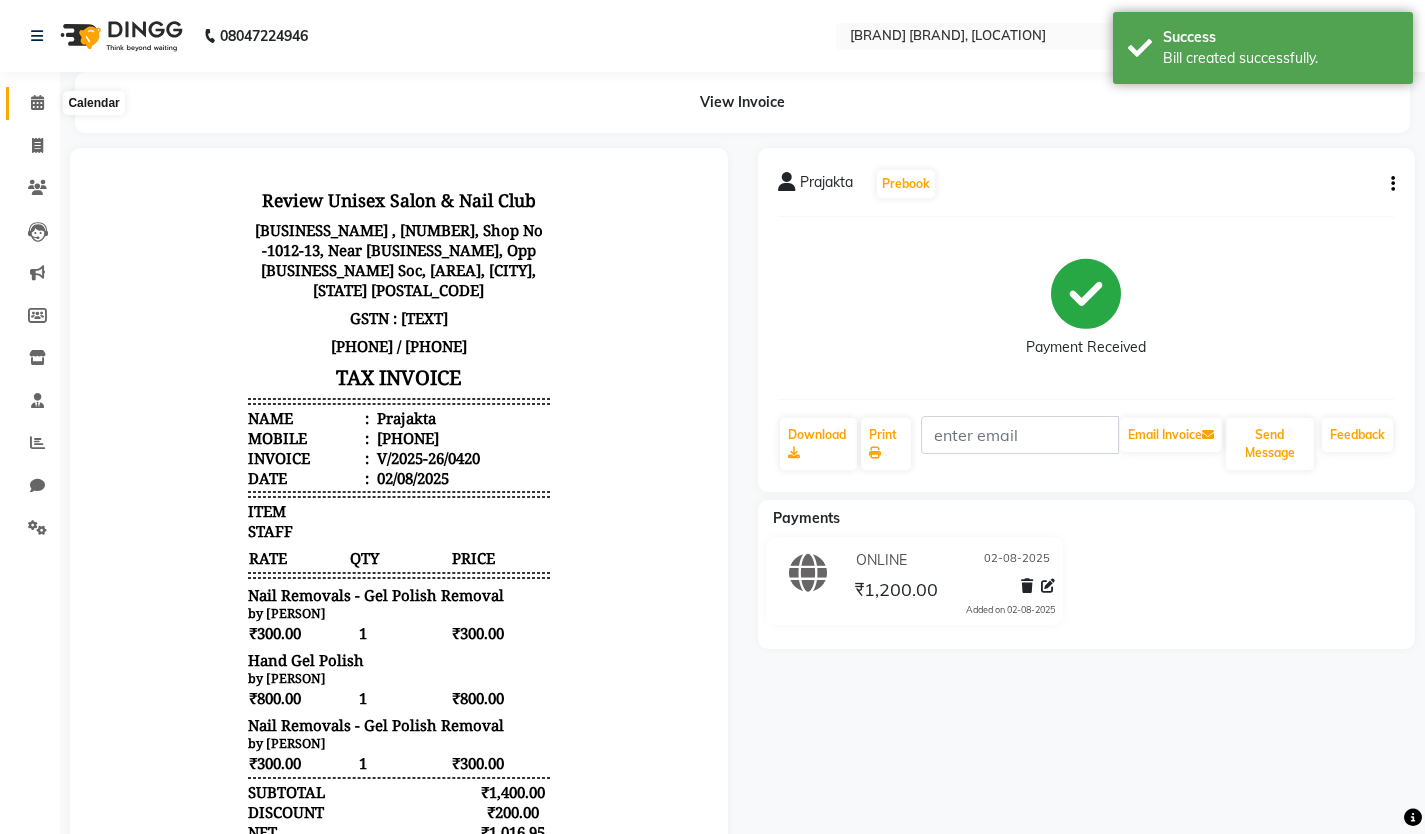click 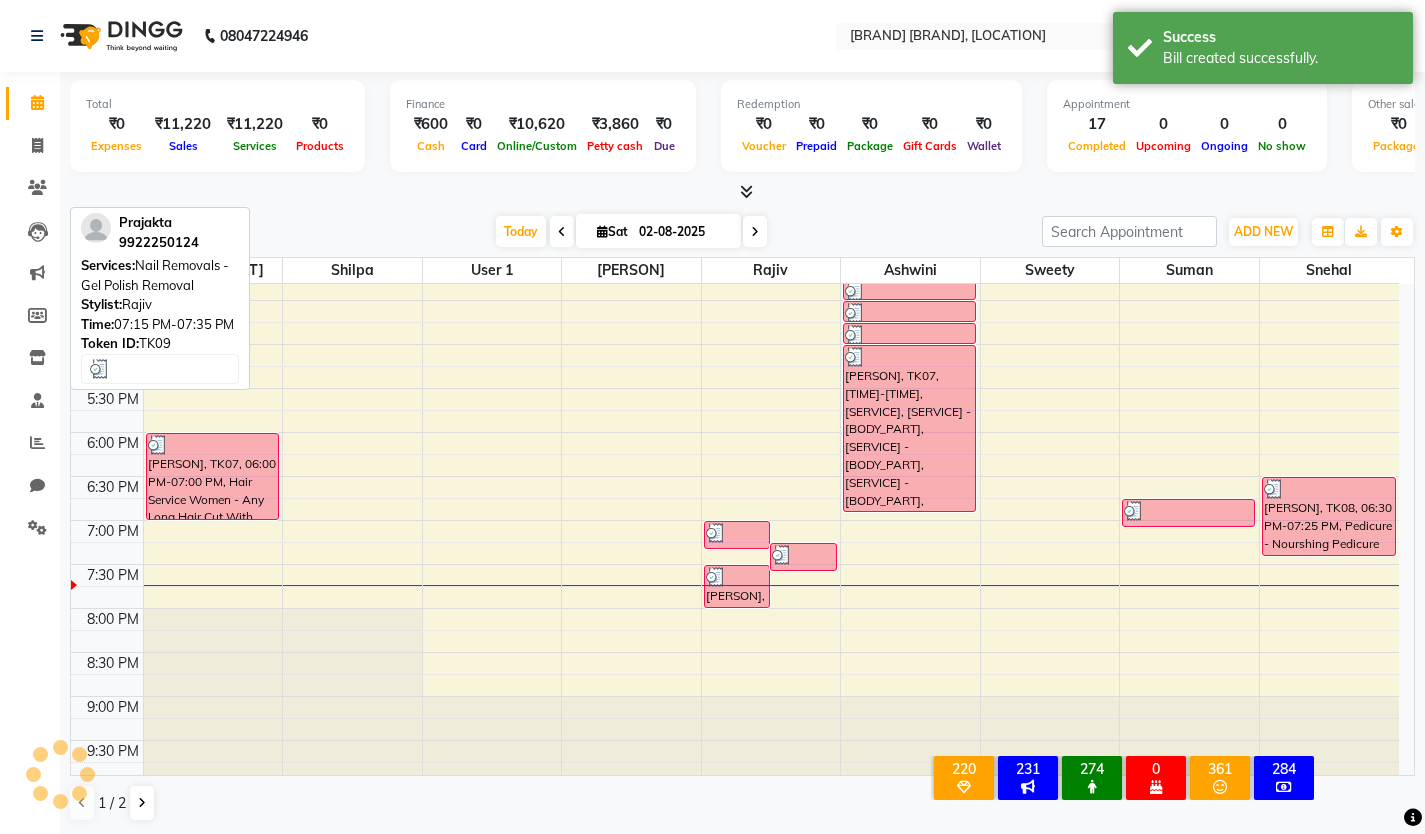 scroll, scrollTop: 652, scrollLeft: 0, axis: vertical 